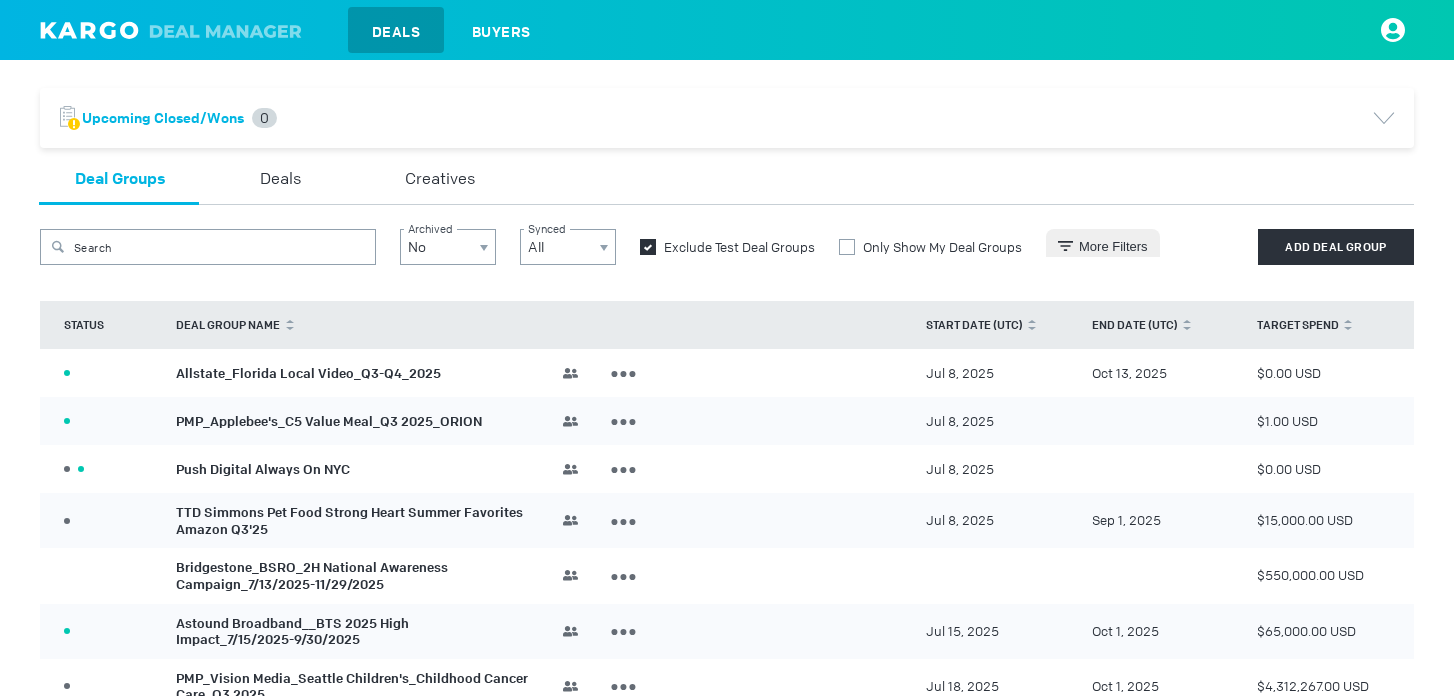 scroll, scrollTop: 0, scrollLeft: 0, axis: both 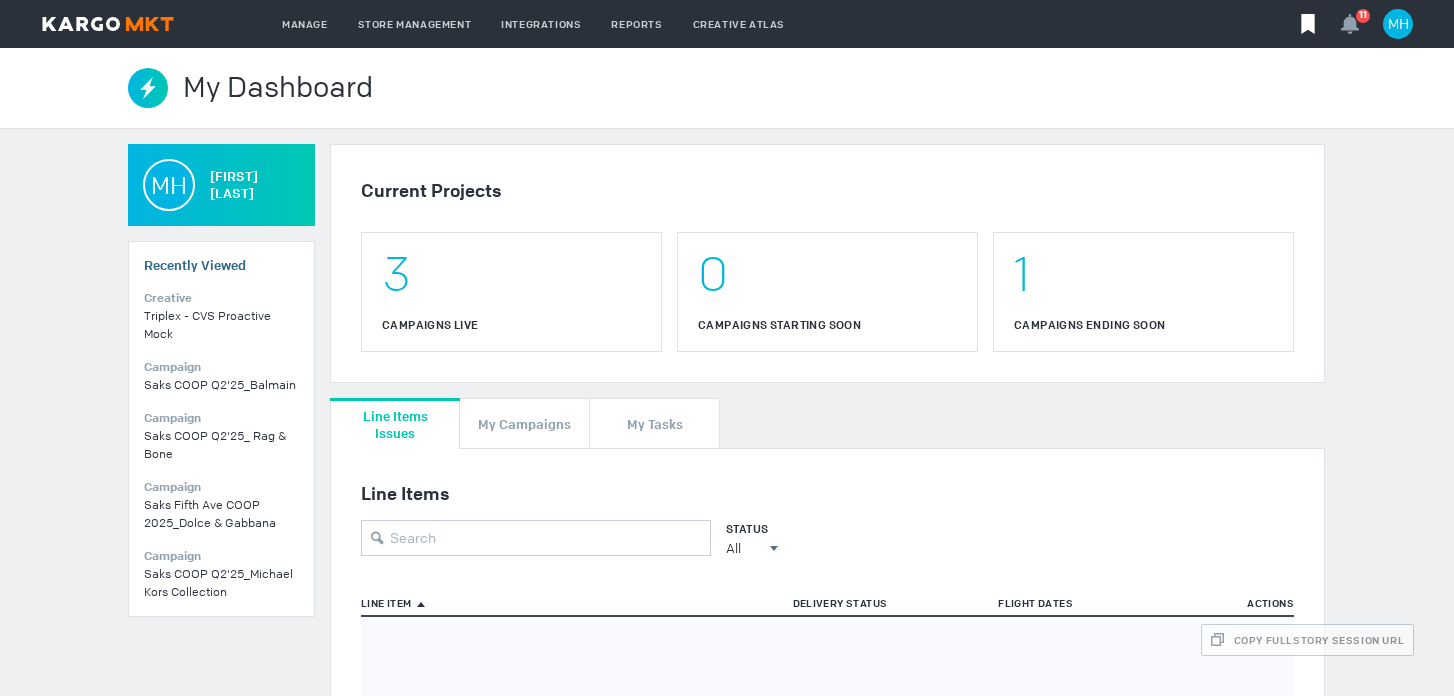click at bounding box center [1308, 24] 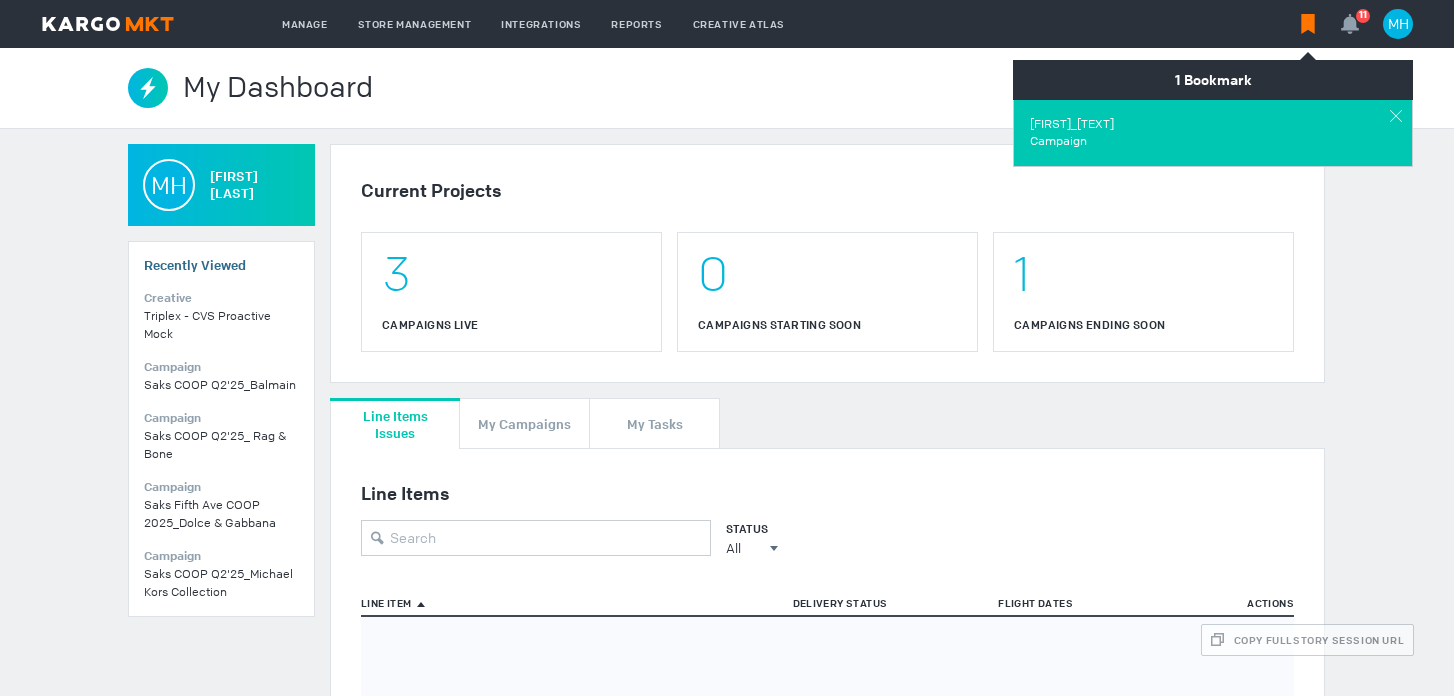click on "[FIRST]_[TEXT]" at bounding box center [1213, 124] 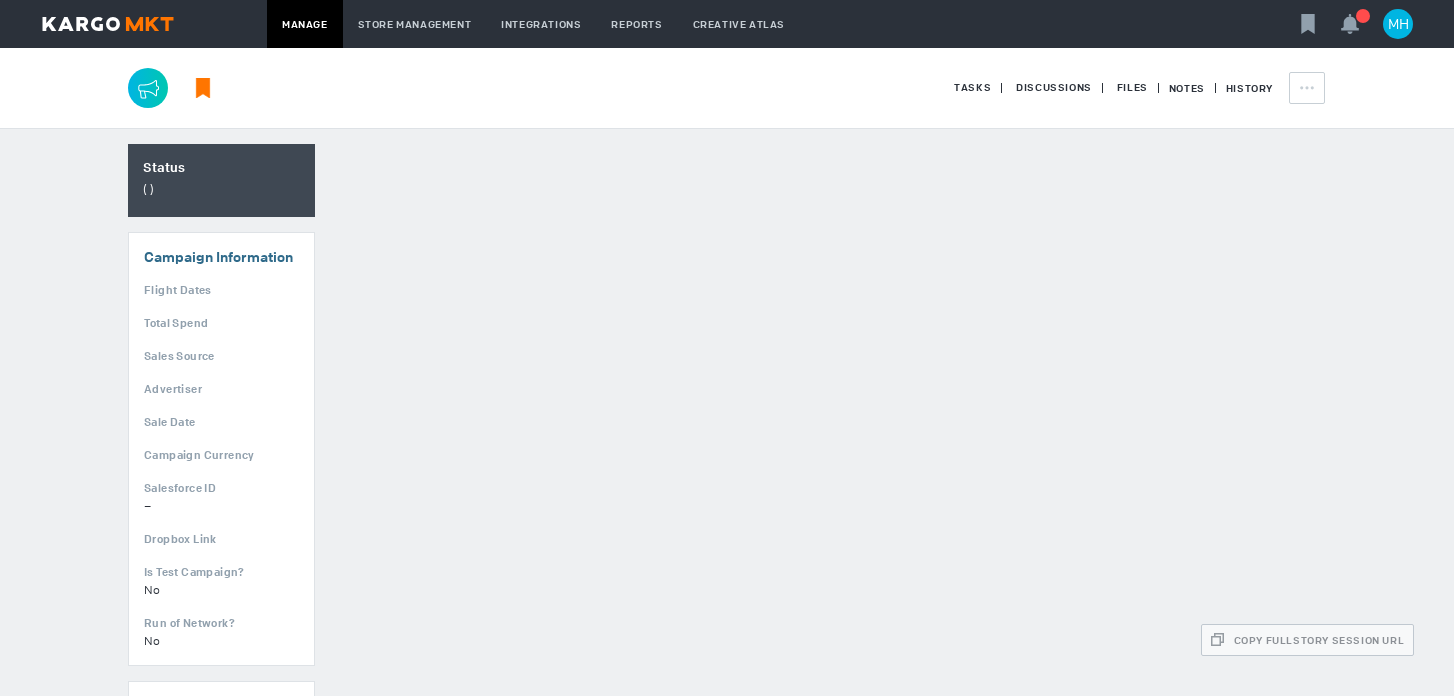 scroll, scrollTop: 0, scrollLeft: 0, axis: both 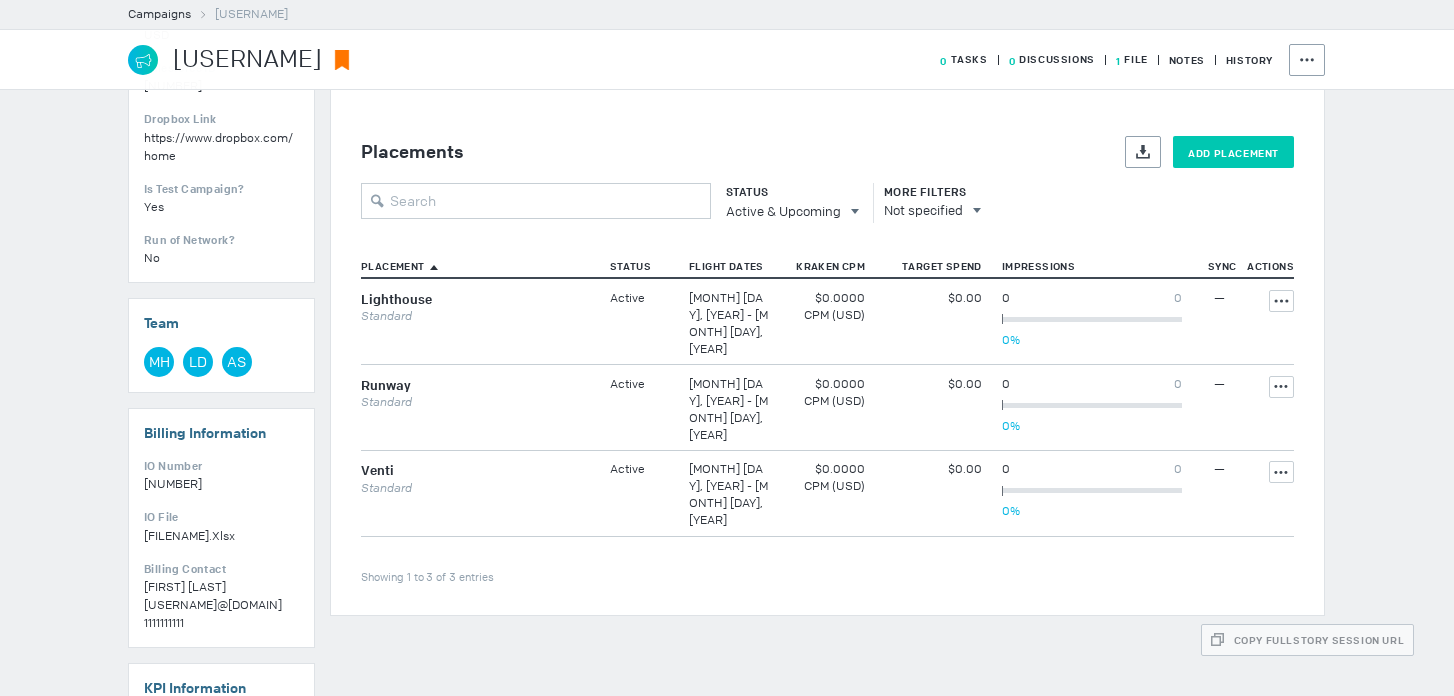 click on "Add Placement" at bounding box center [1233, 152] 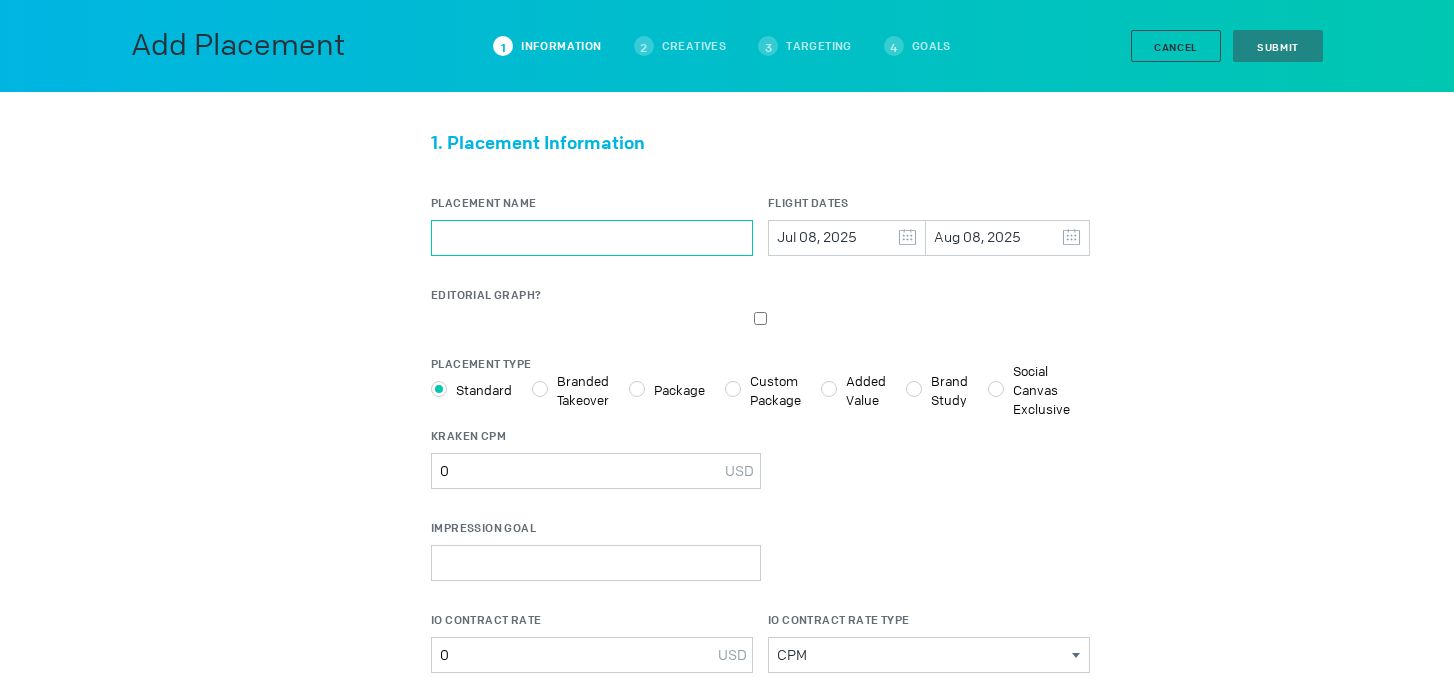 click on "Placement Name" at bounding box center (592, 238) 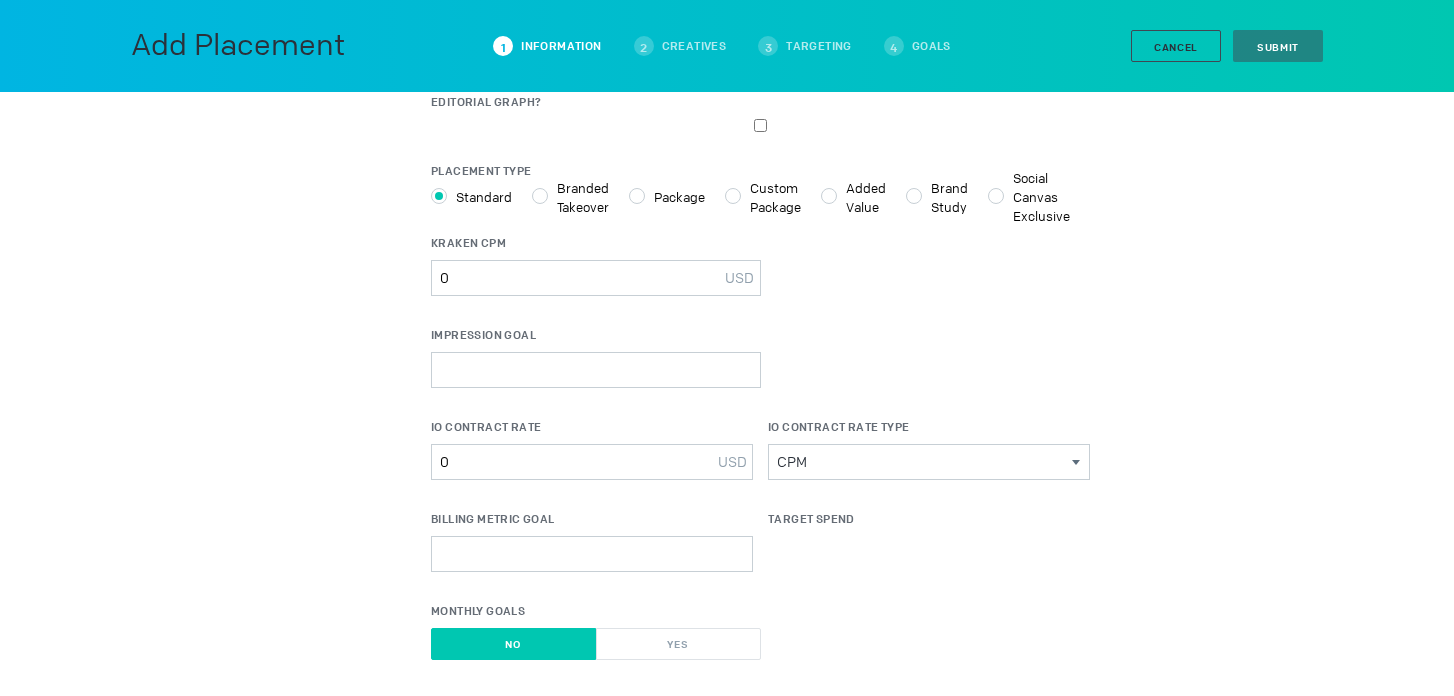 scroll, scrollTop: 195, scrollLeft: 0, axis: vertical 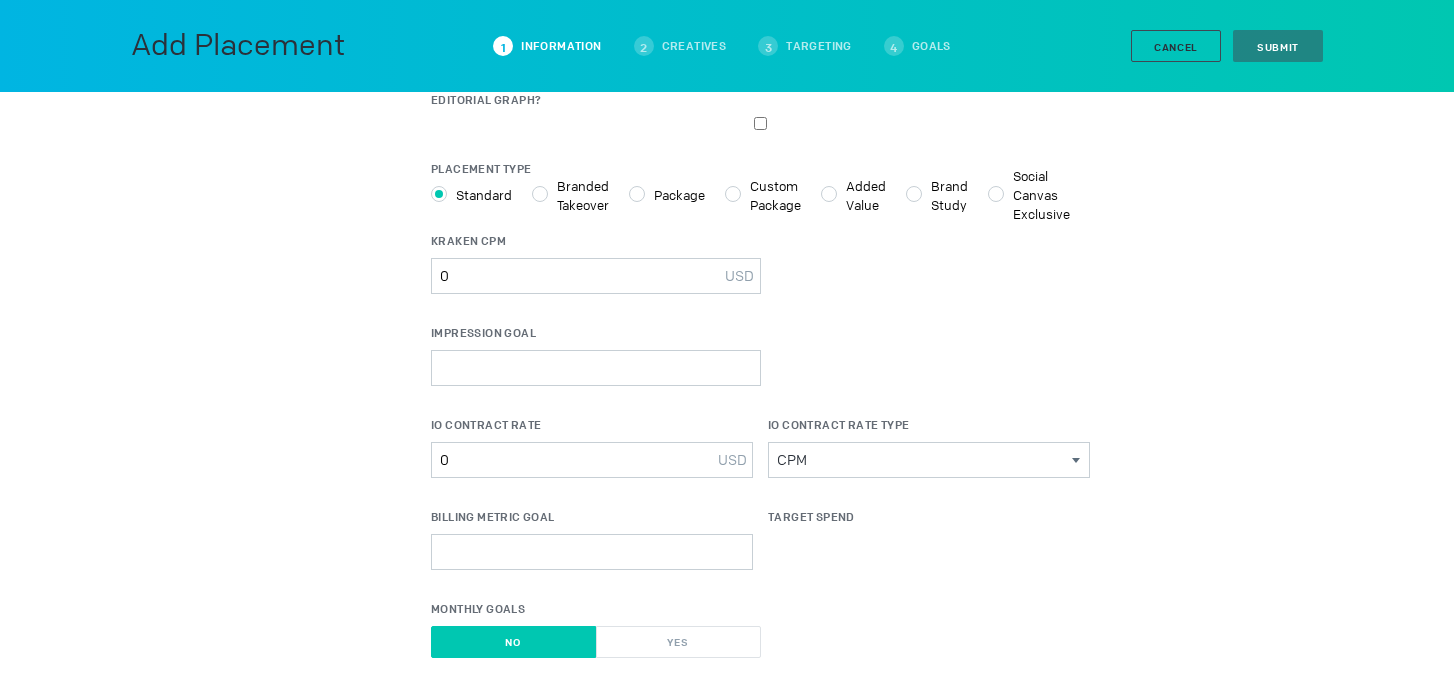 type on "CTV" 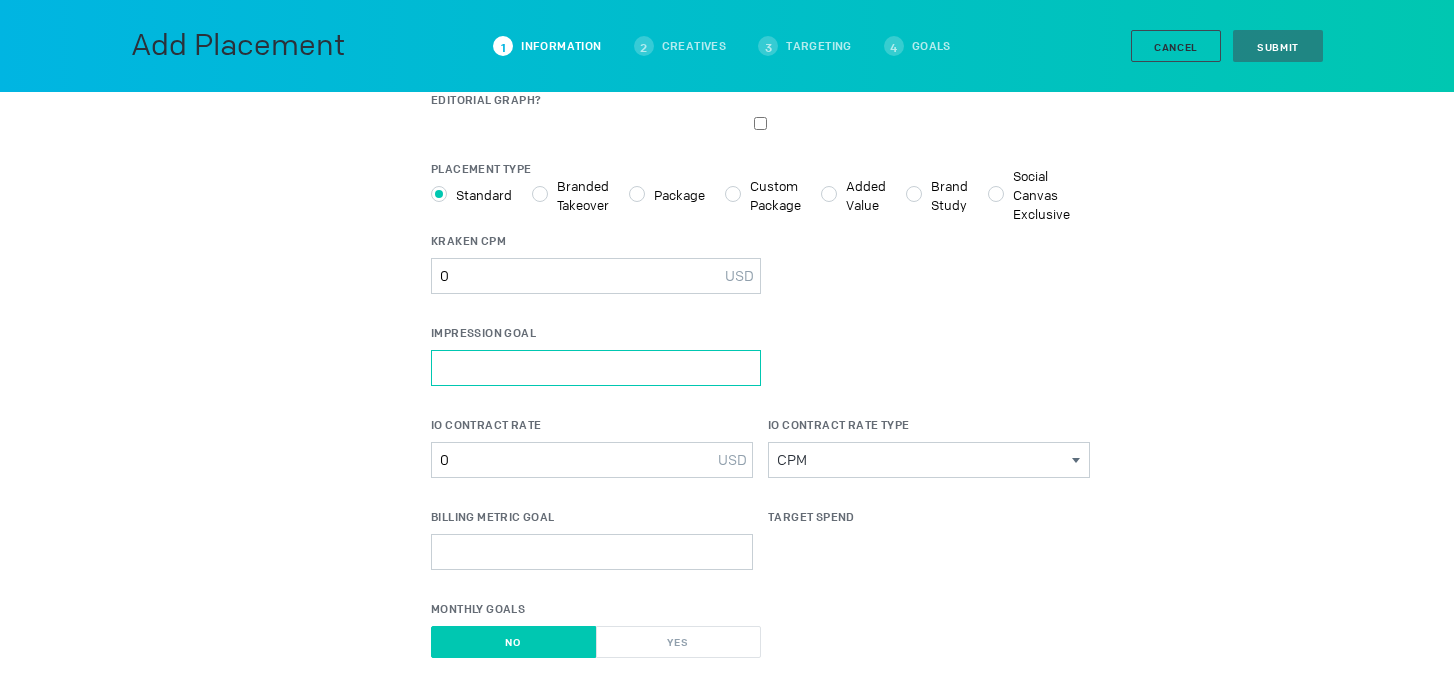click on "Impression Goal" at bounding box center (596, 368) 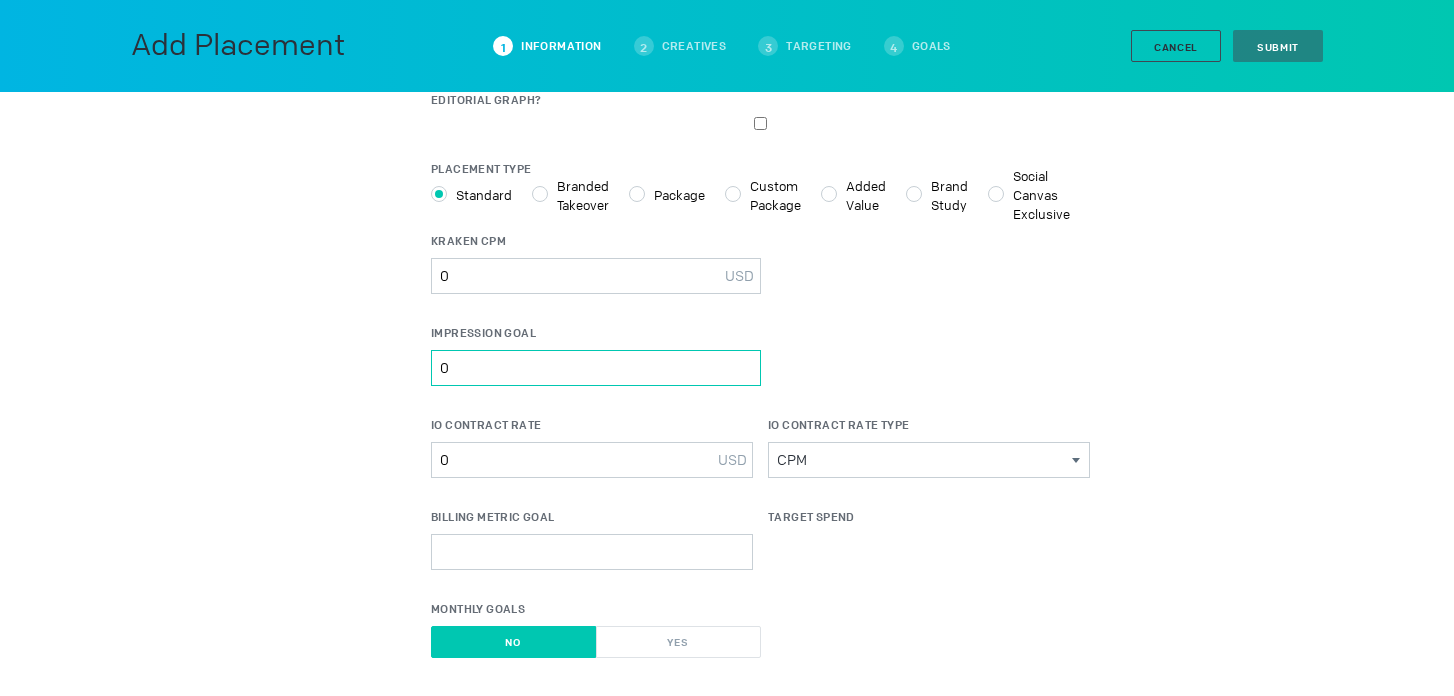 type on "0" 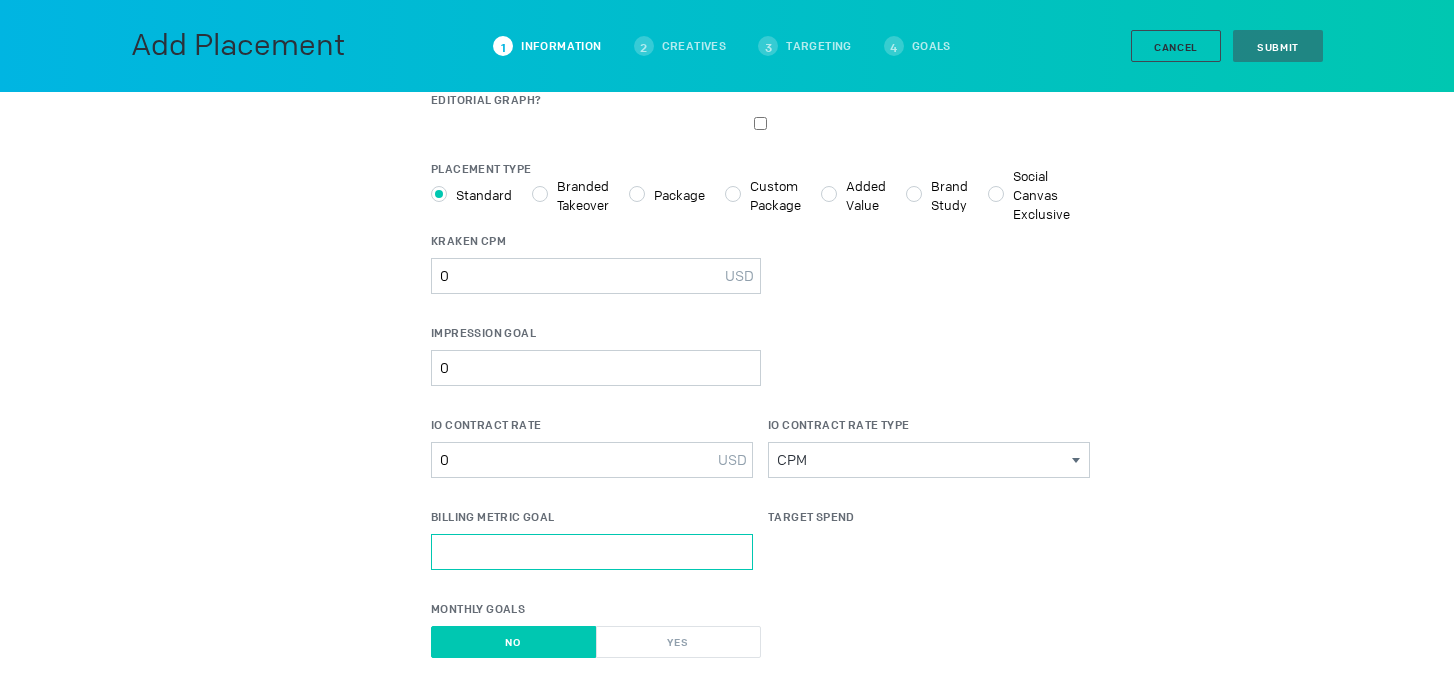 click on "Billing Metric Goal" at bounding box center [592, 552] 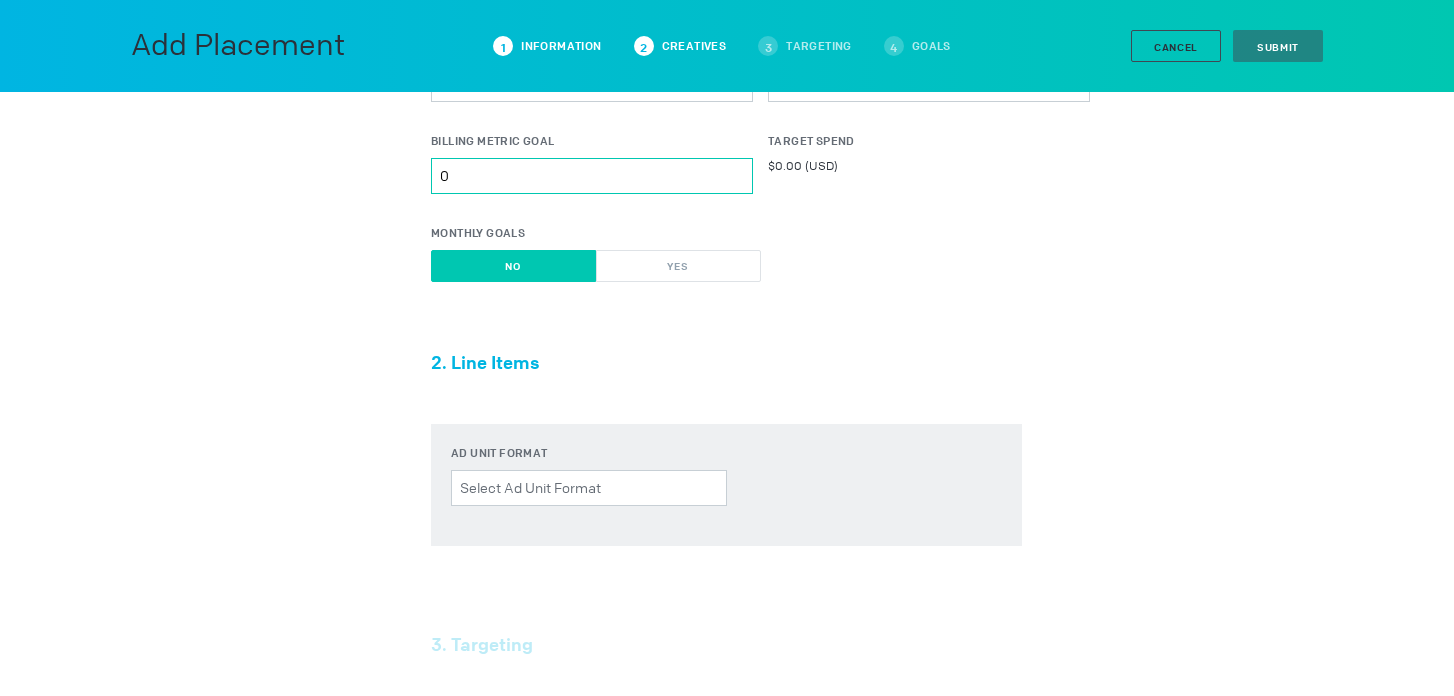 scroll, scrollTop: 572, scrollLeft: 0, axis: vertical 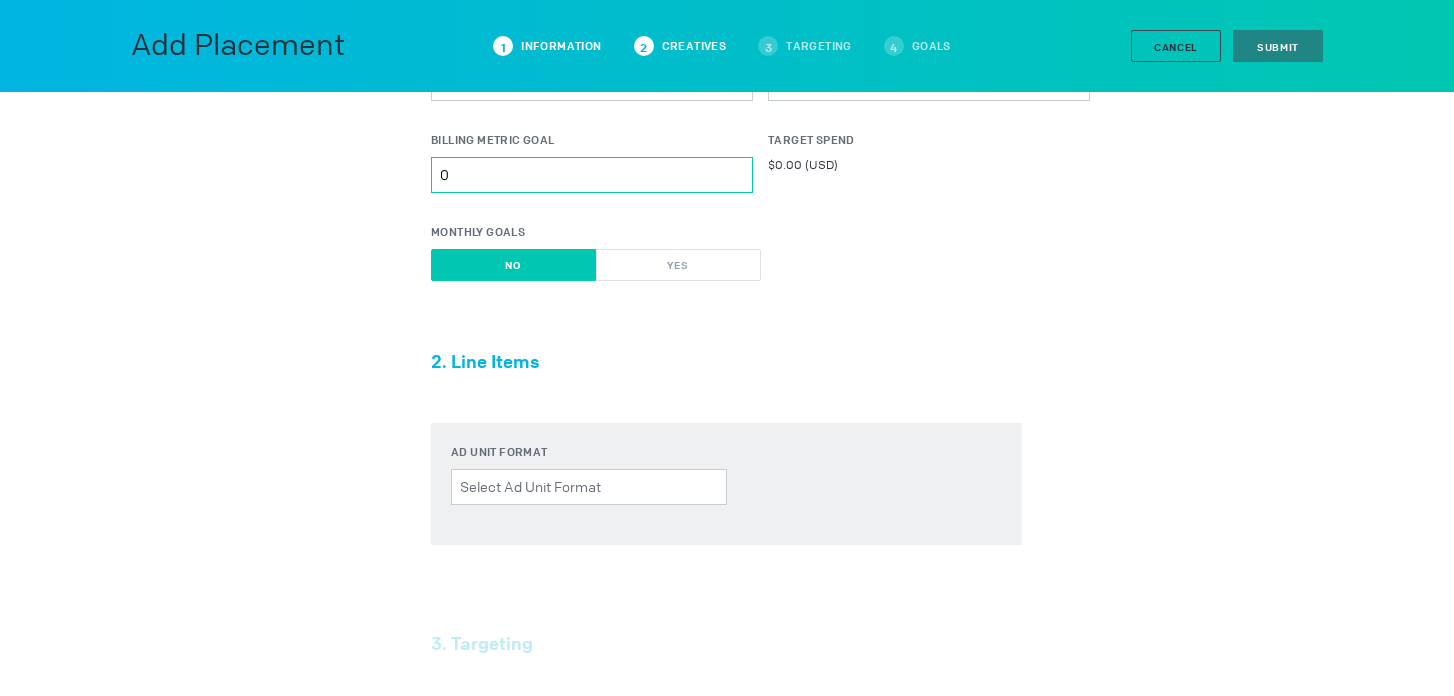 type on "0" 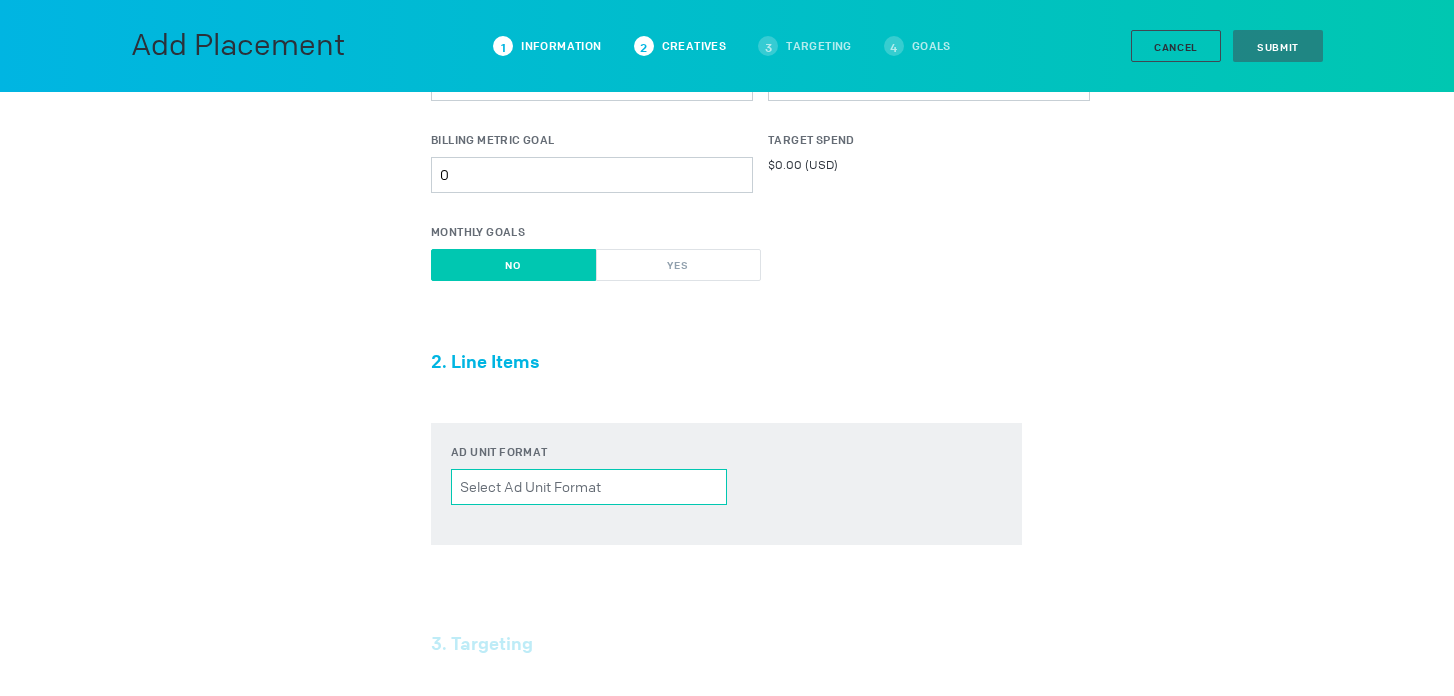 click on "Ad unit format Please select a valid item" at bounding box center (589, 487) 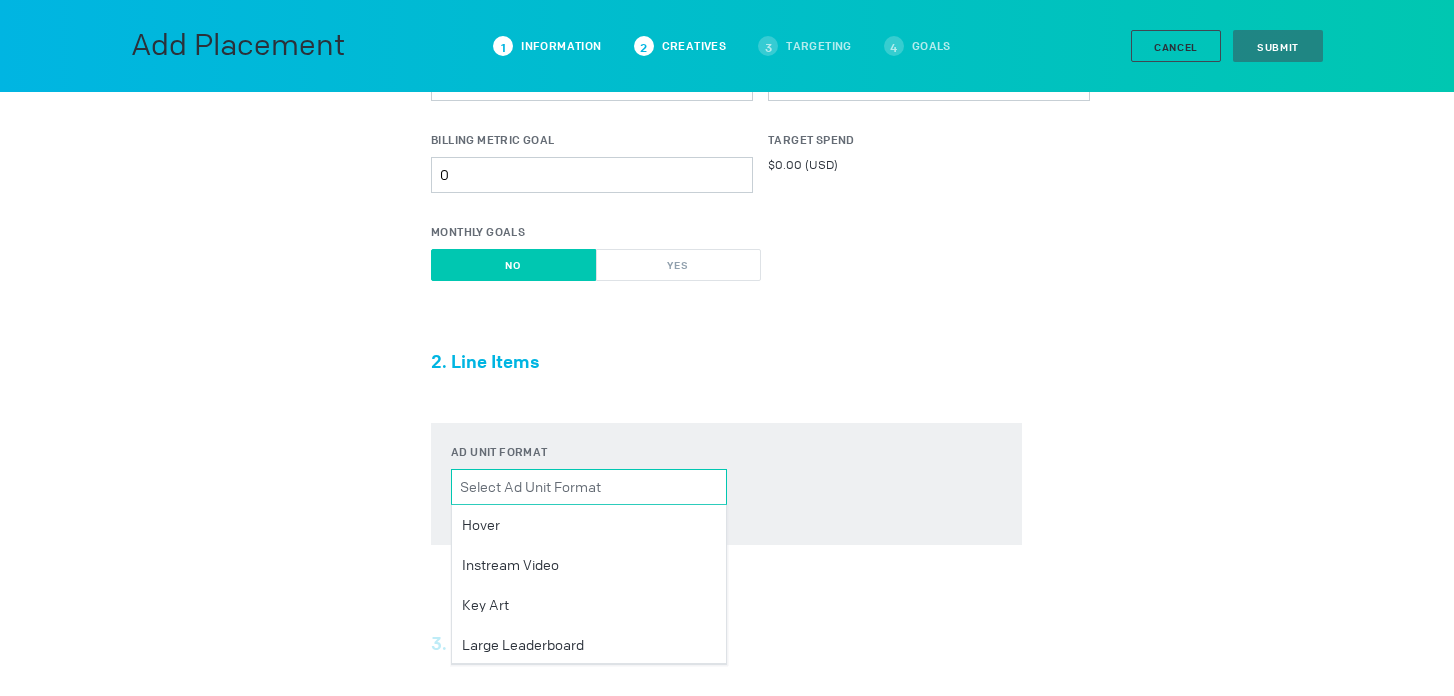 scroll, scrollTop: 511, scrollLeft: 0, axis: vertical 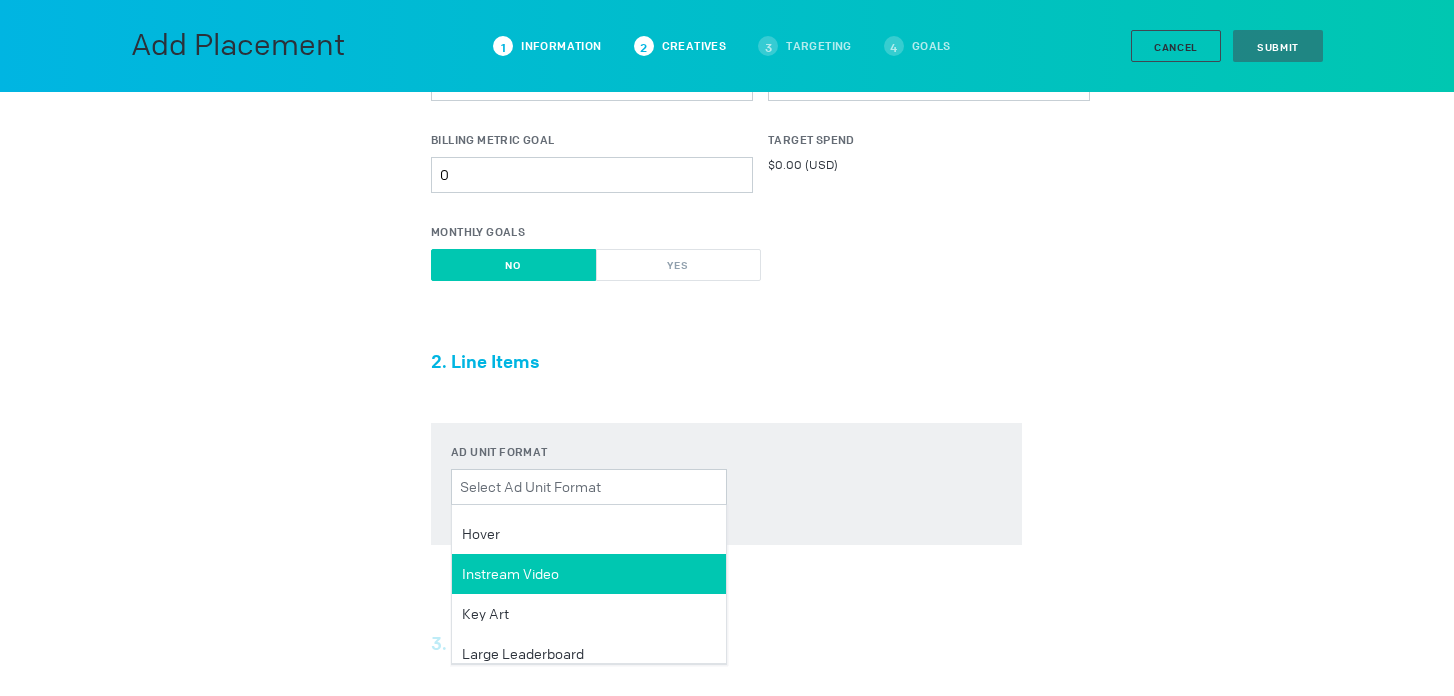 click on "Instream Video" at bounding box center (501, 14) 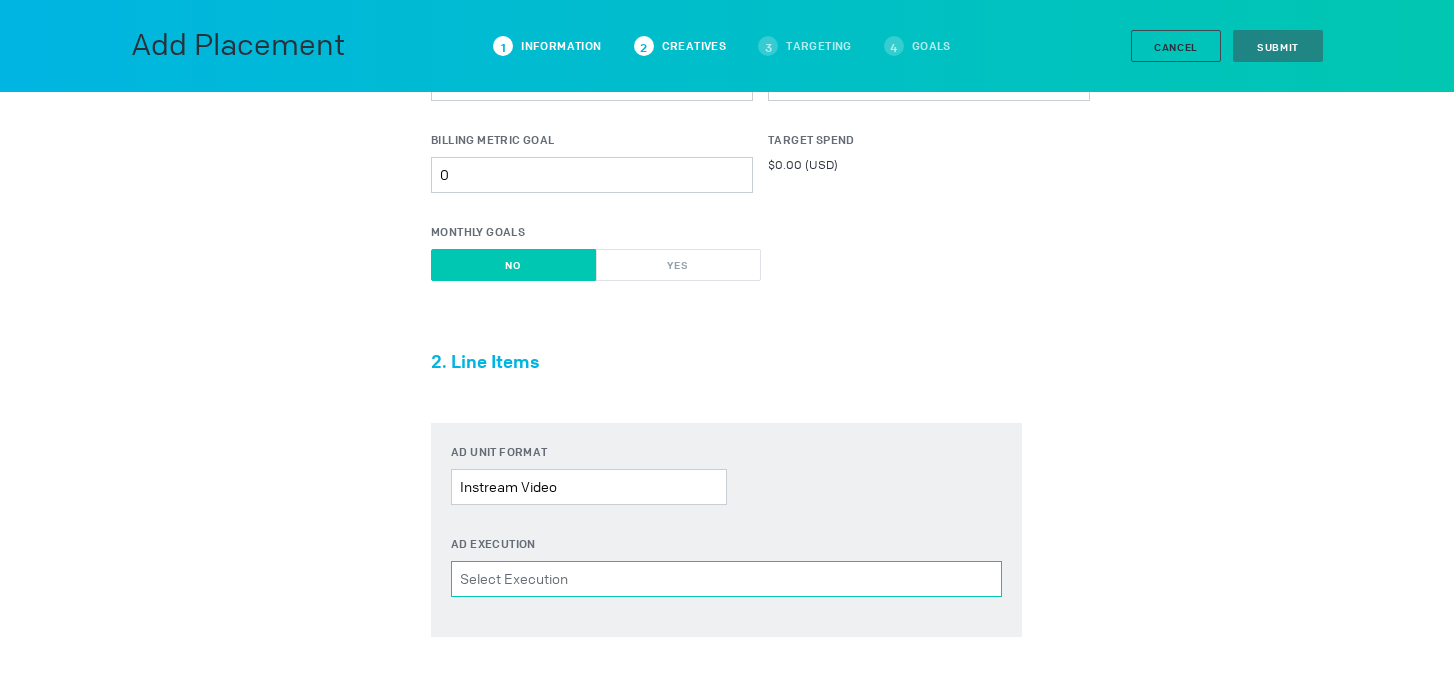 click on "Ad Execution Please select a valid item" at bounding box center [726, 579] 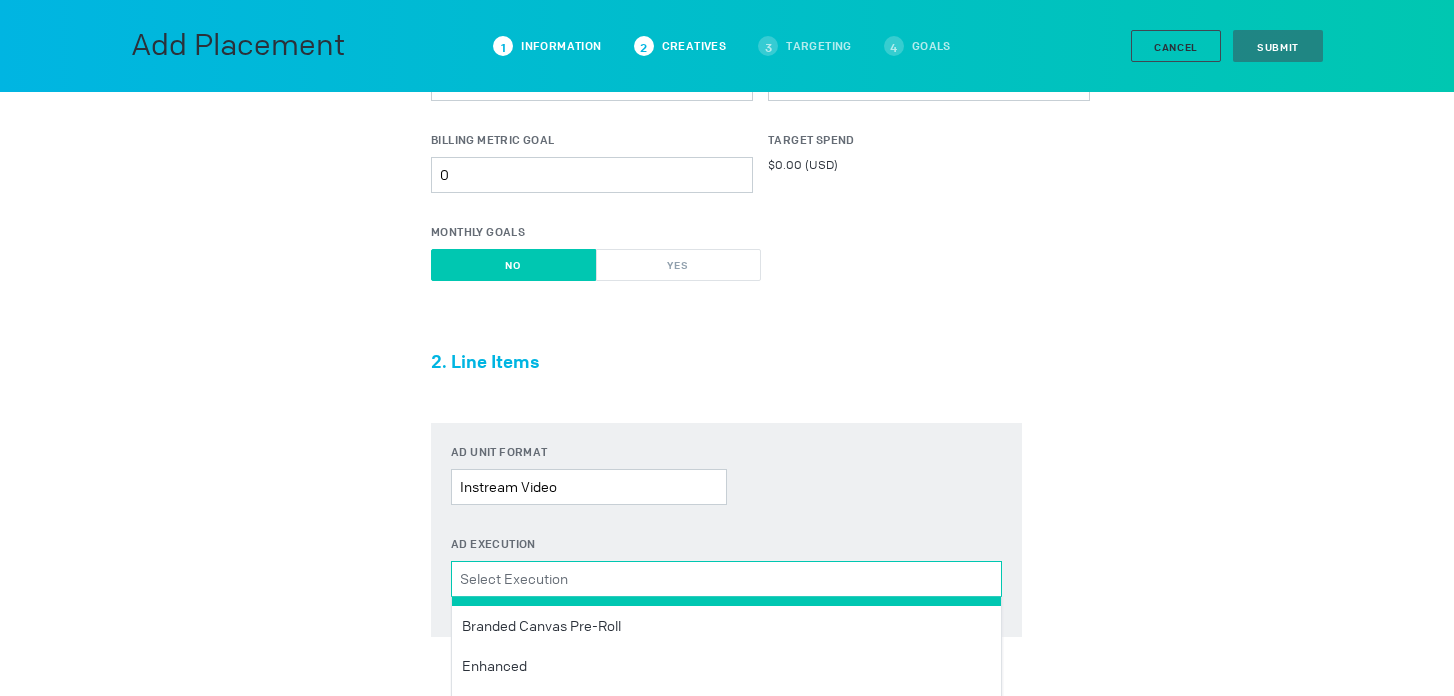 scroll, scrollTop: 0, scrollLeft: 0, axis: both 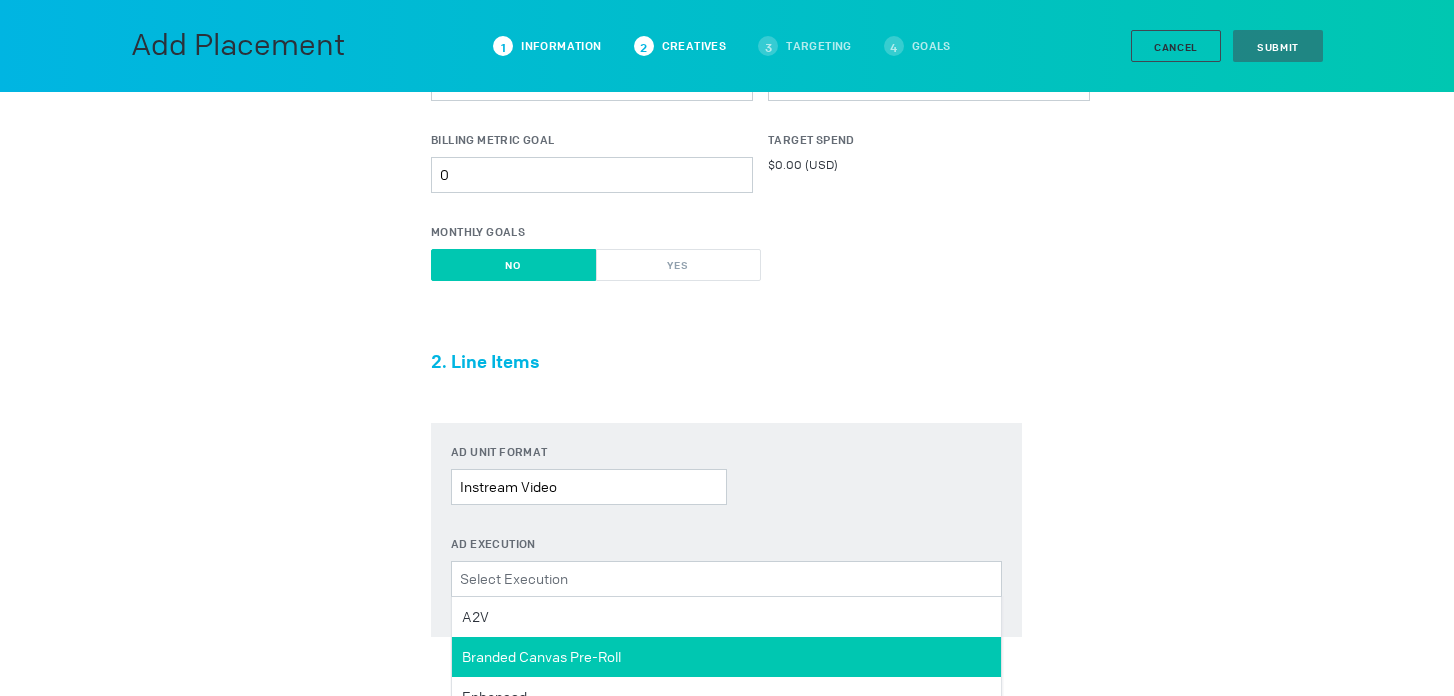 click on "Branded Canvas Pre-Roll" at bounding box center [475, 617] 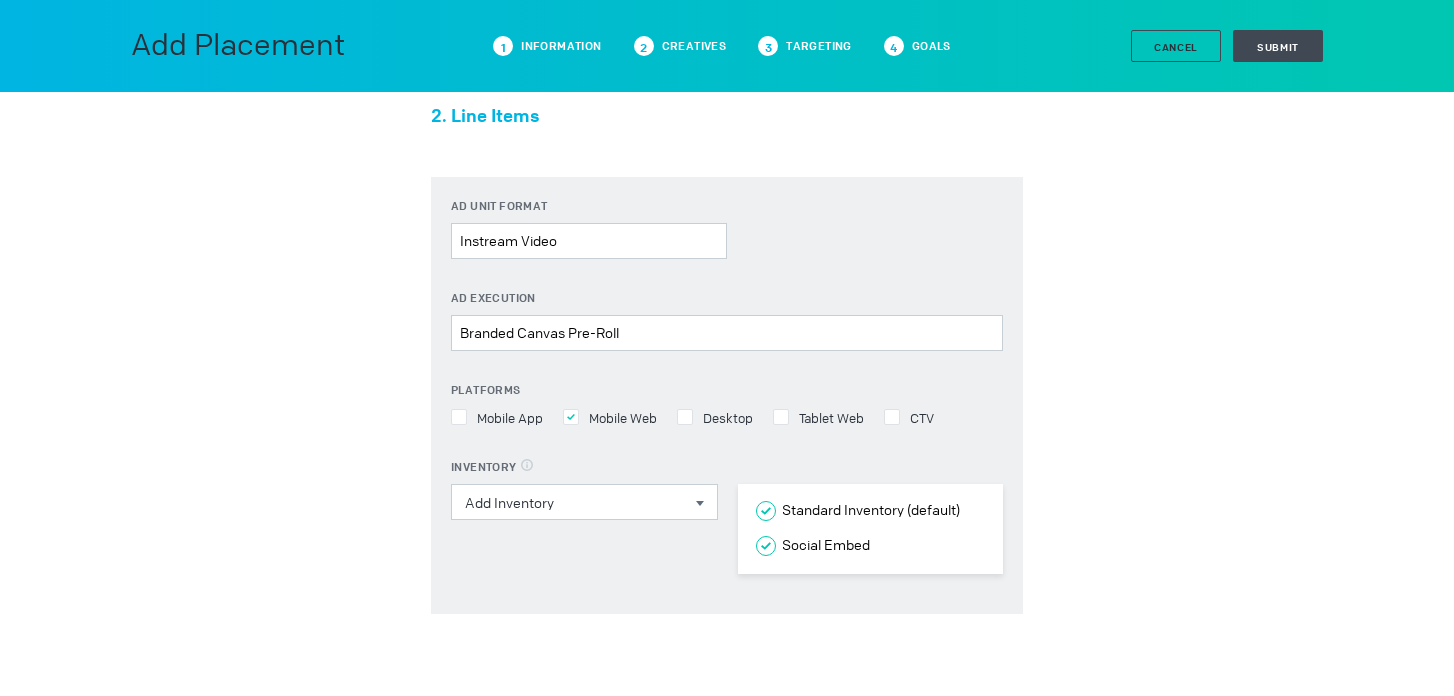 scroll, scrollTop: 824, scrollLeft: 0, axis: vertical 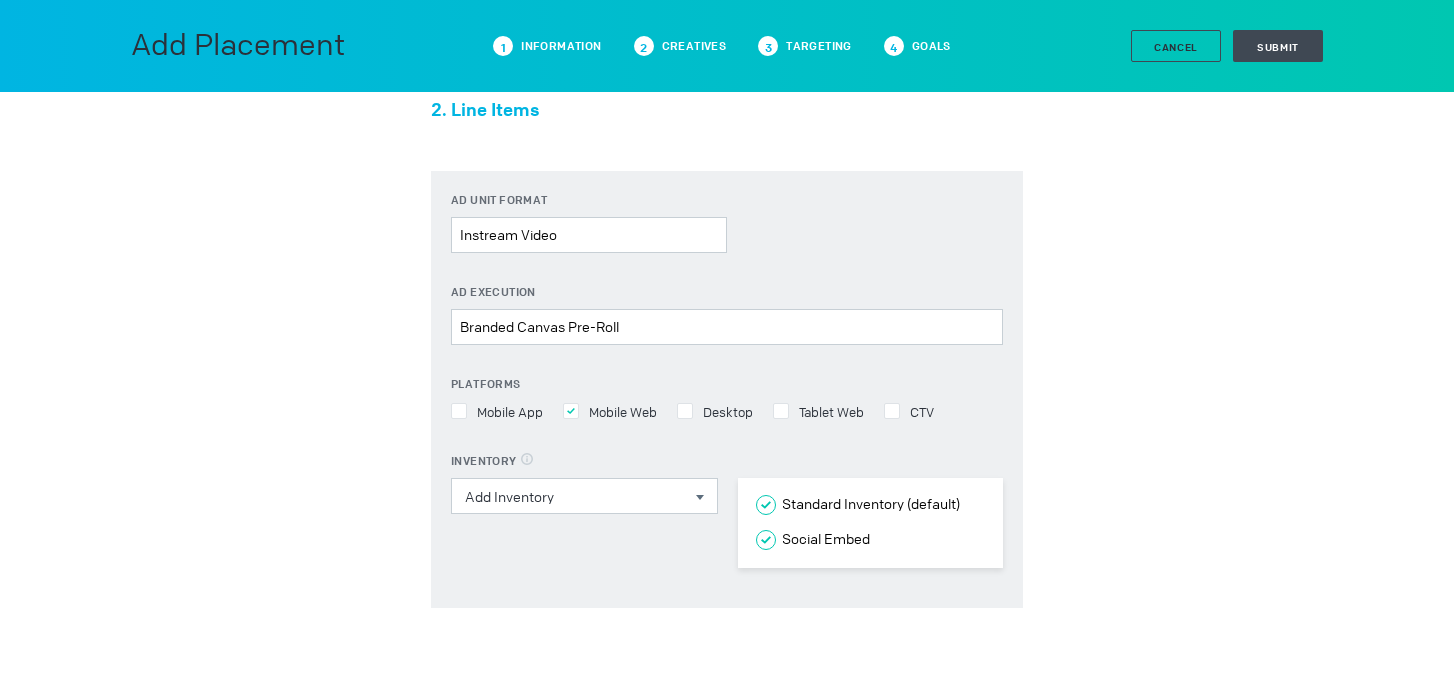 click at bounding box center [459, 411] 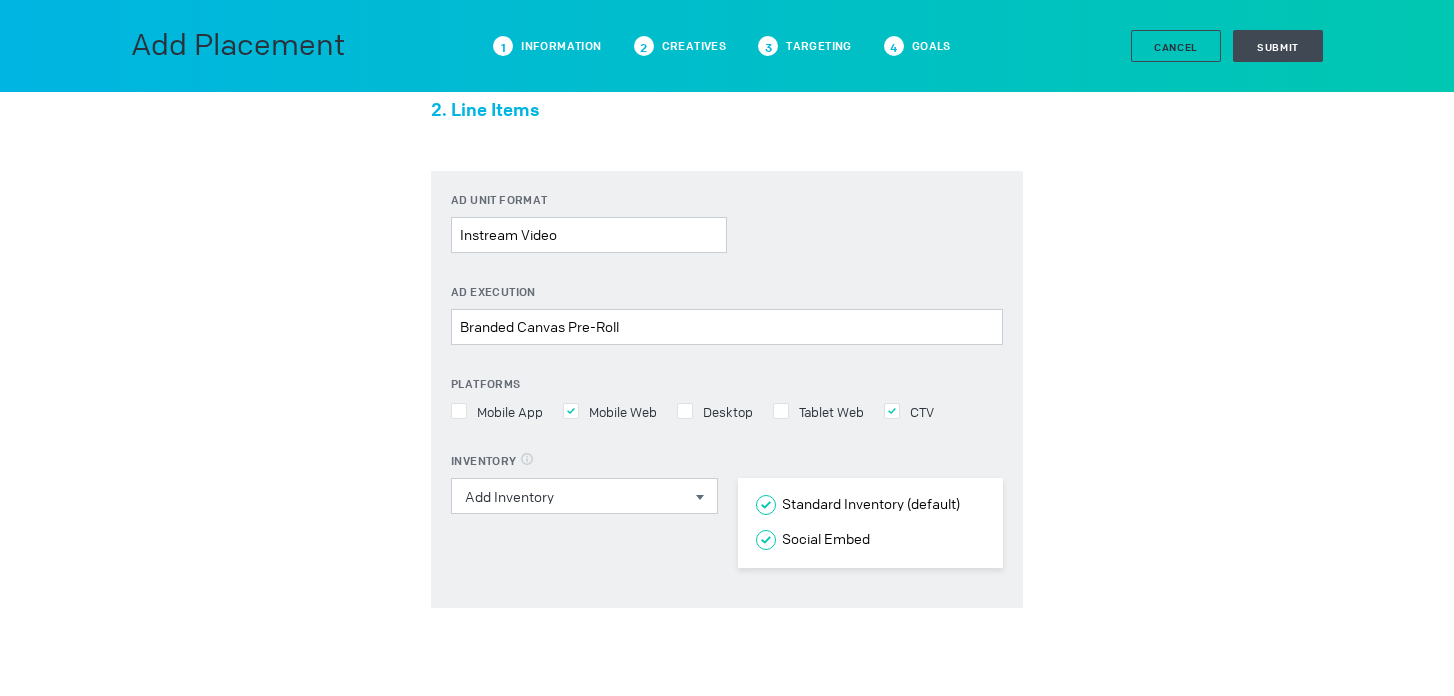 click on "Mobile Web" at bounding box center (610, 411) 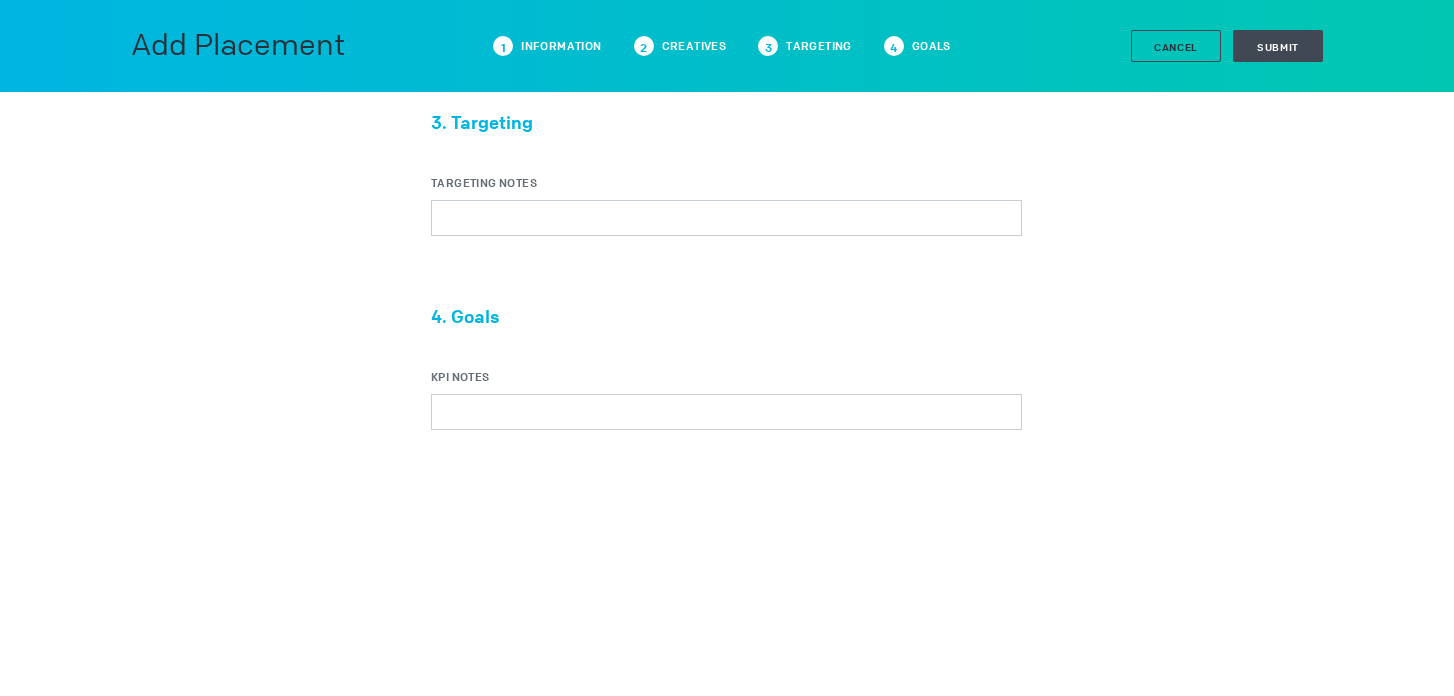 scroll, scrollTop: 1459, scrollLeft: 0, axis: vertical 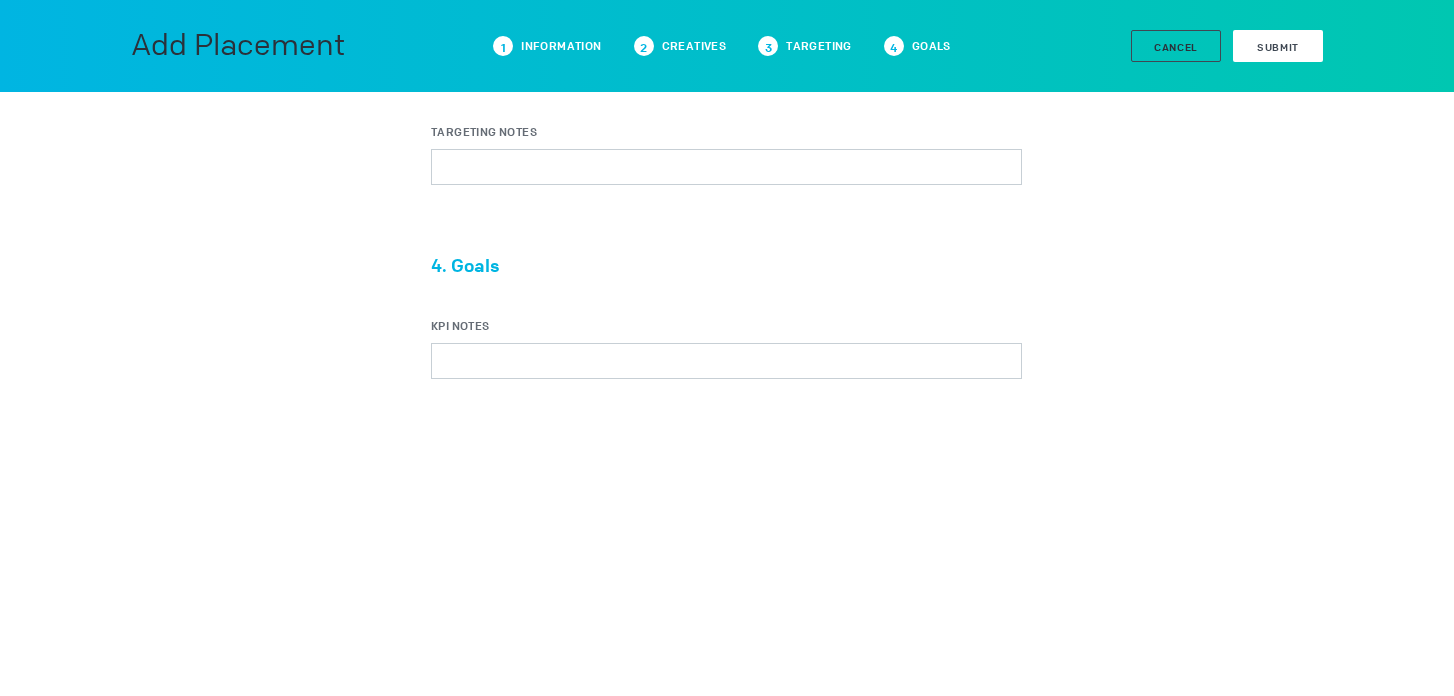 click on "Submit" at bounding box center [1278, 47] 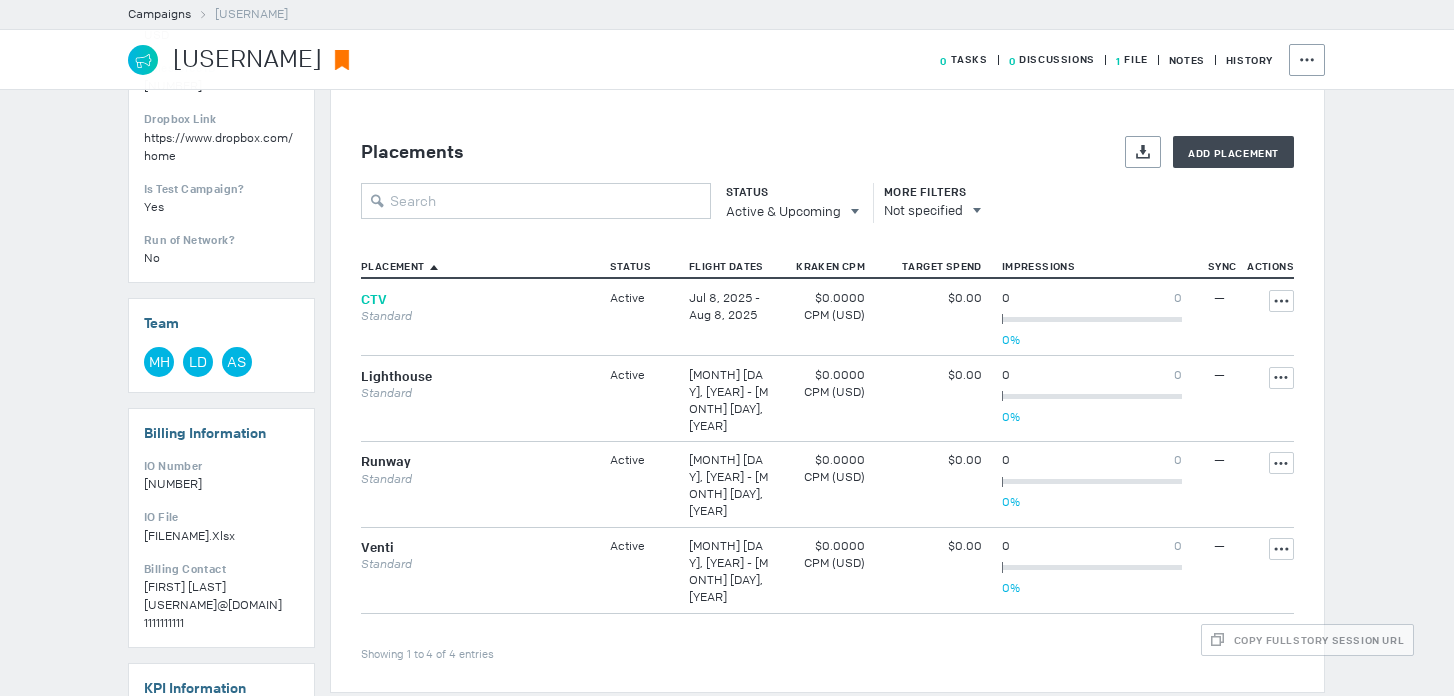 click on "CTV" at bounding box center (374, 299) 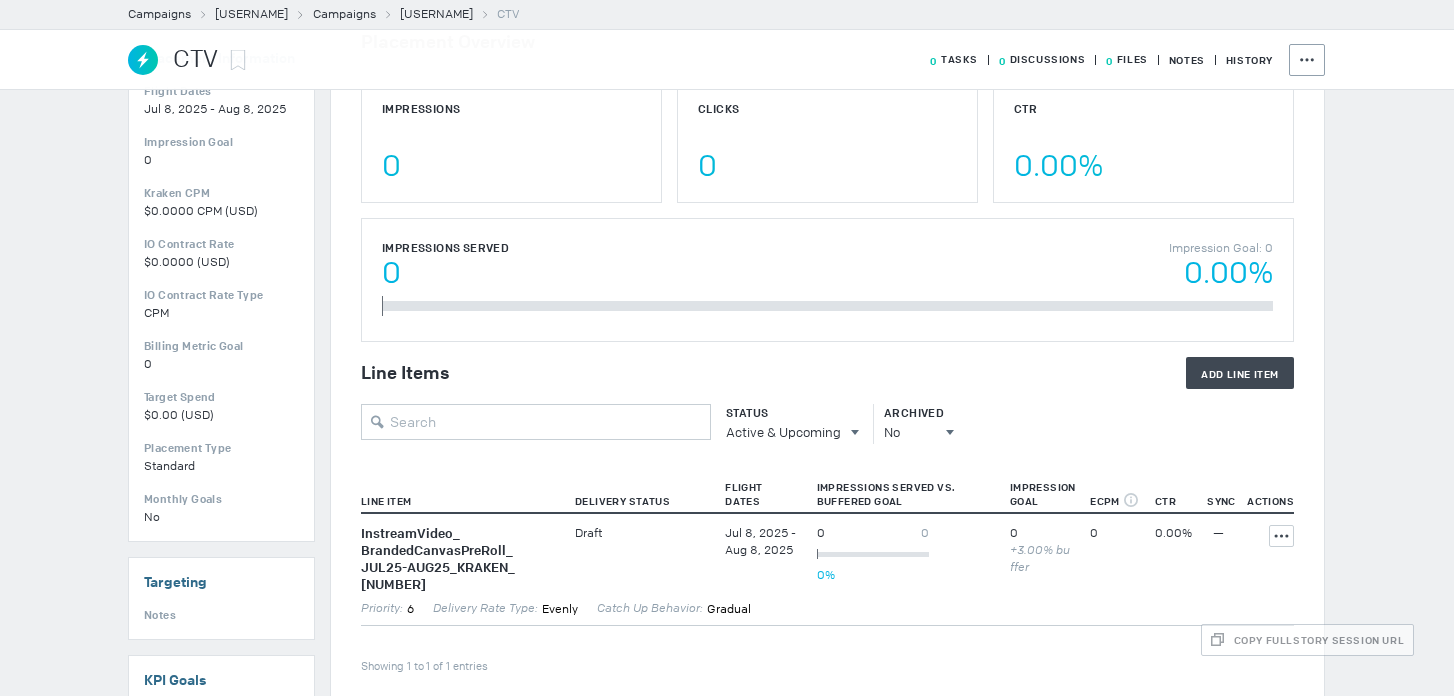 scroll, scrollTop: 0, scrollLeft: 0, axis: both 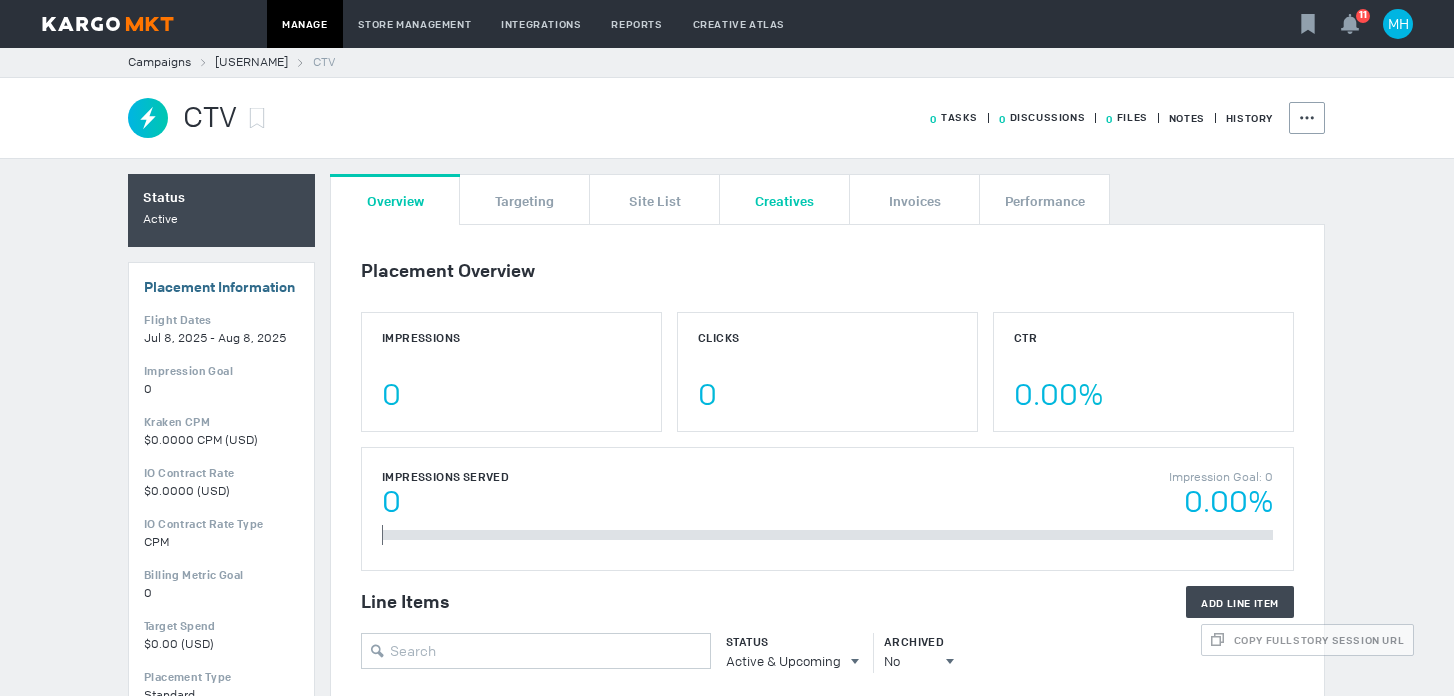 click on "Creatives" at bounding box center [784, 200] 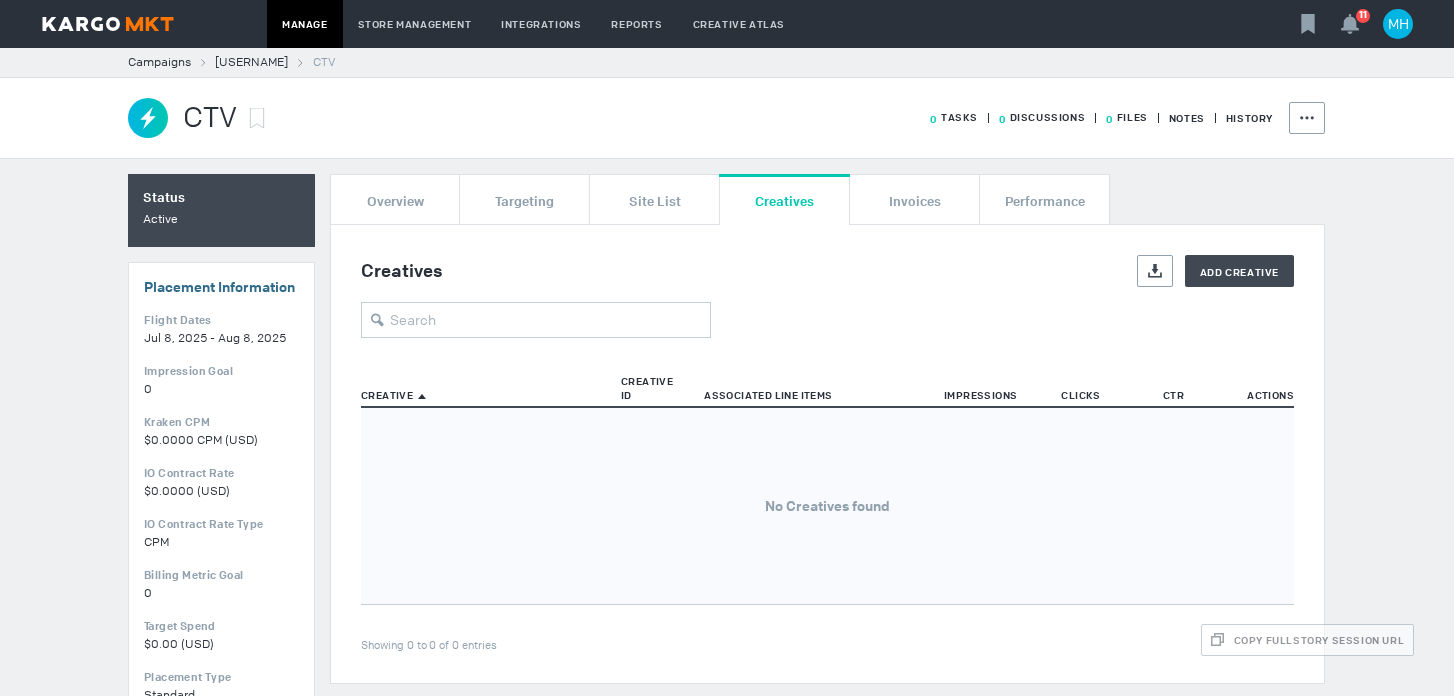 click on "Creatives Export   Add Creative     Creative Creative ID Associated Line Items Impressions Clicks CTR Actions Showing 0 to 0 of 0 entries No Creatives found" at bounding box center (827, 454) 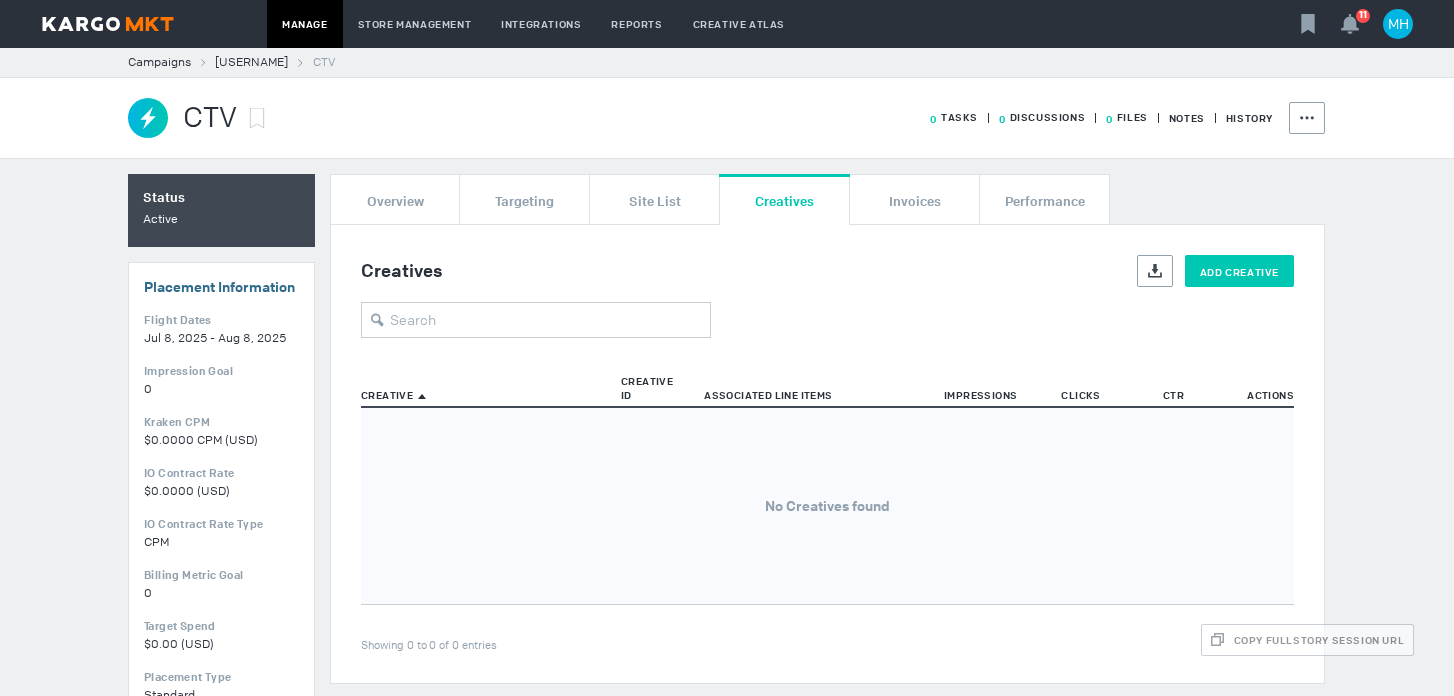 click on "Add Creative" at bounding box center [1239, 271] 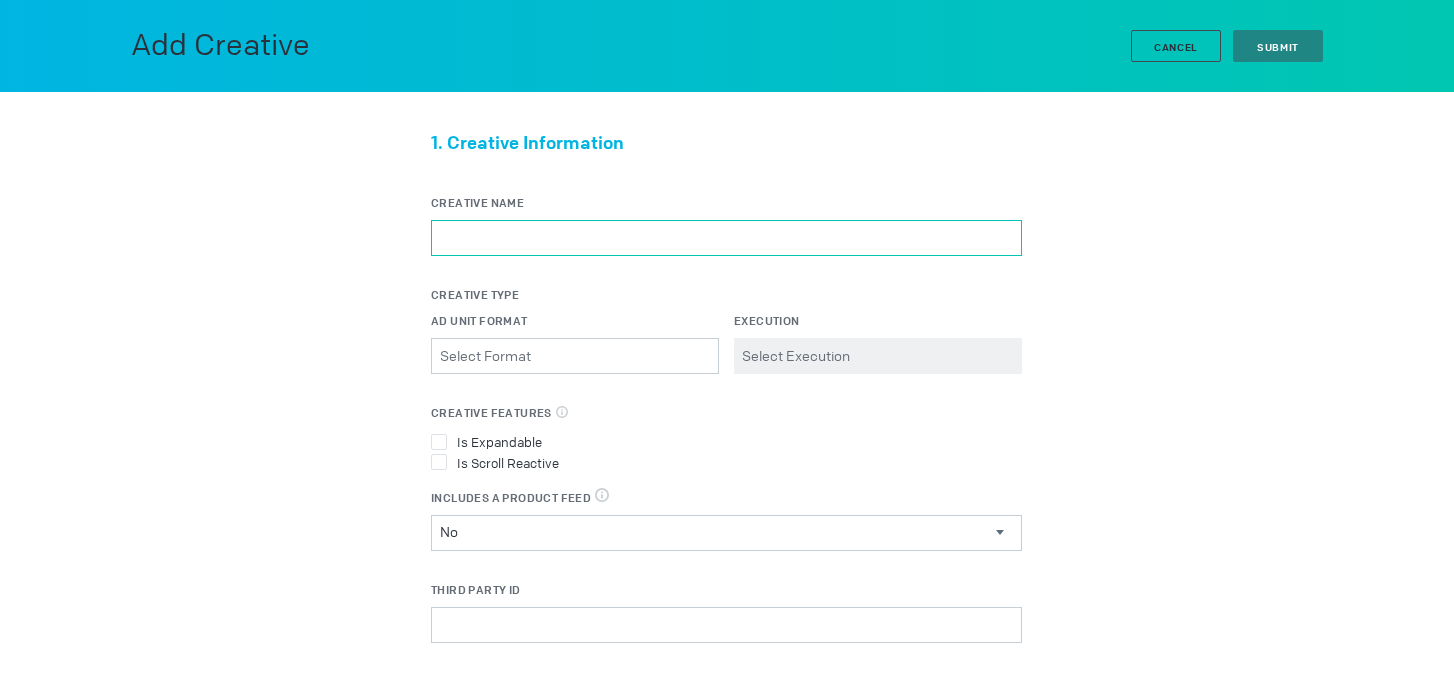 click on "Creative Name" at bounding box center [726, 238] 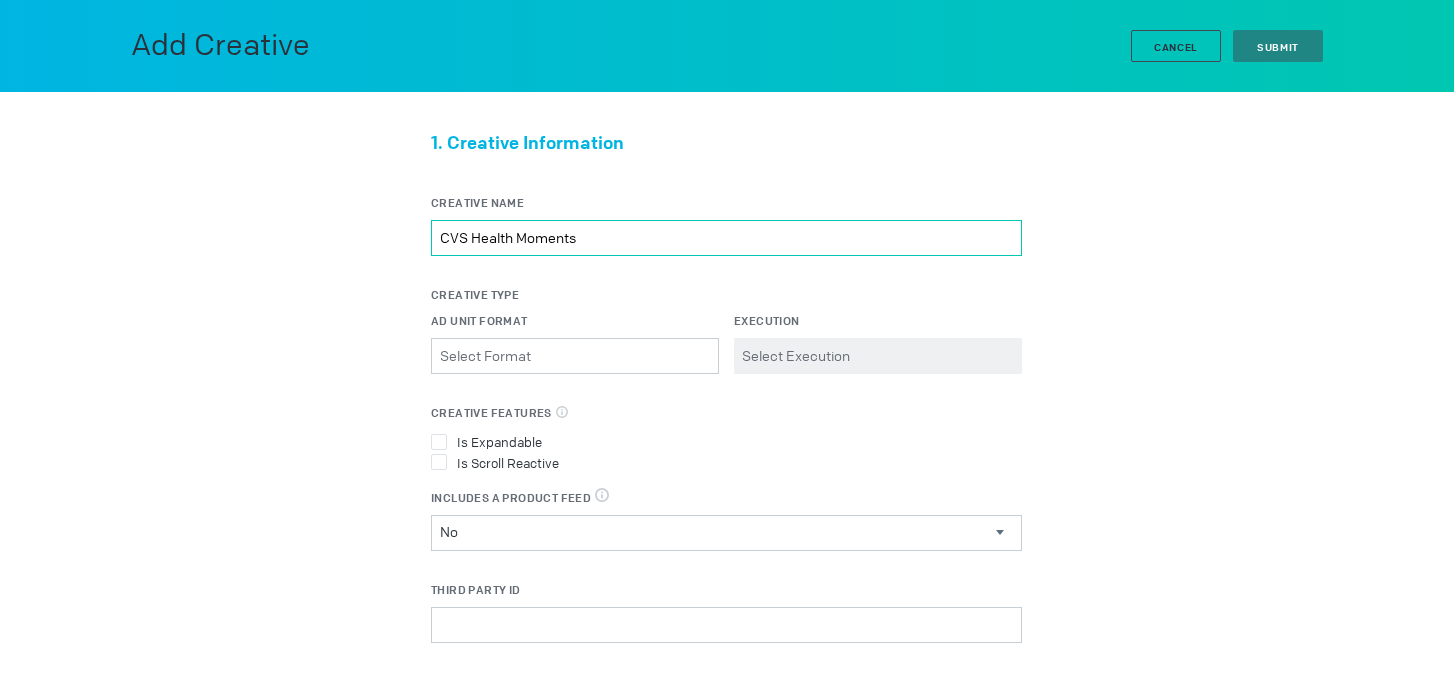 type on "CVS Health Moments" 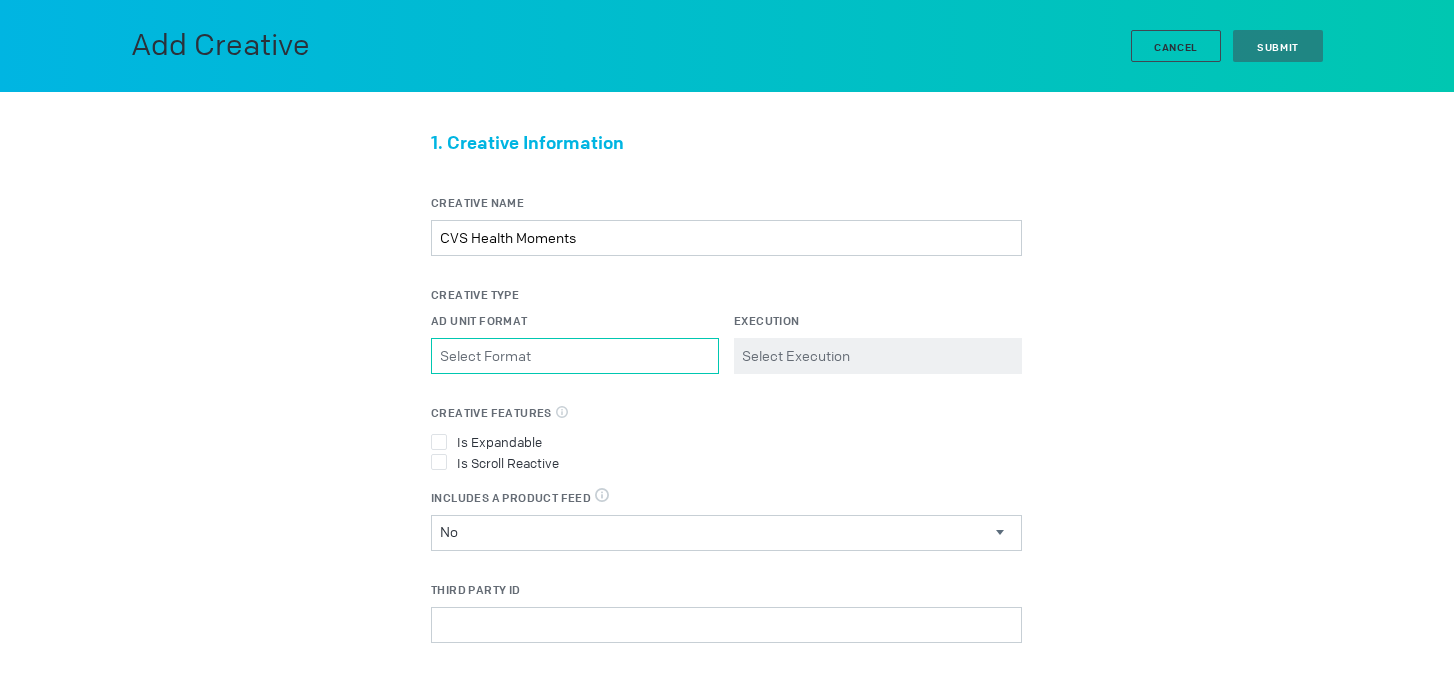 click on "Ad Unit Format Please select a valid item" at bounding box center (575, 356) 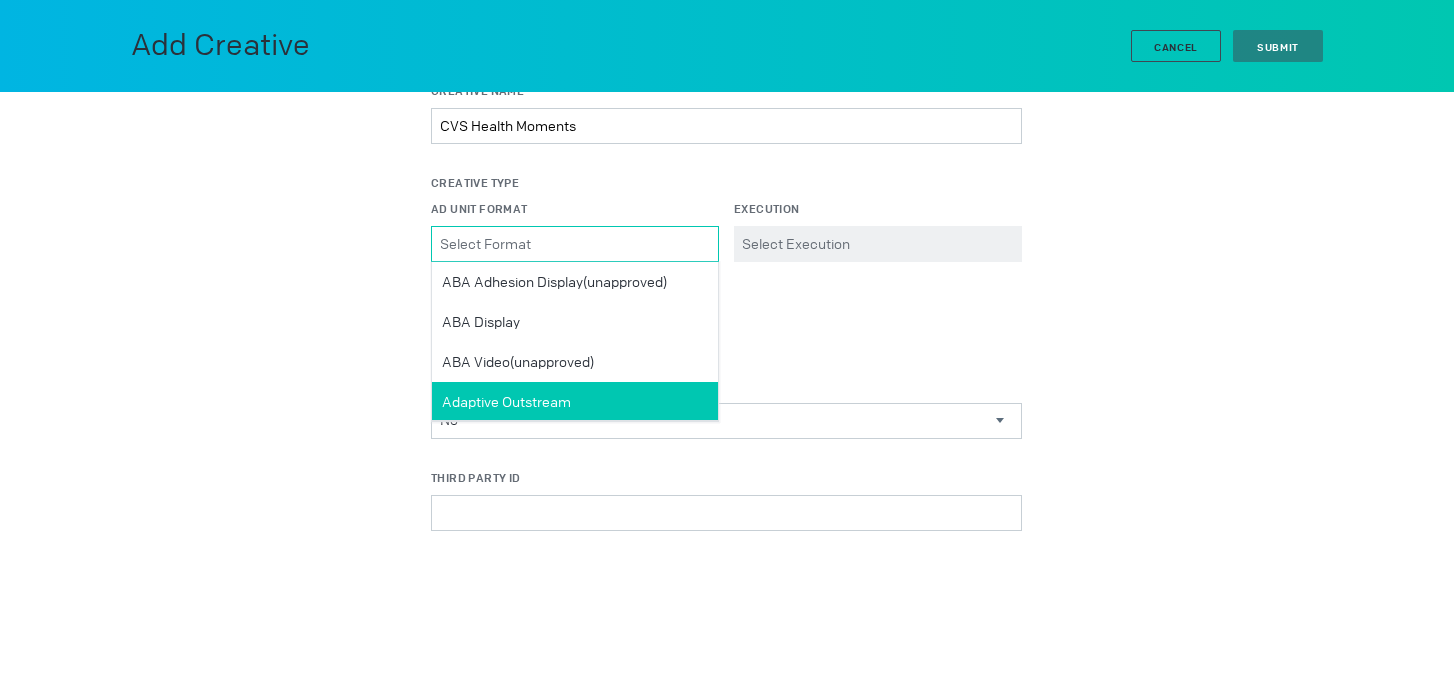 scroll, scrollTop: 0, scrollLeft: 0, axis: both 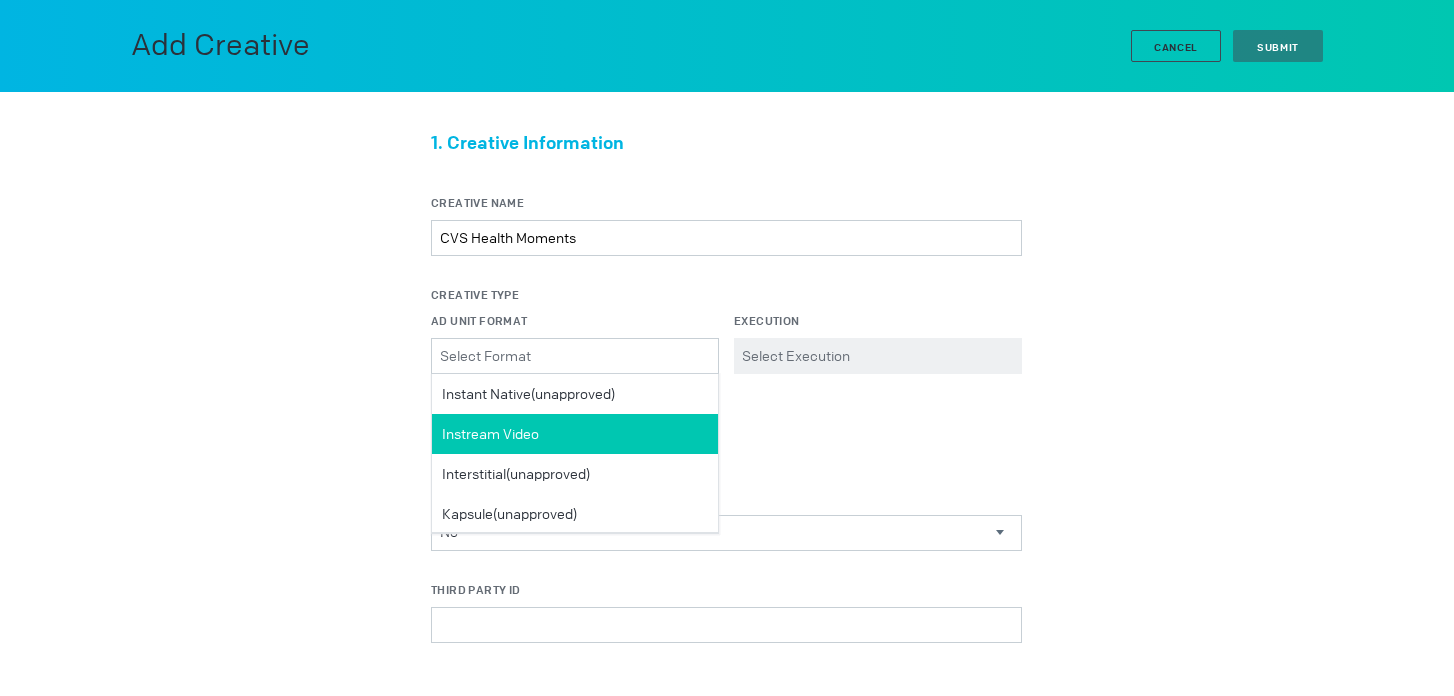 click on "Instream Video" at bounding box center [575, 434] 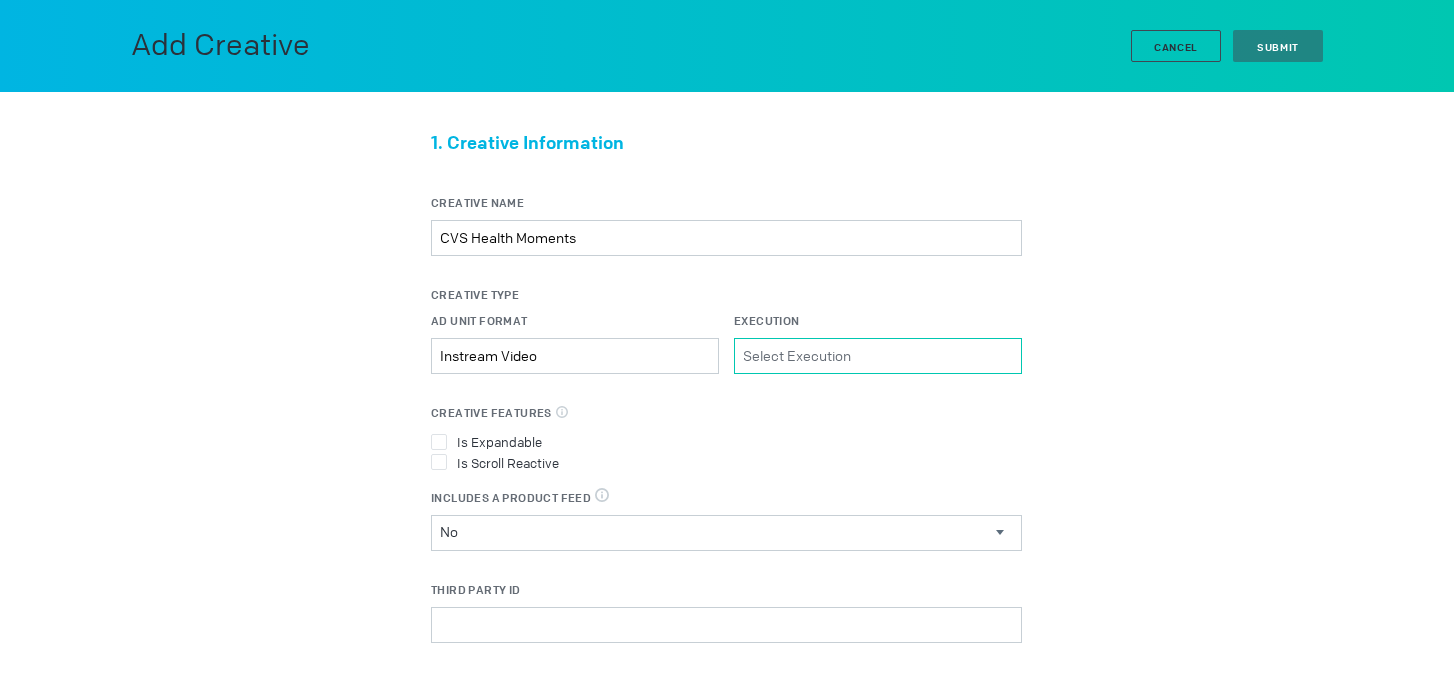 click on "Execution Please select a valid item" at bounding box center [878, 356] 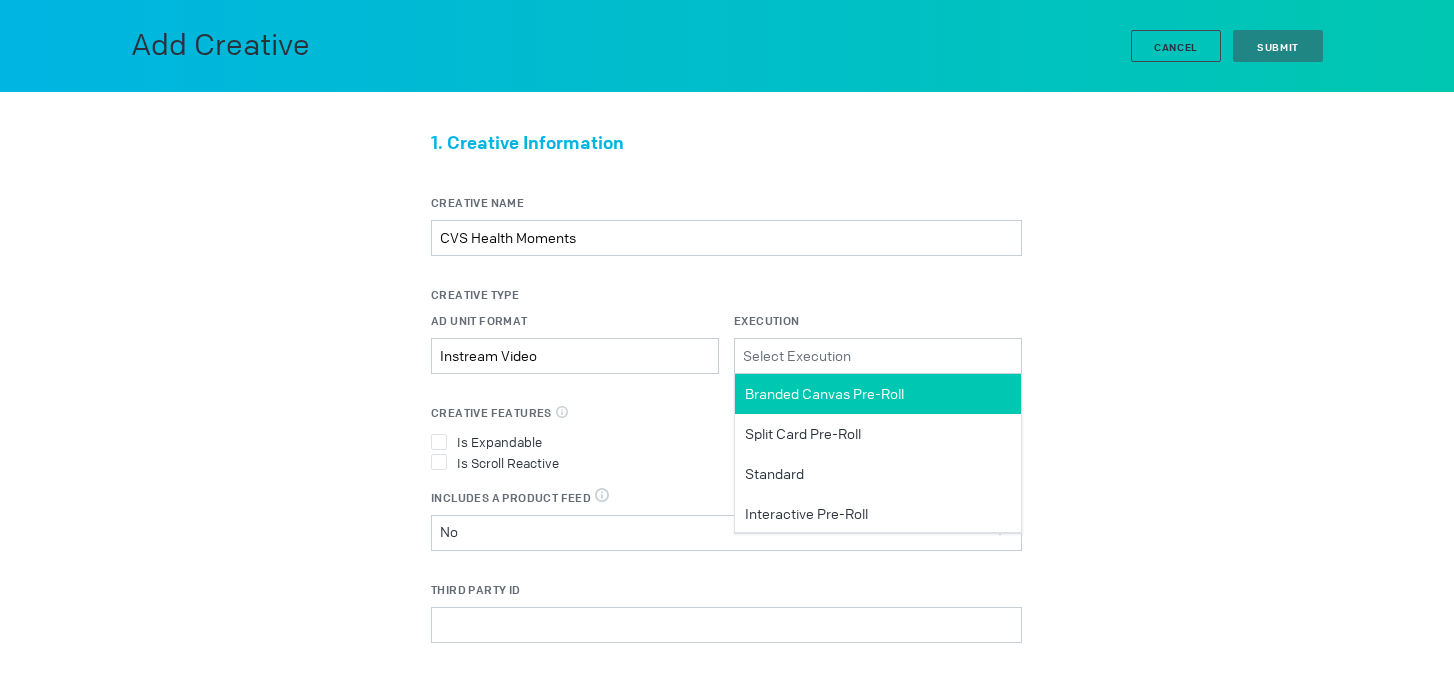 click on "Branded Canvas Pre-Roll" at bounding box center (824, 394) 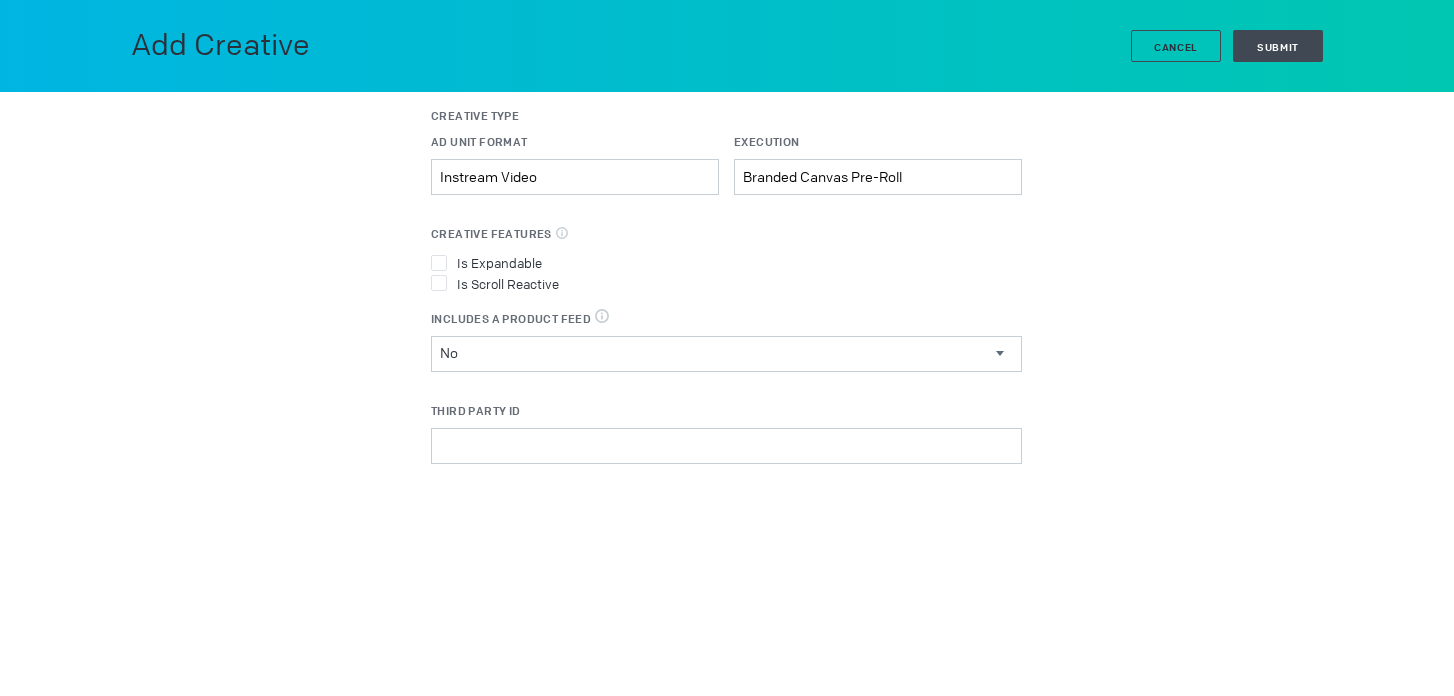 scroll, scrollTop: 189, scrollLeft: 0, axis: vertical 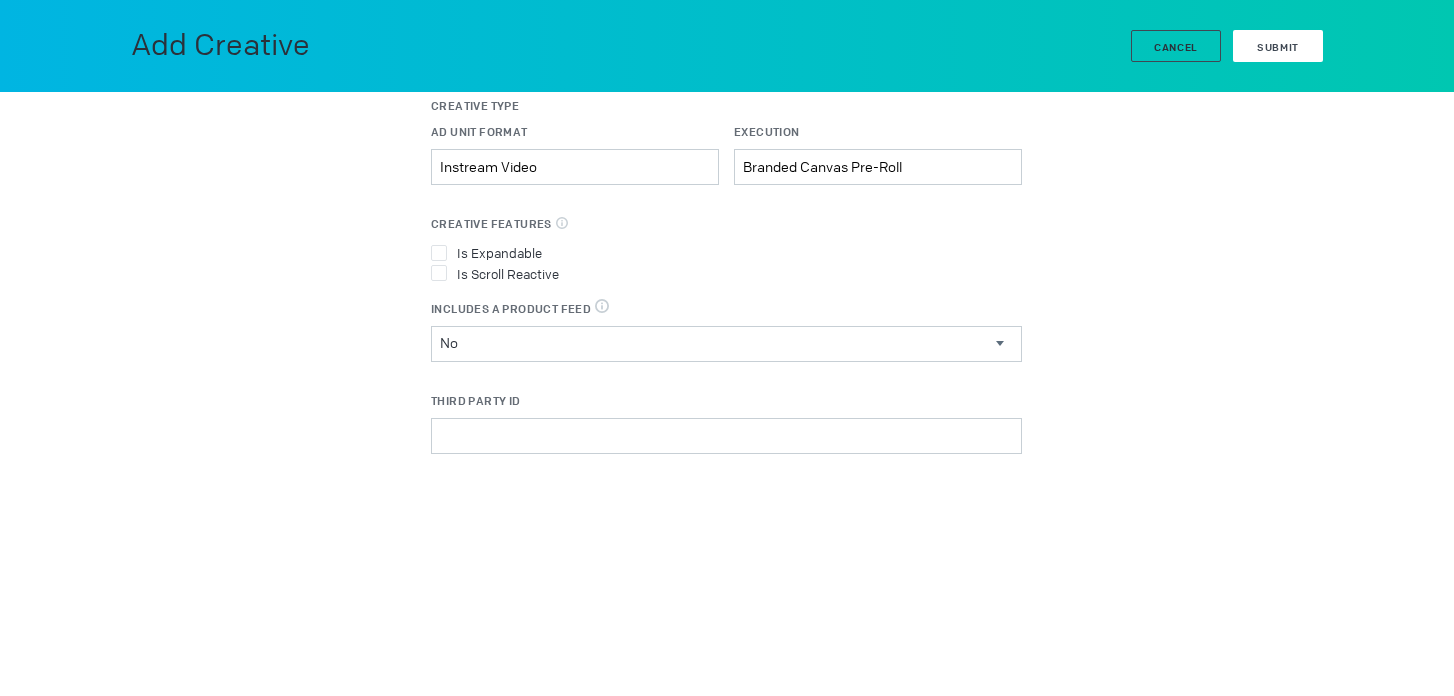 click on "Submit" at bounding box center [1278, 47] 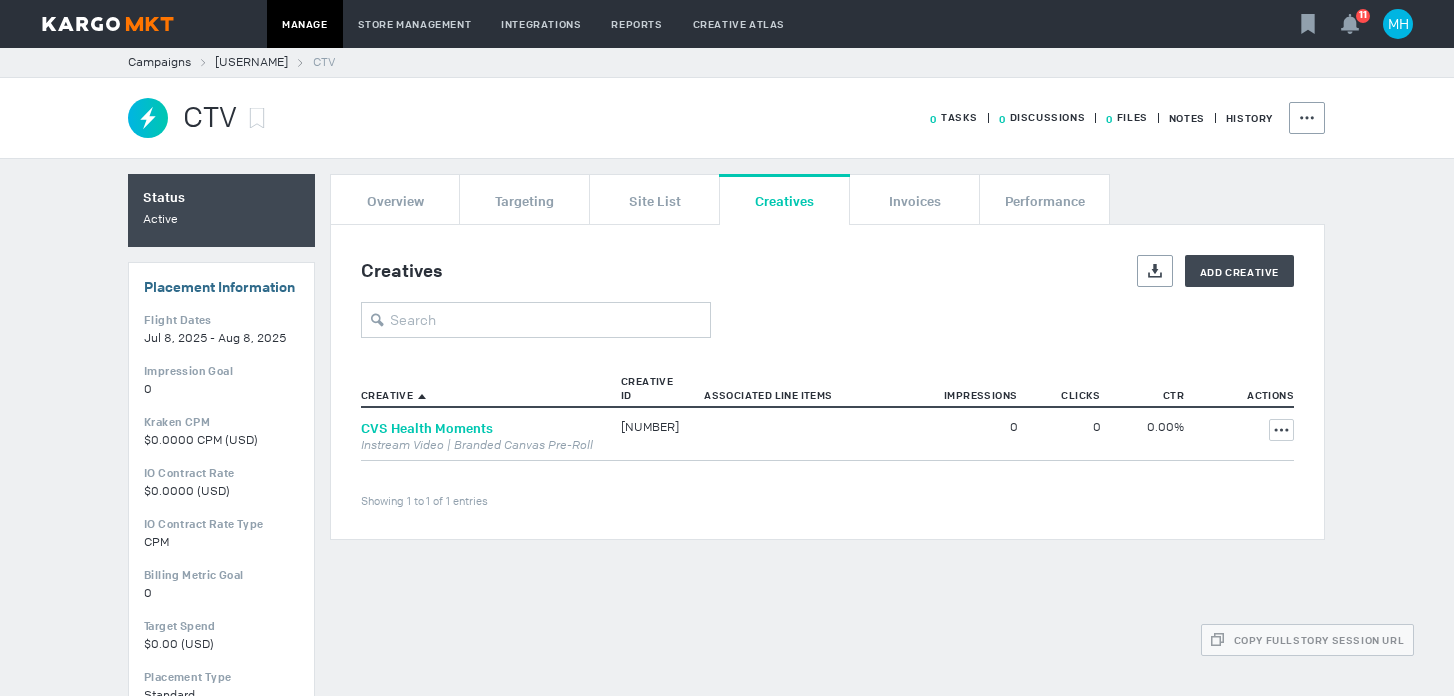click on "CVS Health Moments" at bounding box center (427, 428) 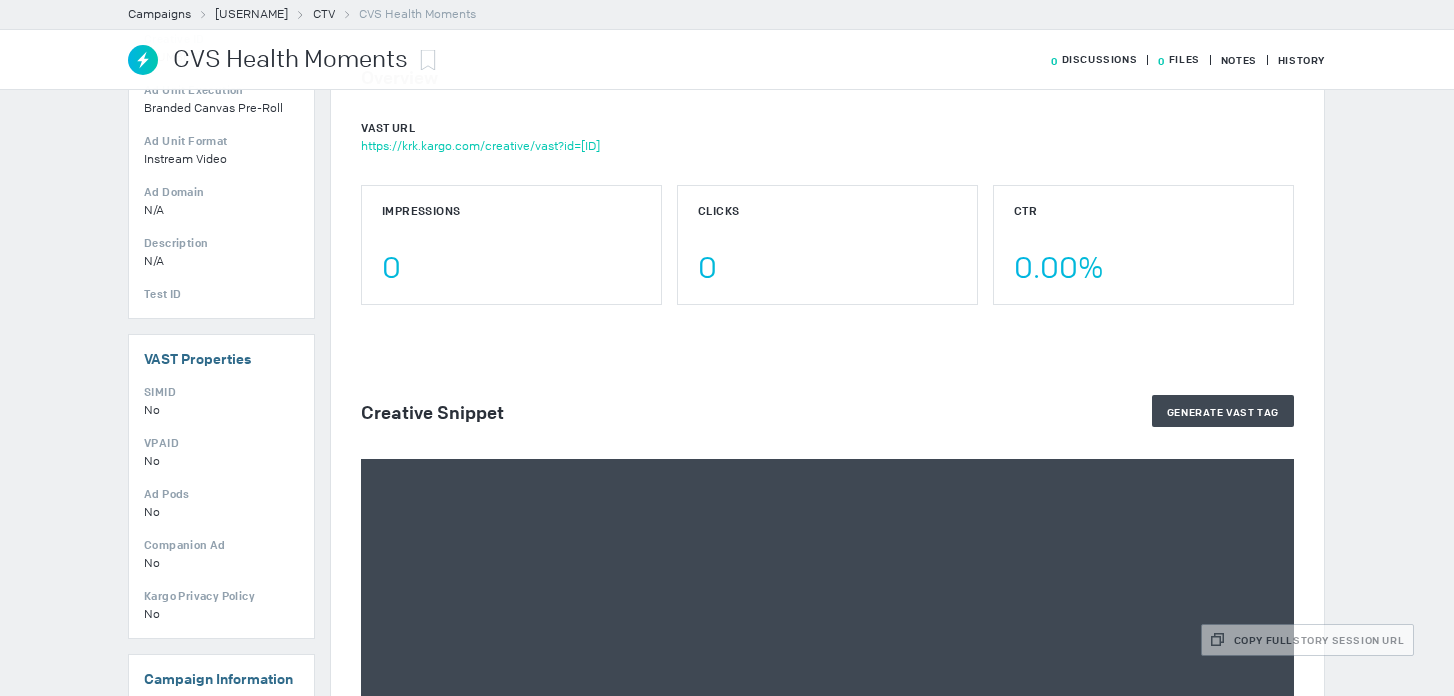 scroll, scrollTop: 212, scrollLeft: 0, axis: vertical 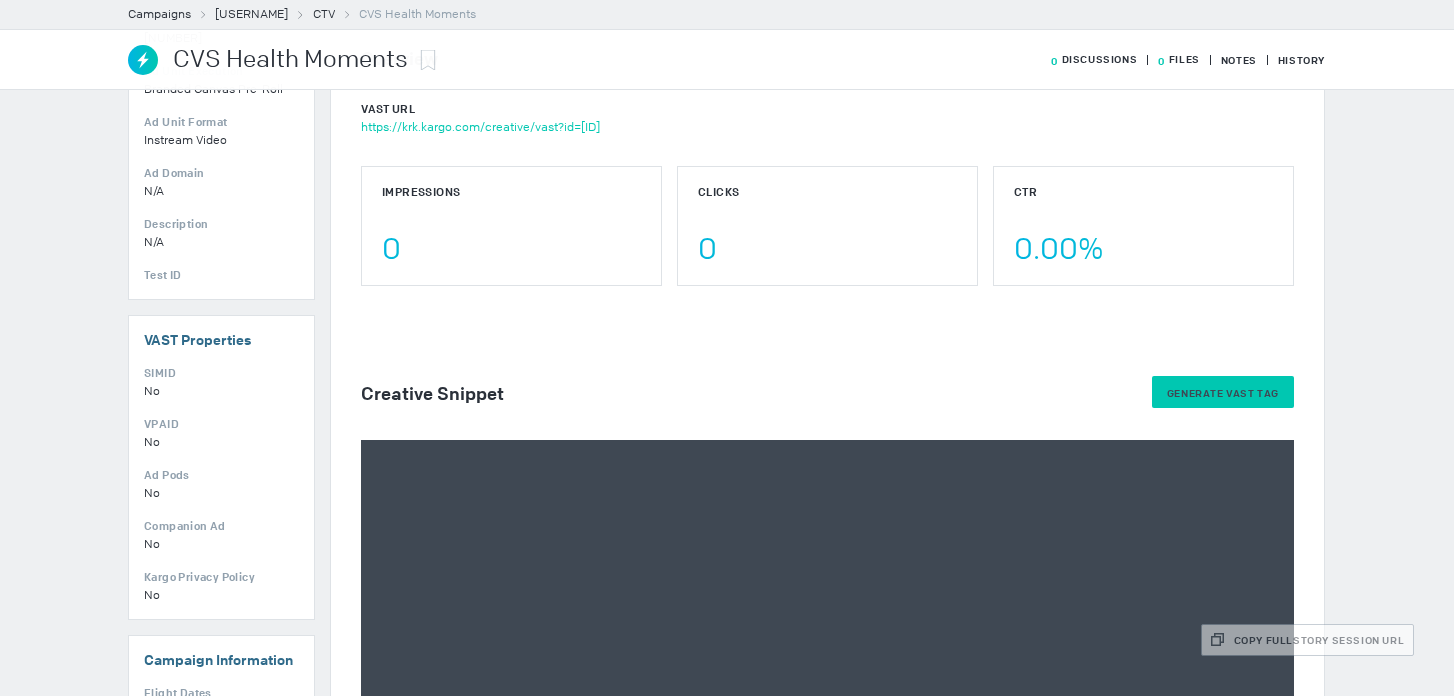 click on "Generate VAST Tag" at bounding box center [1223, 393] 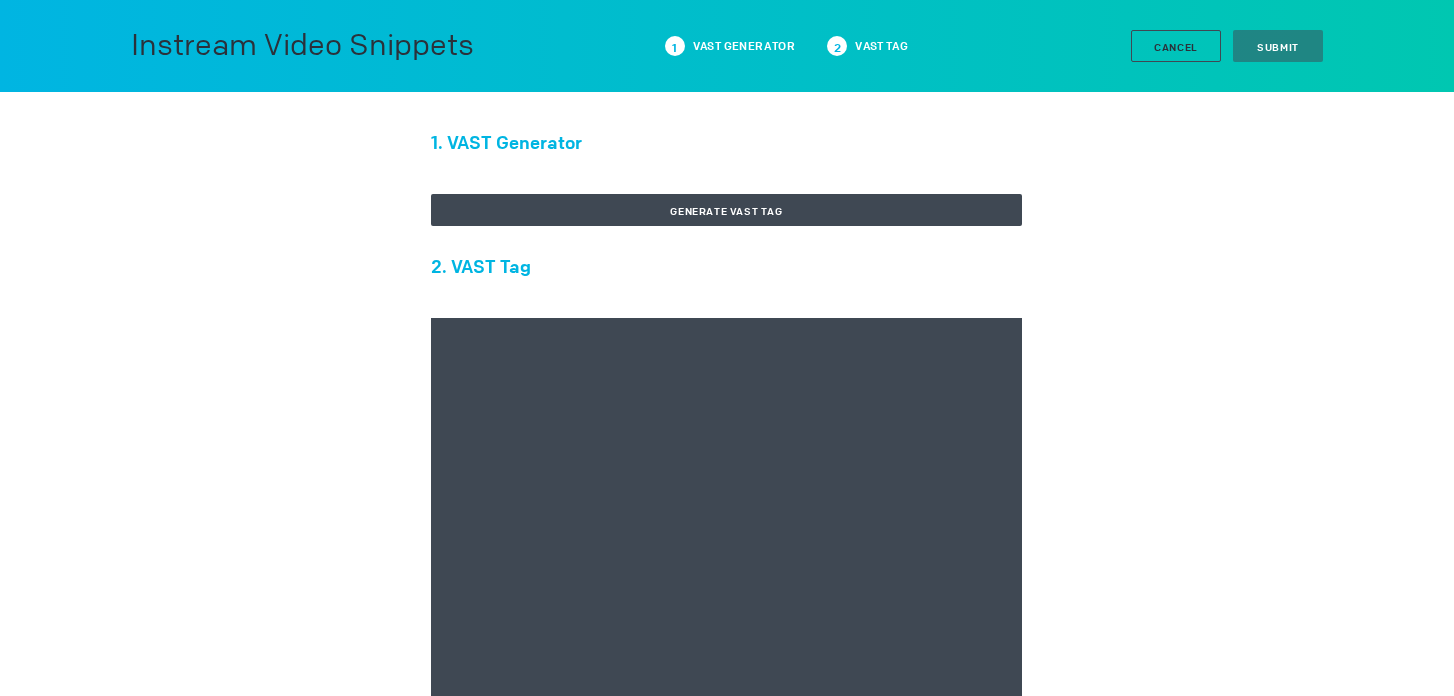 click at bounding box center [726, 518] 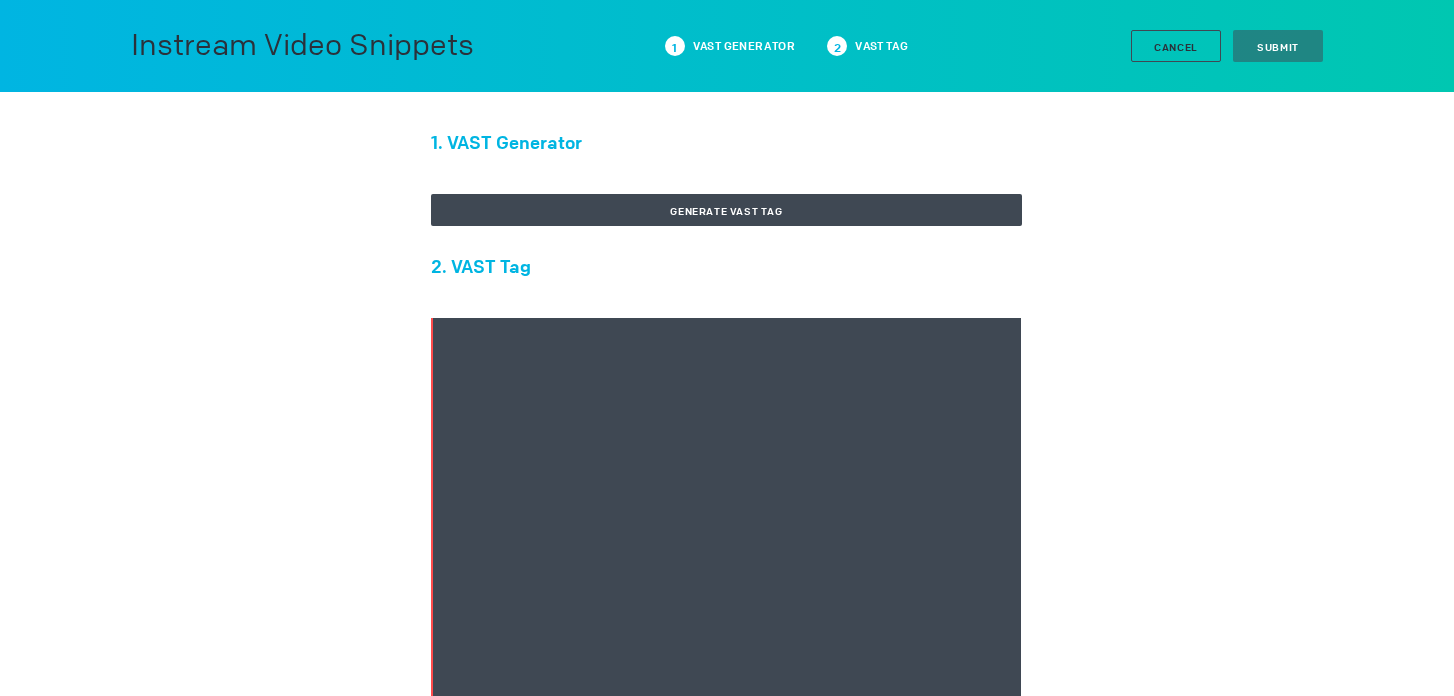 click at bounding box center (726, 518) 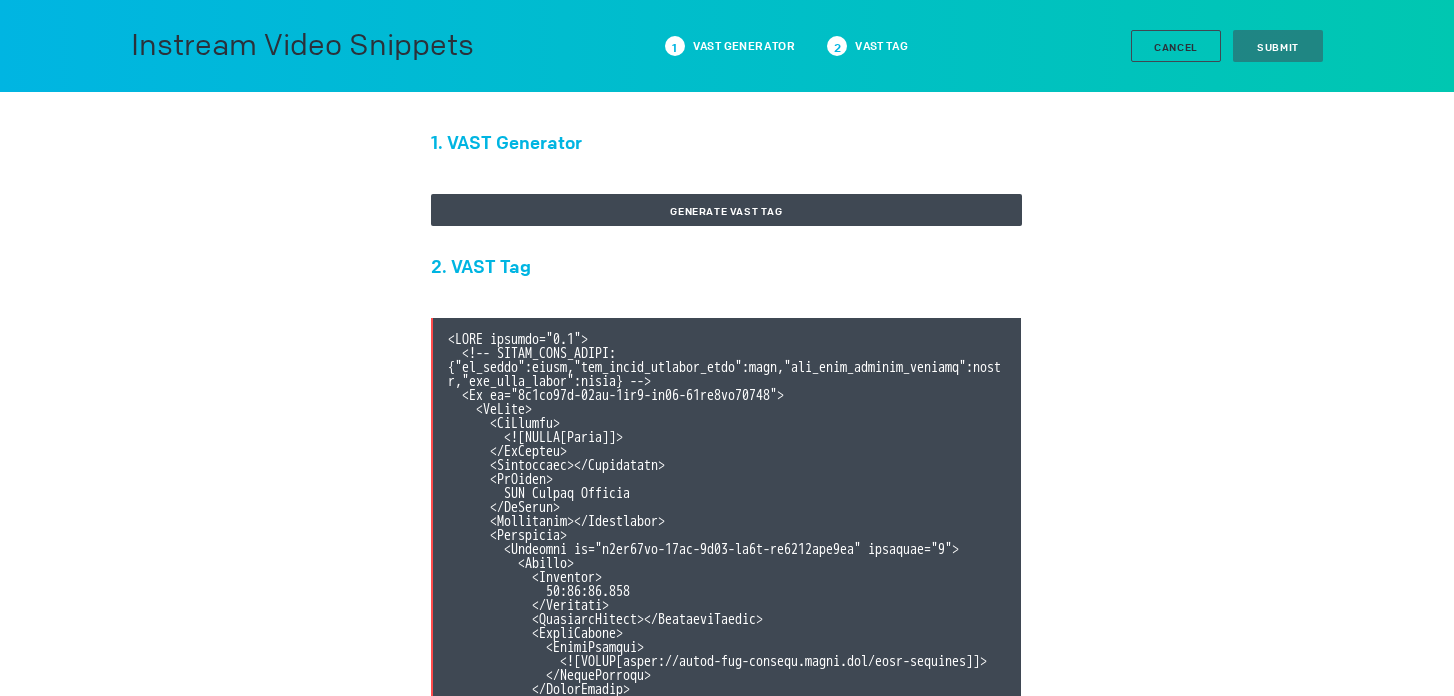 scroll, scrollTop: 540, scrollLeft: 0, axis: vertical 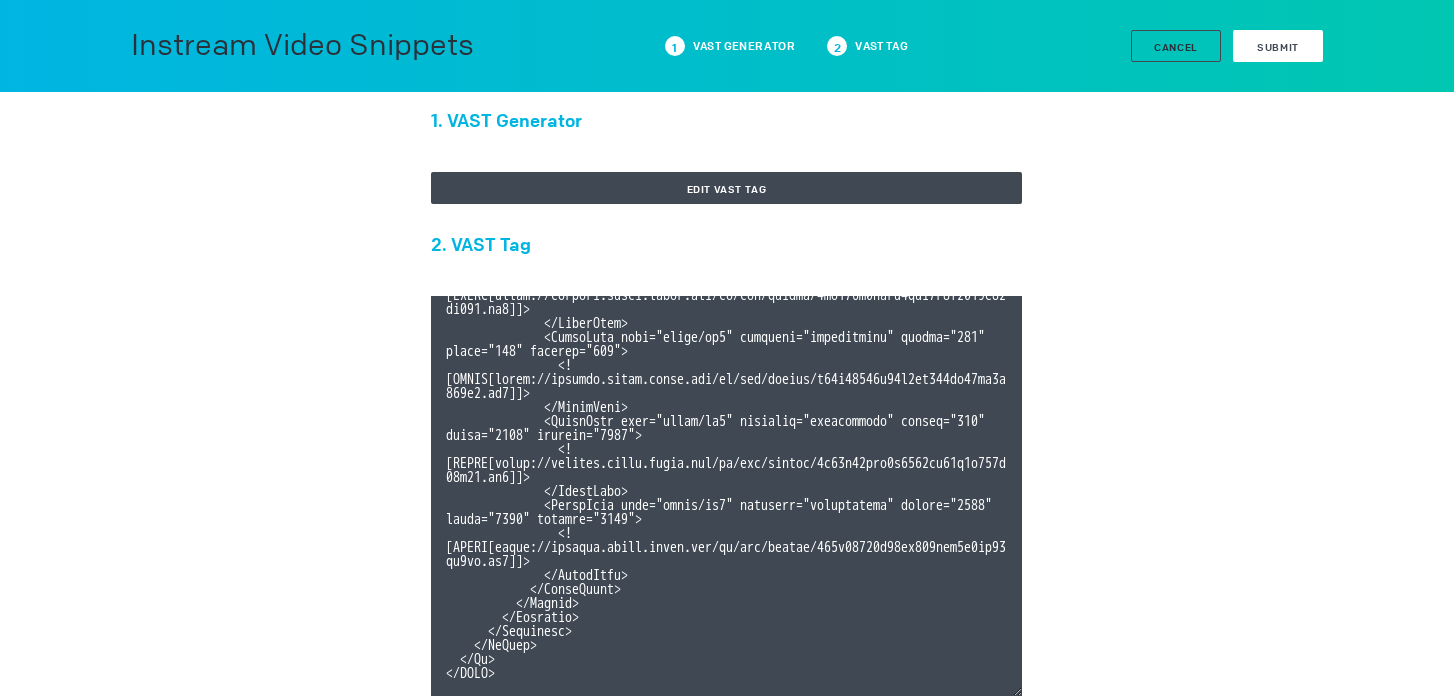 type on "<VAST version="3.0">
<!-- KARGO_VAST_PROPS: {"is_vpaid":false,"has_kargo_privacy_icon":true,"has_main_content_overlay":false,"has_vast_simid":false} -->
<Ad id="7b5bb42c-22cc-4bd7-bf97-98db9af97004">
<InLine>
<AdSystem>
<![CDATA[Kargo]]>
</AdSystem>
<Advertiser></Advertiser>
<AdTitle>
CVS Health Moments
</AdTitle>
<Extensions></Extensions>
<Creatives>
<Creative id="c2da07fe-03da-4e46-ba2e-ca4958fab2ef" sequence="1">
<Linear>
<Duration>
00:00:12.650
</Duration>
<TrackingEvents></TrackingEvents>
<VideoClicks>
<ClickThrough>
<![CDATA[https://video-tag-builder.kargo.com/vast-instream]]>
</ClickThrough>
</VideoClicks>
<MediaFiles>
<MediaFile type="video/mp4" delivery="progressive" height="300" width="534" bitrate="706">
<![CDATA[https://storage.cloud.kargo.com/ad/mos/vide..." 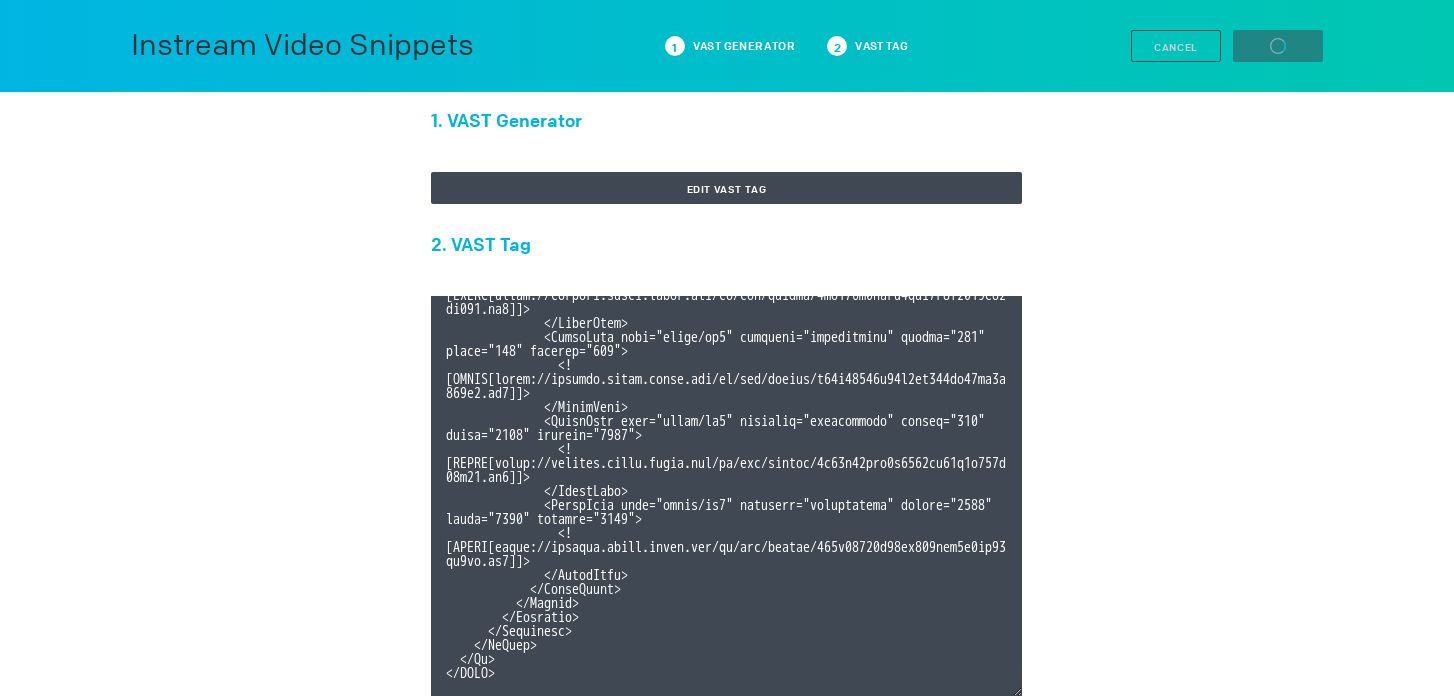 scroll, scrollTop: 0, scrollLeft: 0, axis: both 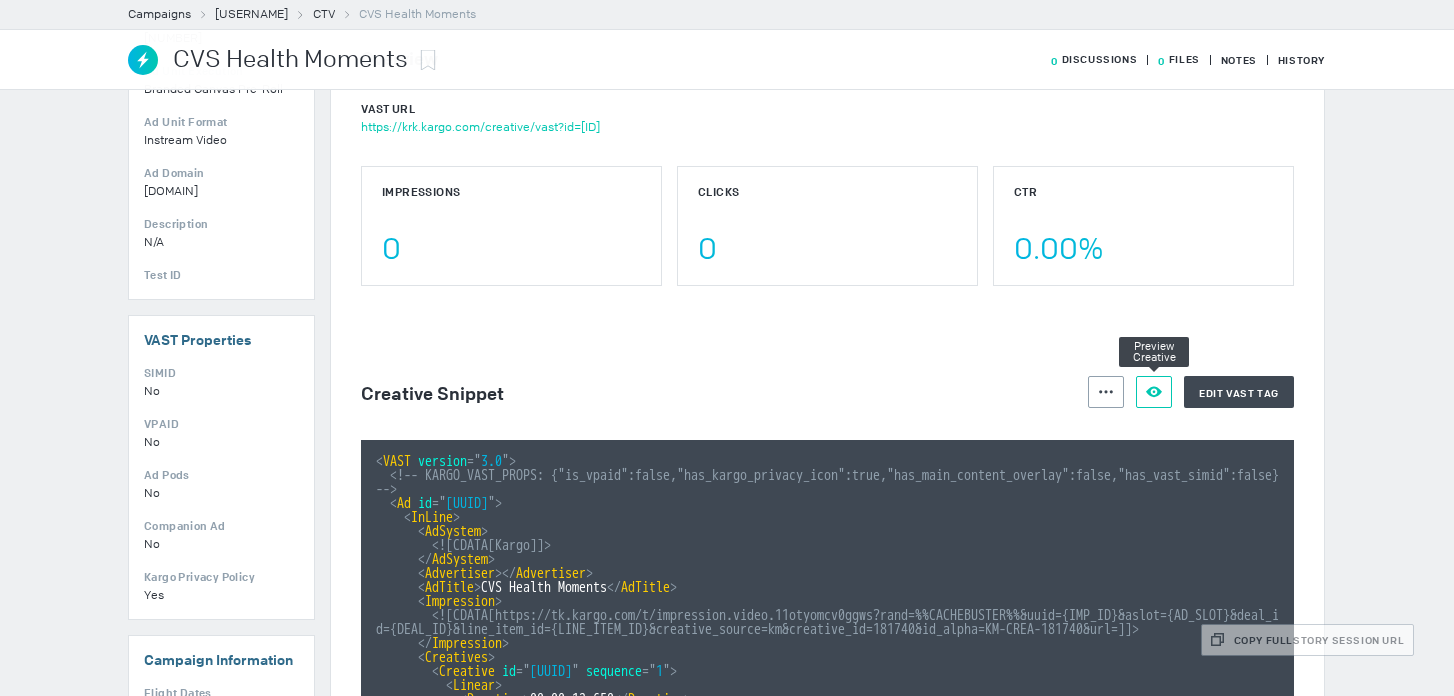 click on "Preview Creative" at bounding box center [1154, 392] 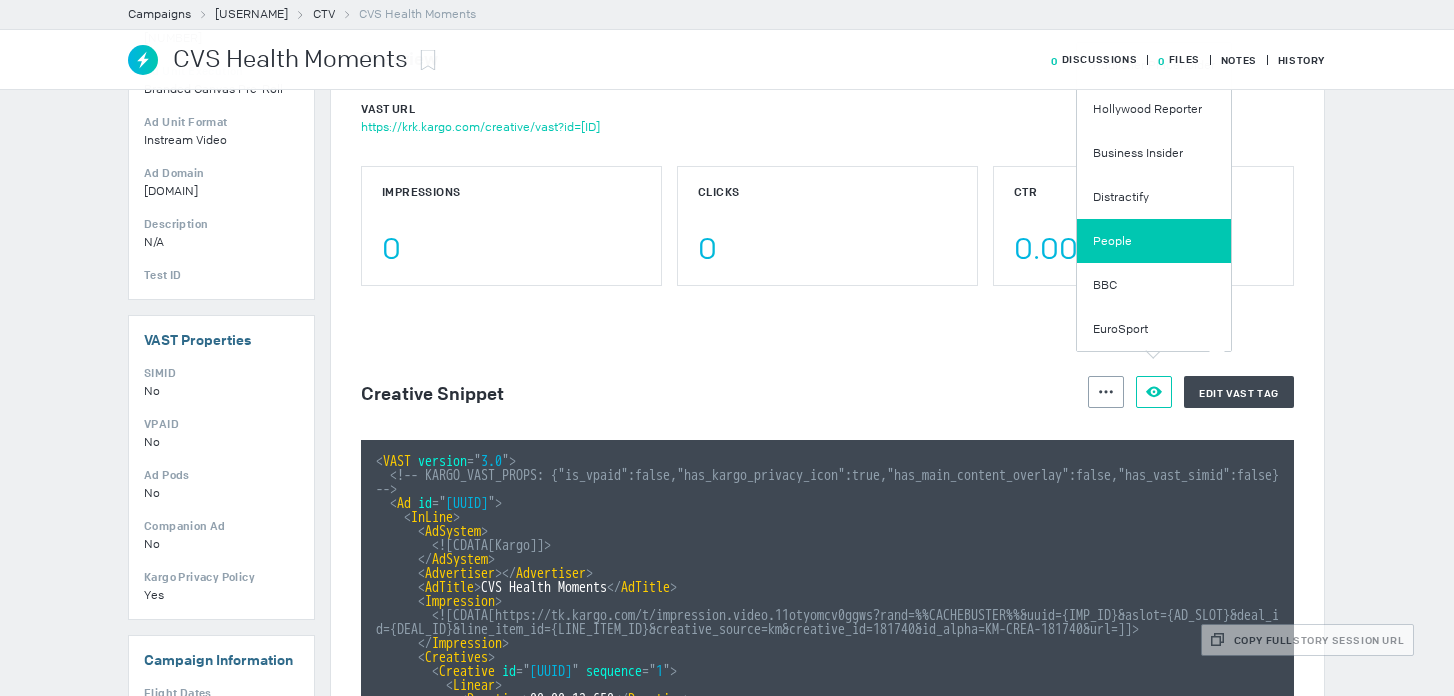 click on "People" at bounding box center [1154, 241] 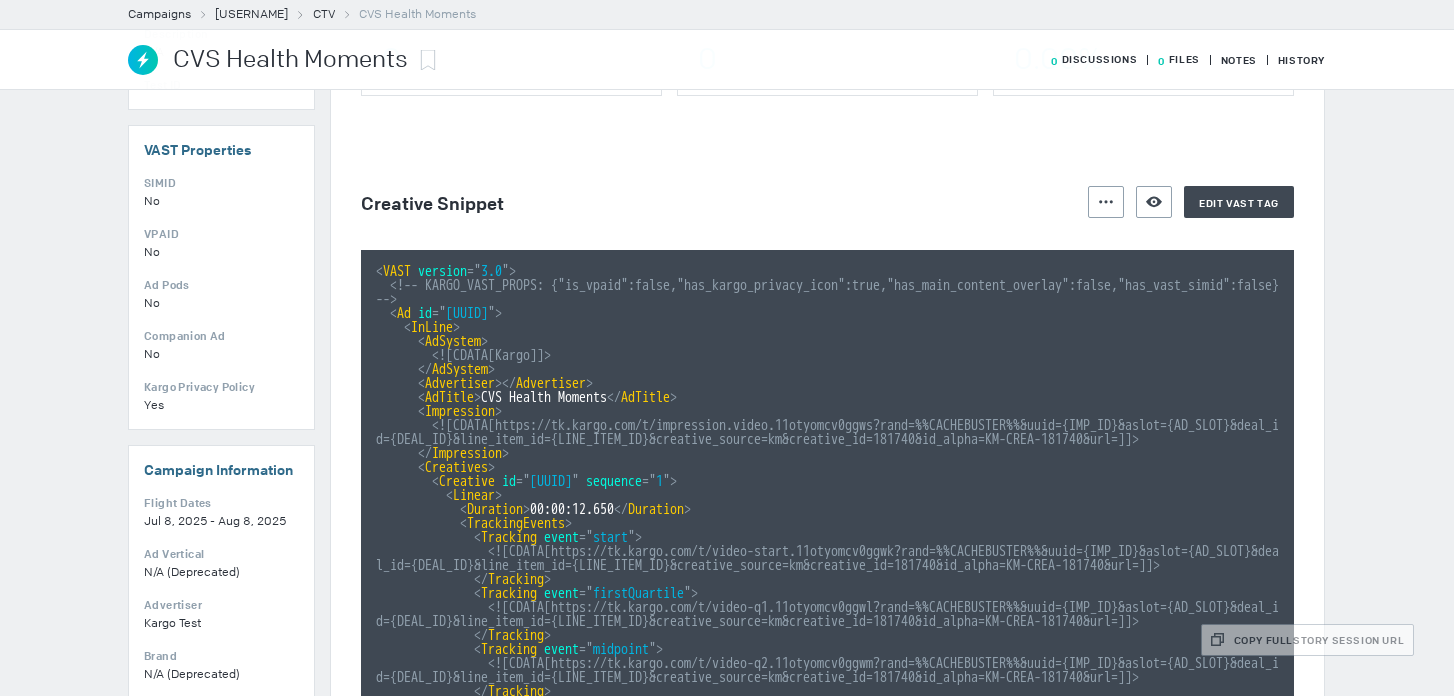 scroll, scrollTop: 407, scrollLeft: 0, axis: vertical 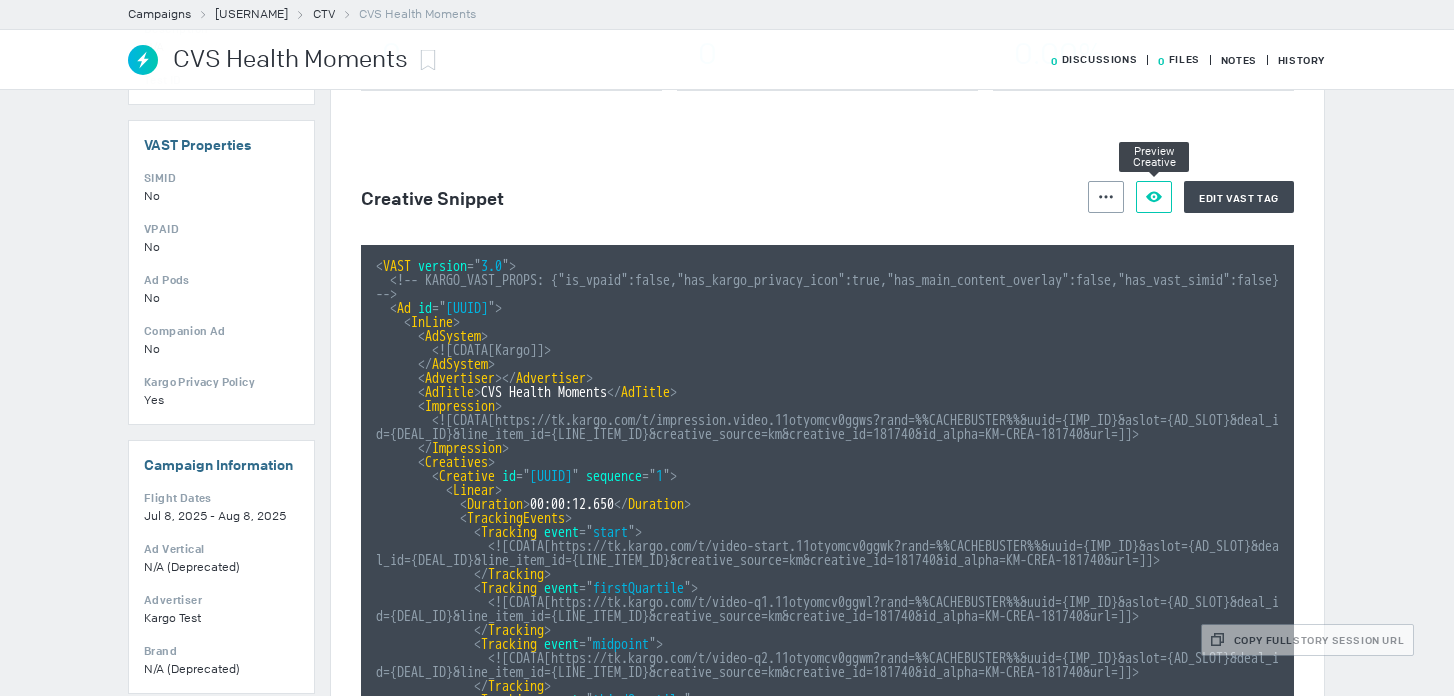 click on "Preview Creative" at bounding box center [1154, 197] 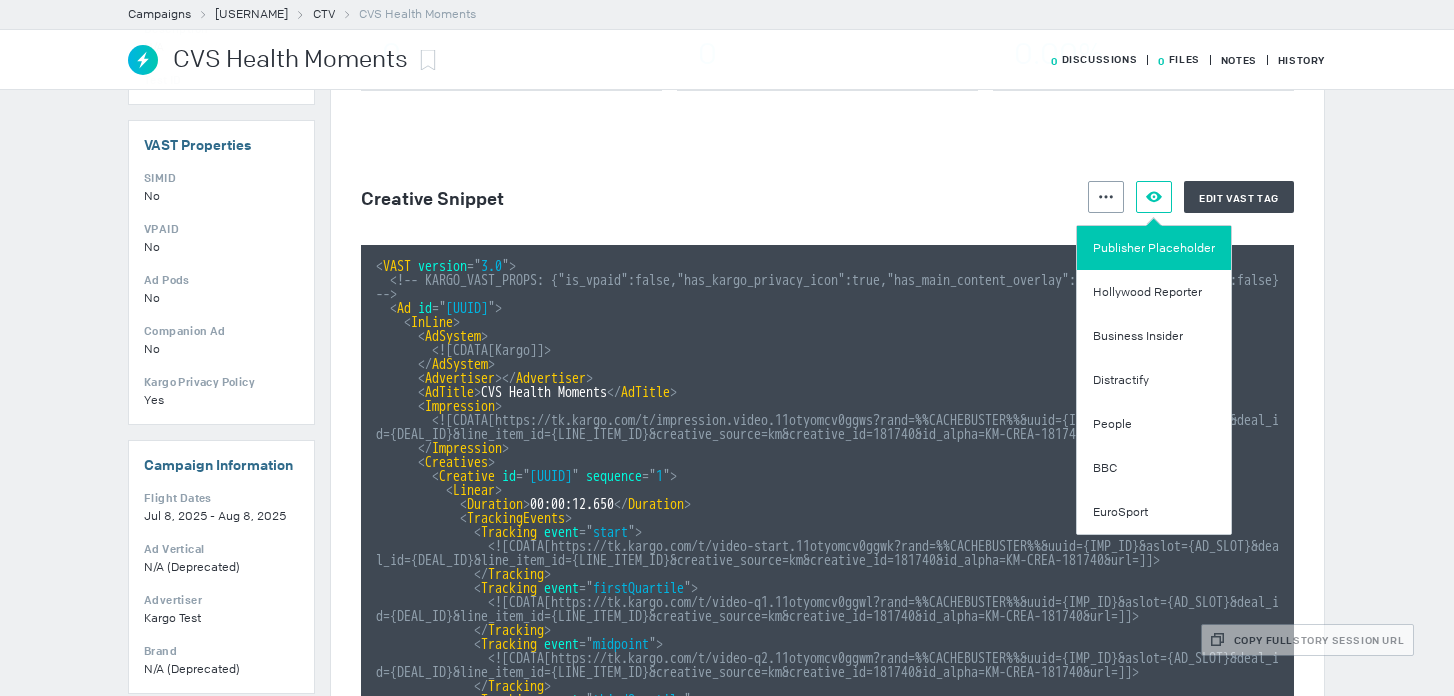 click on "Publisher Placeholder" at bounding box center [1154, 248] 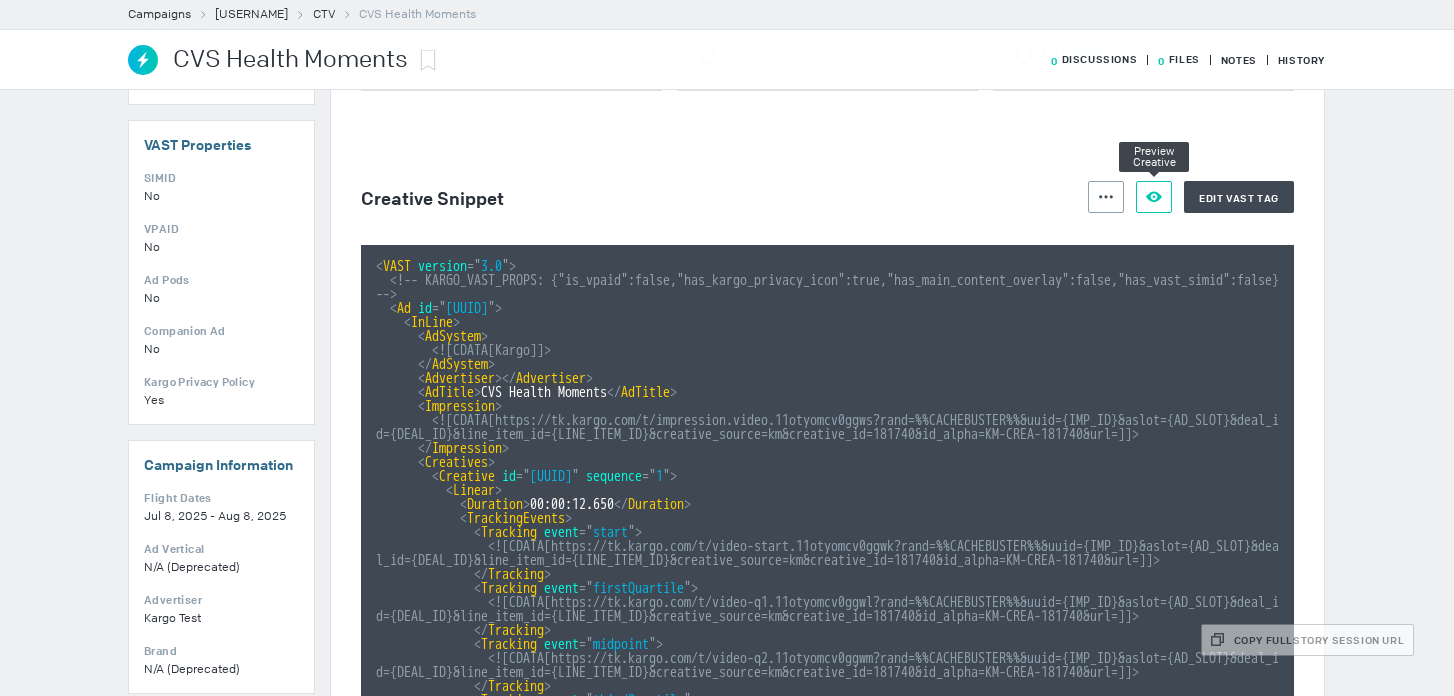 click on "Preview Creative" at bounding box center (1154, 197) 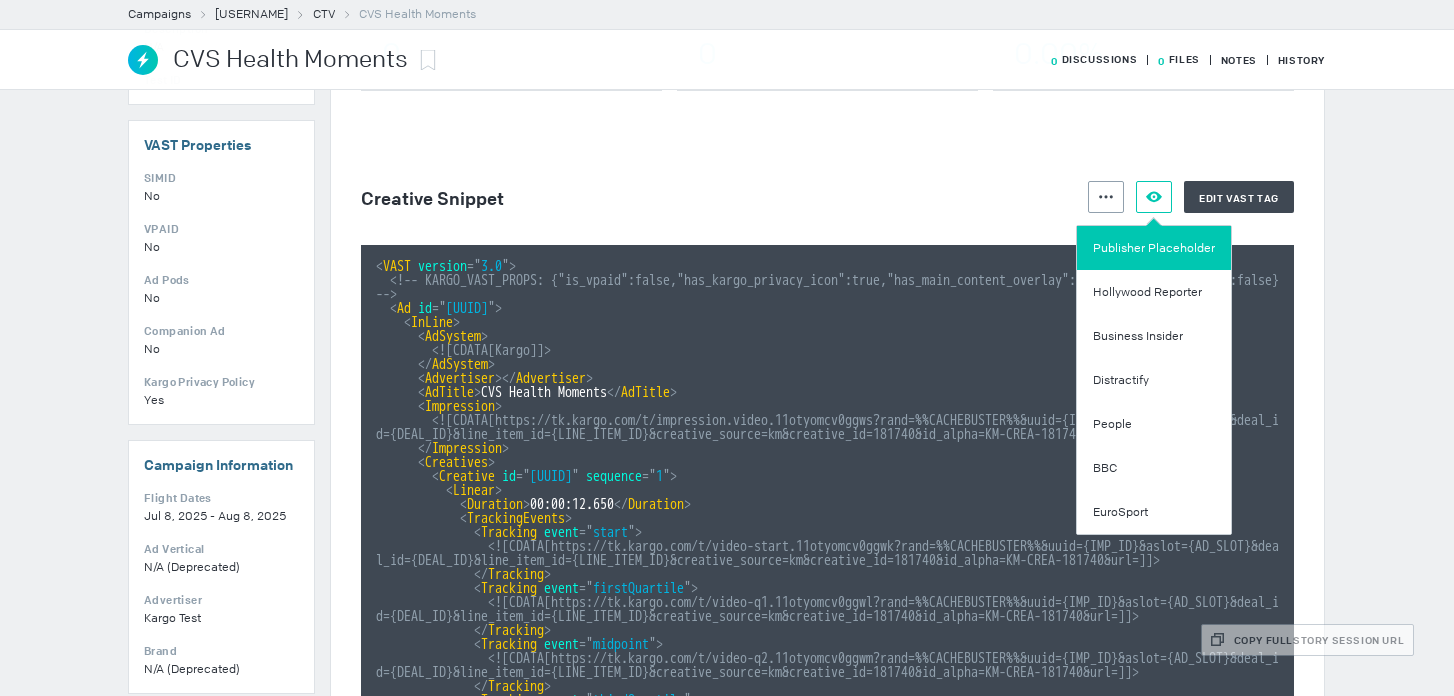 click on "Publisher Placeholder" at bounding box center (1154, 248) 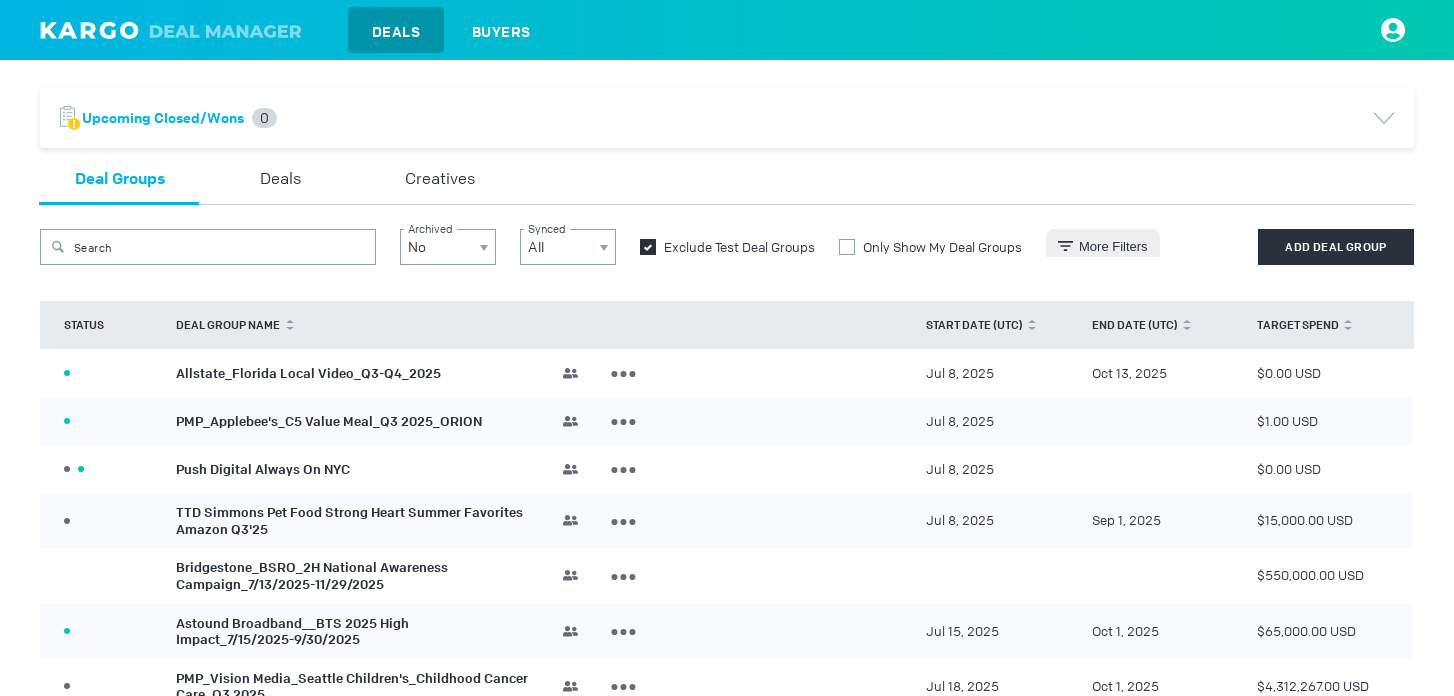 scroll, scrollTop: 0, scrollLeft: 0, axis: both 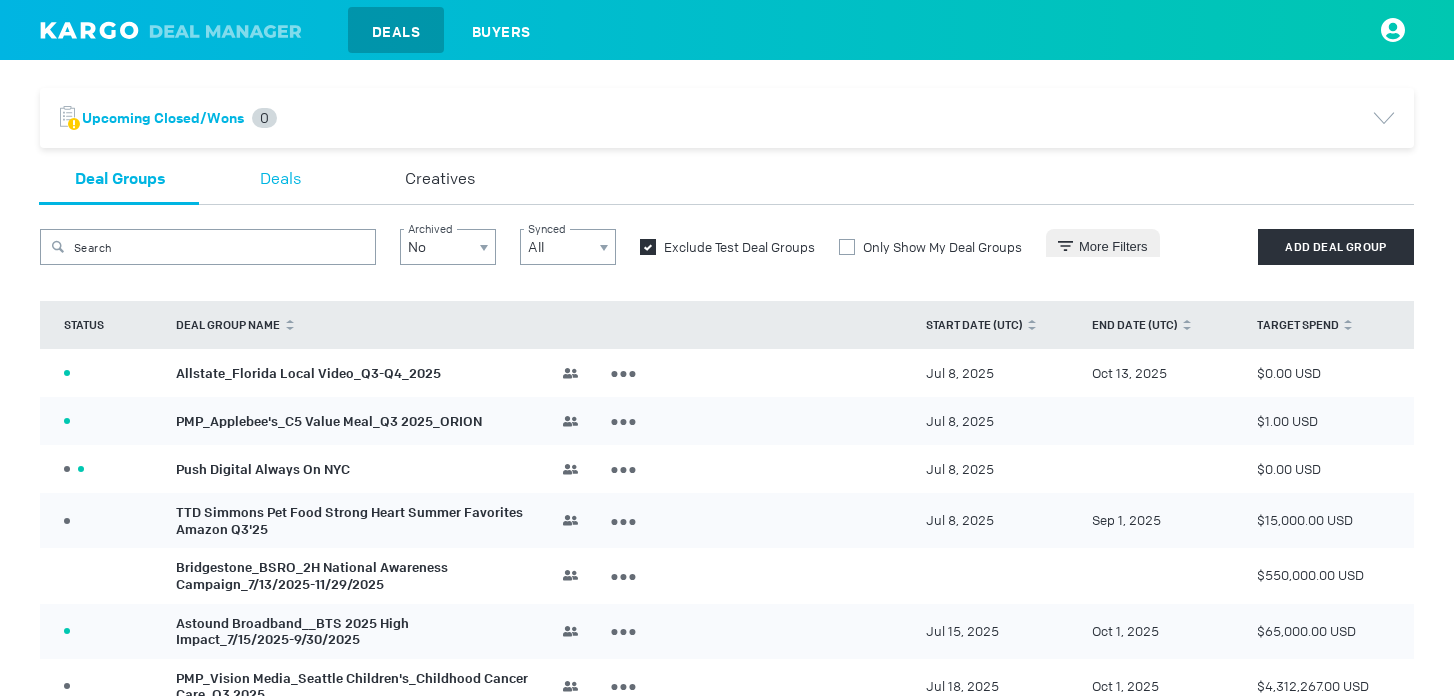 click on "Deals" at bounding box center [280, 180] 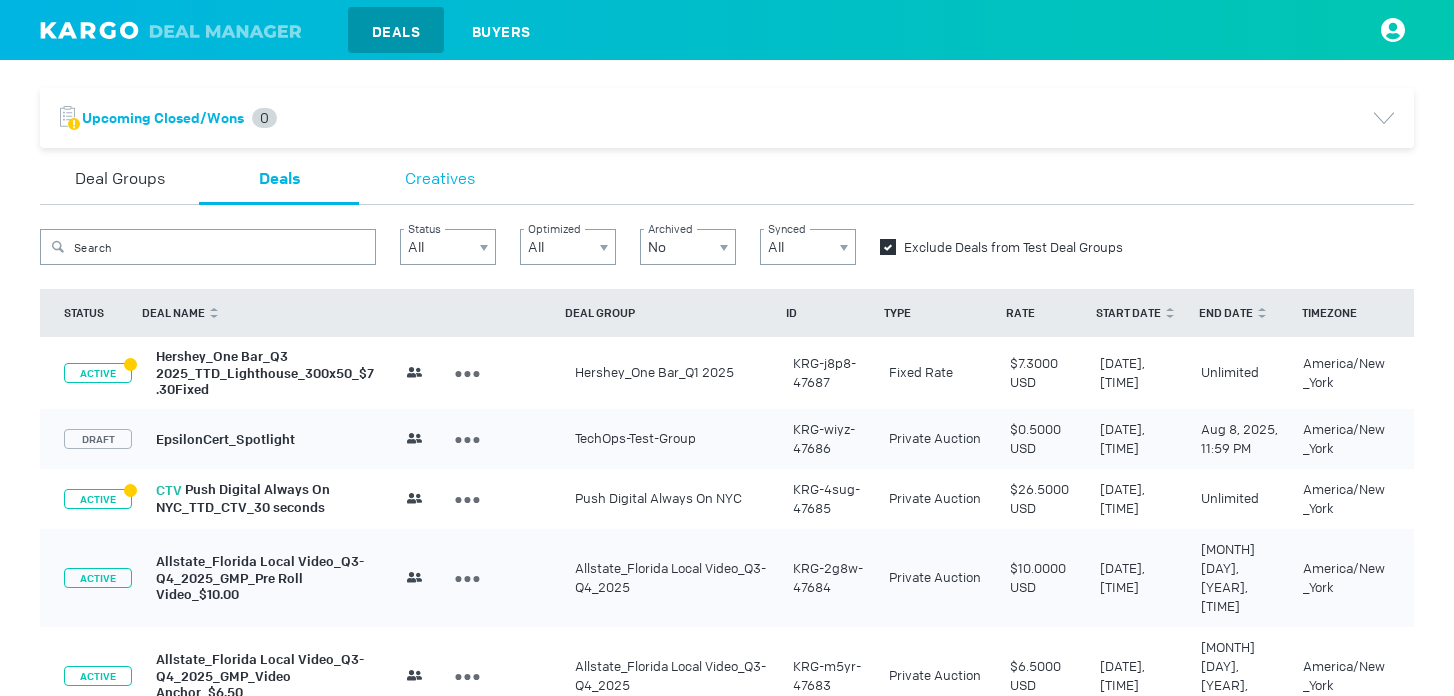click on "Creatives" at bounding box center (440, 180) 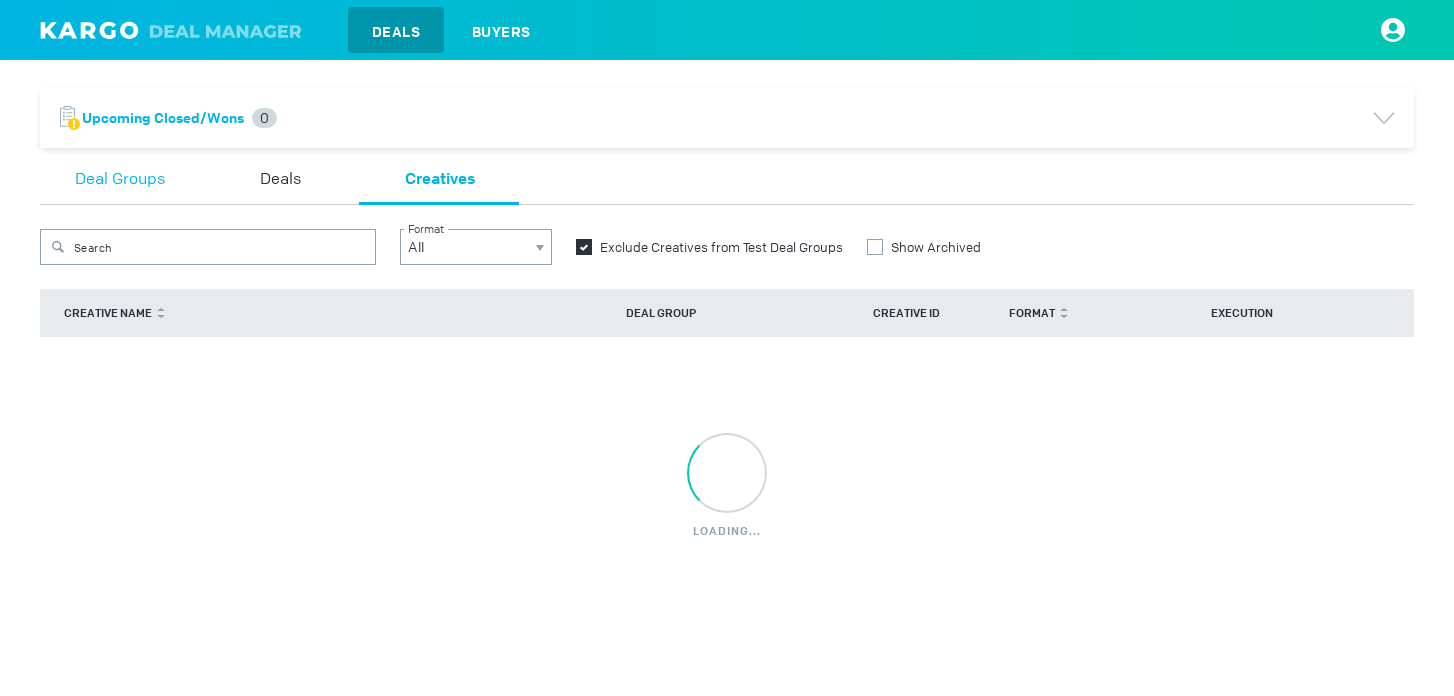 click on "Deal Groups" at bounding box center (120, 180) 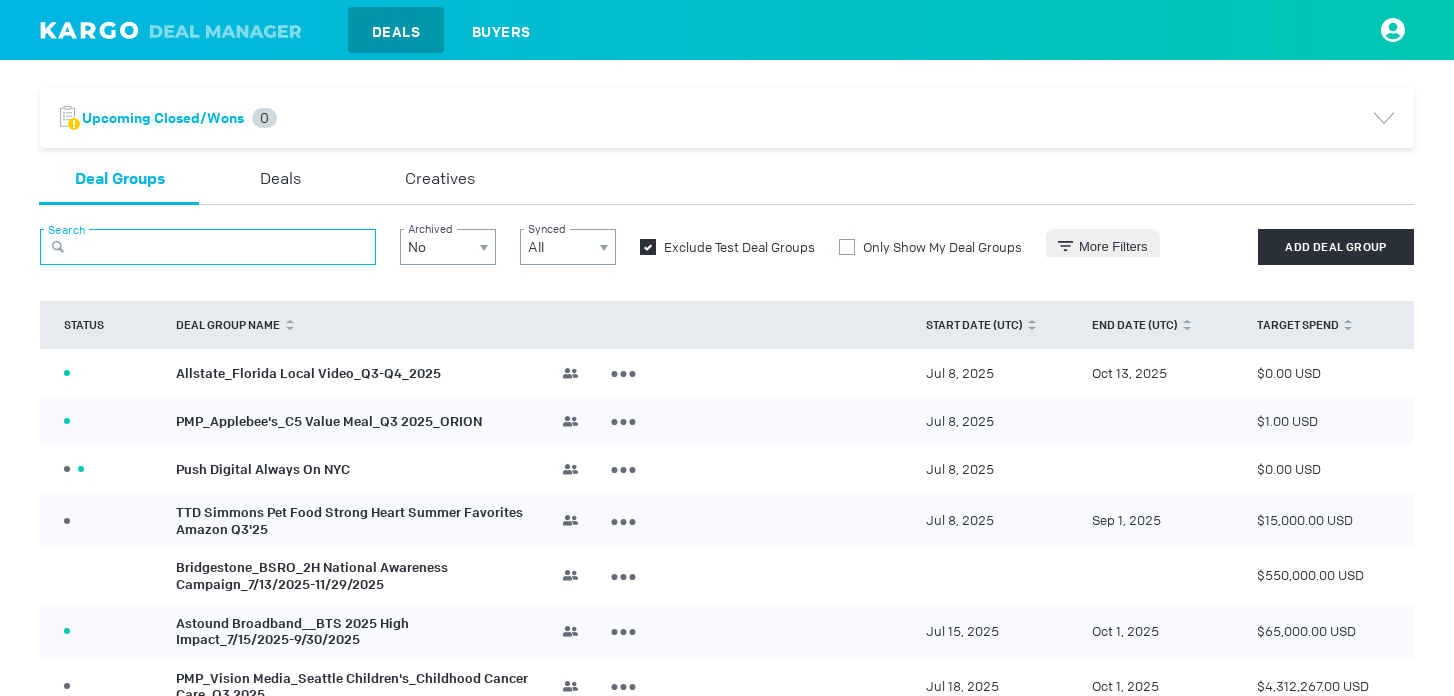 click at bounding box center [208, 247] 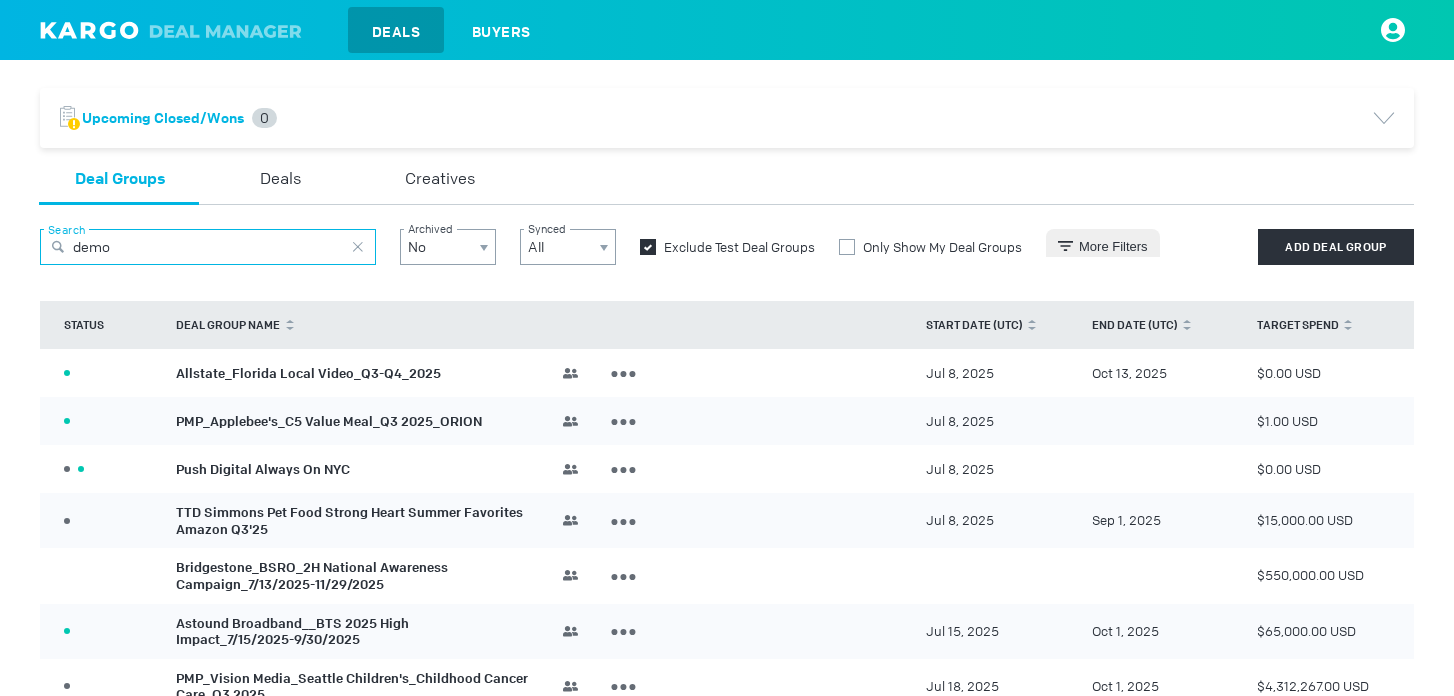type on "demo" 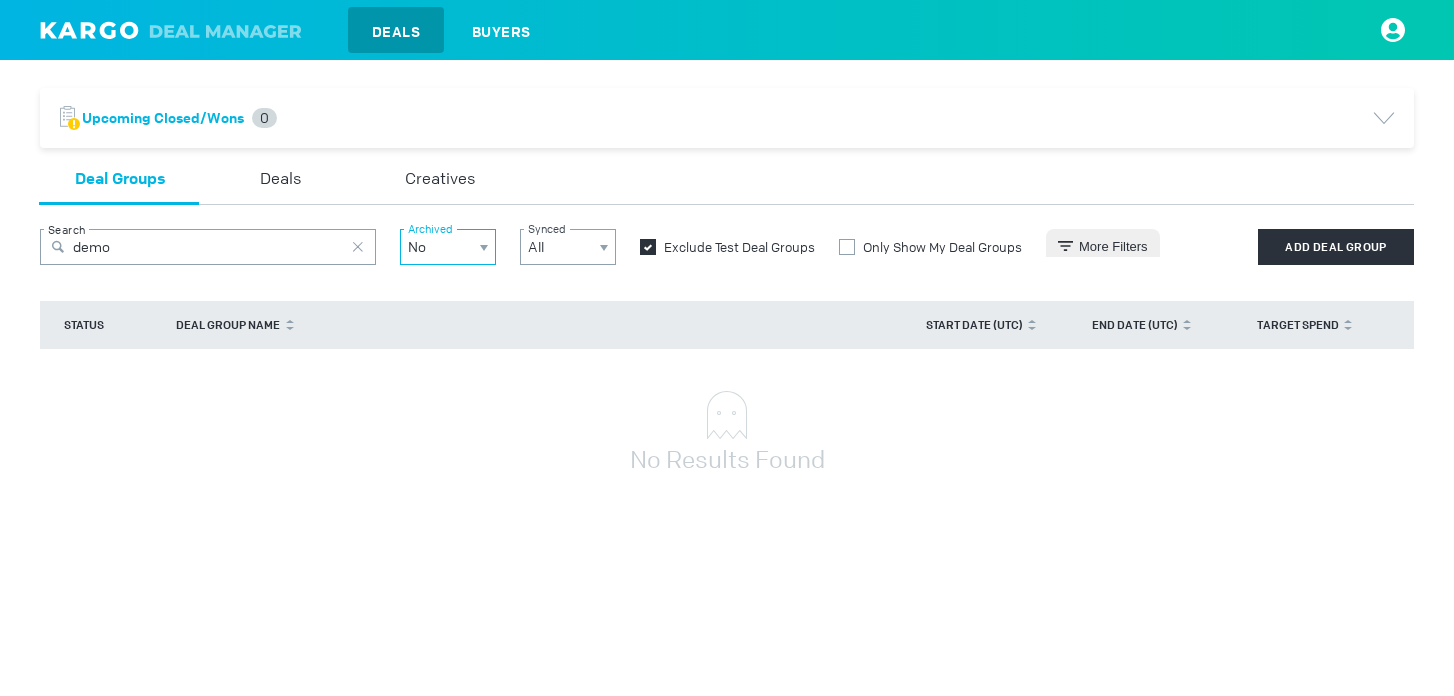 click on "Archived  No" at bounding box center (448, 247) 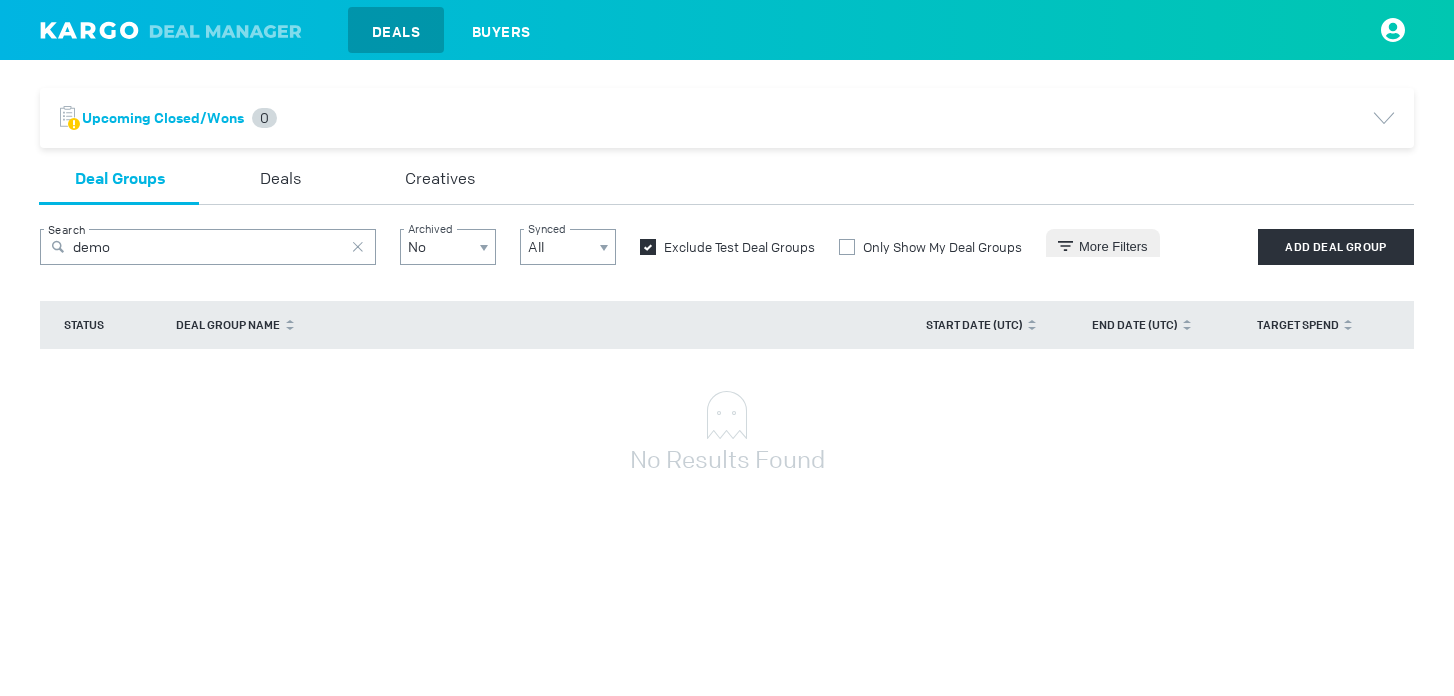 click on "Key   is already in use   Key   is already in use   Key   is already in use   Key   is already in use  Clear All Apply" at bounding box center (727, 271) 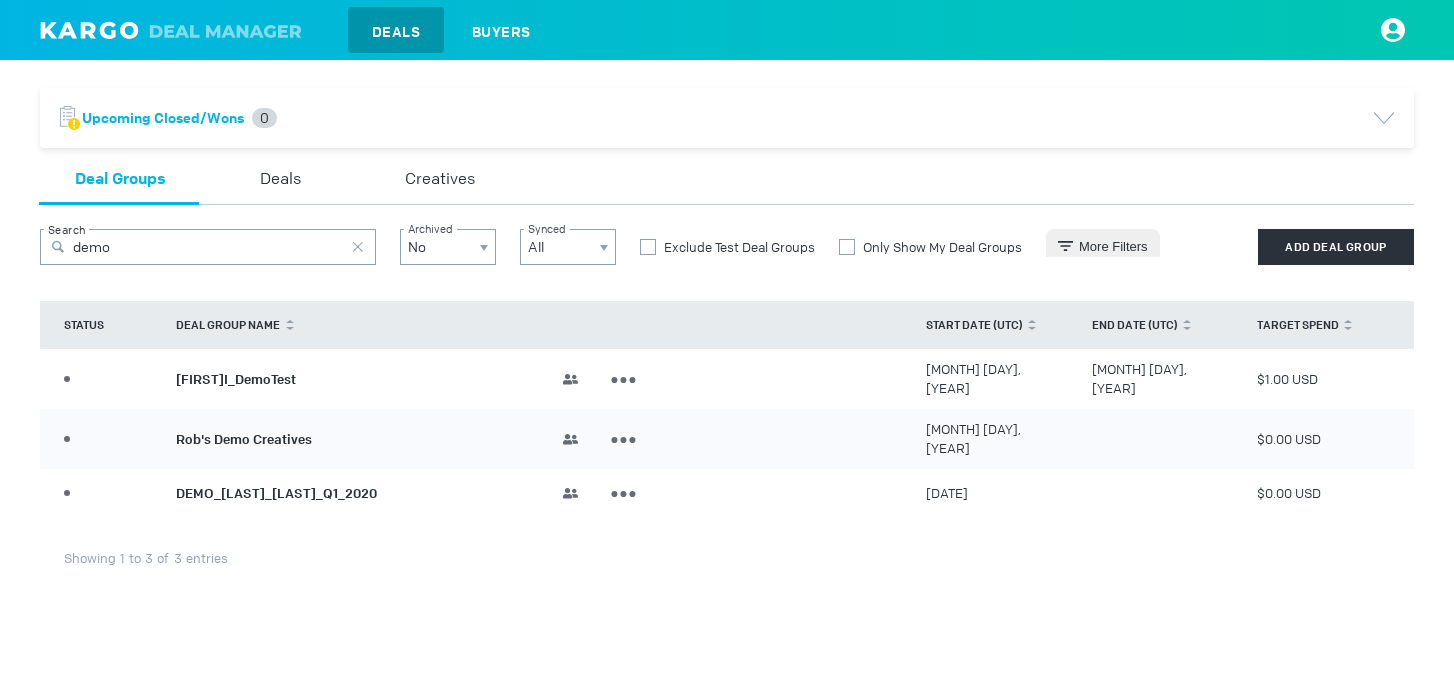 click on "Rob's Demo Creatives" at bounding box center (244, 438) 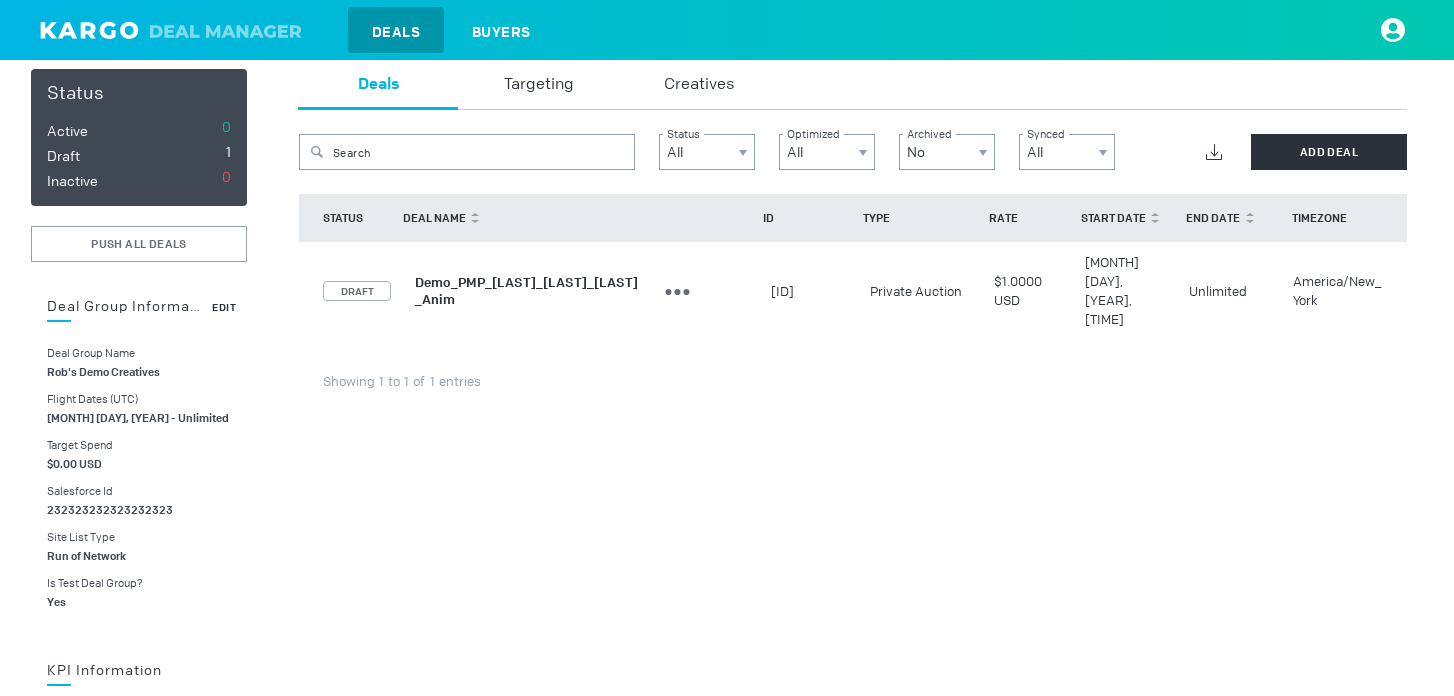scroll, scrollTop: 0, scrollLeft: 0, axis: both 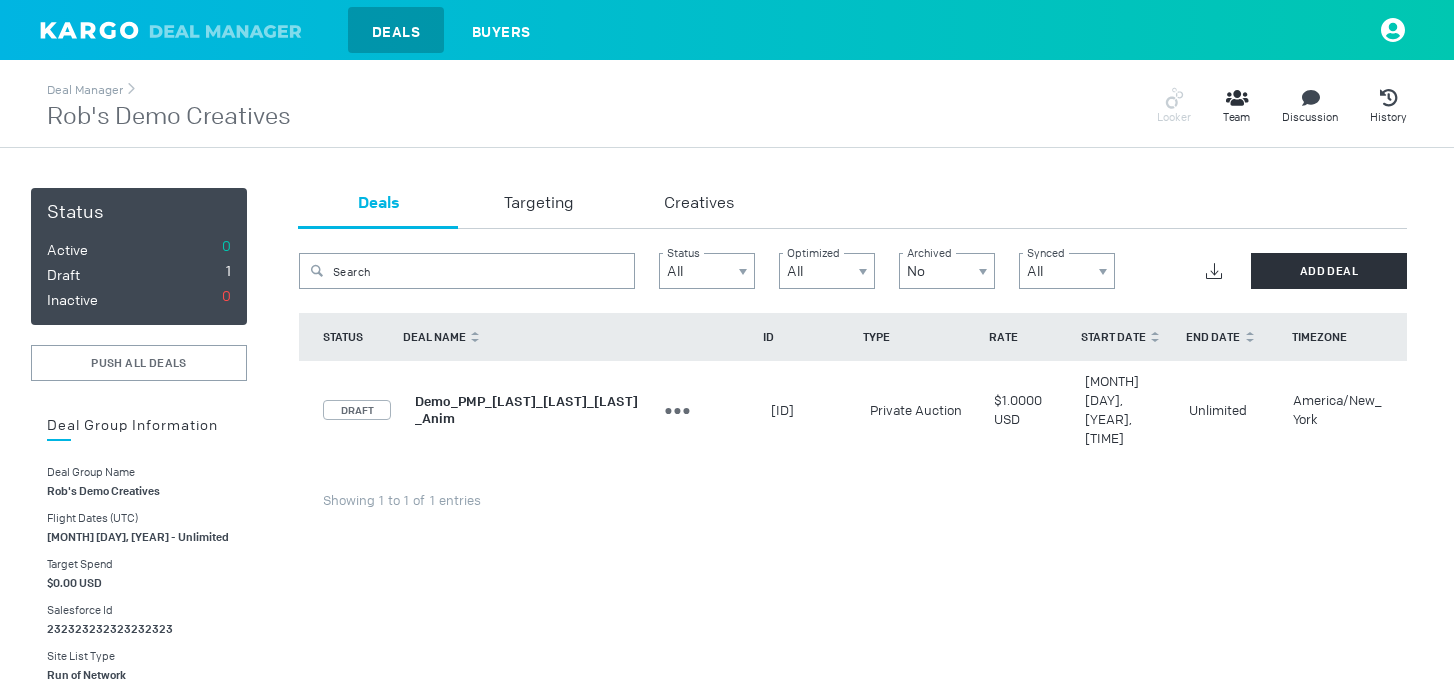 click on "Deals" at bounding box center (396, 32) 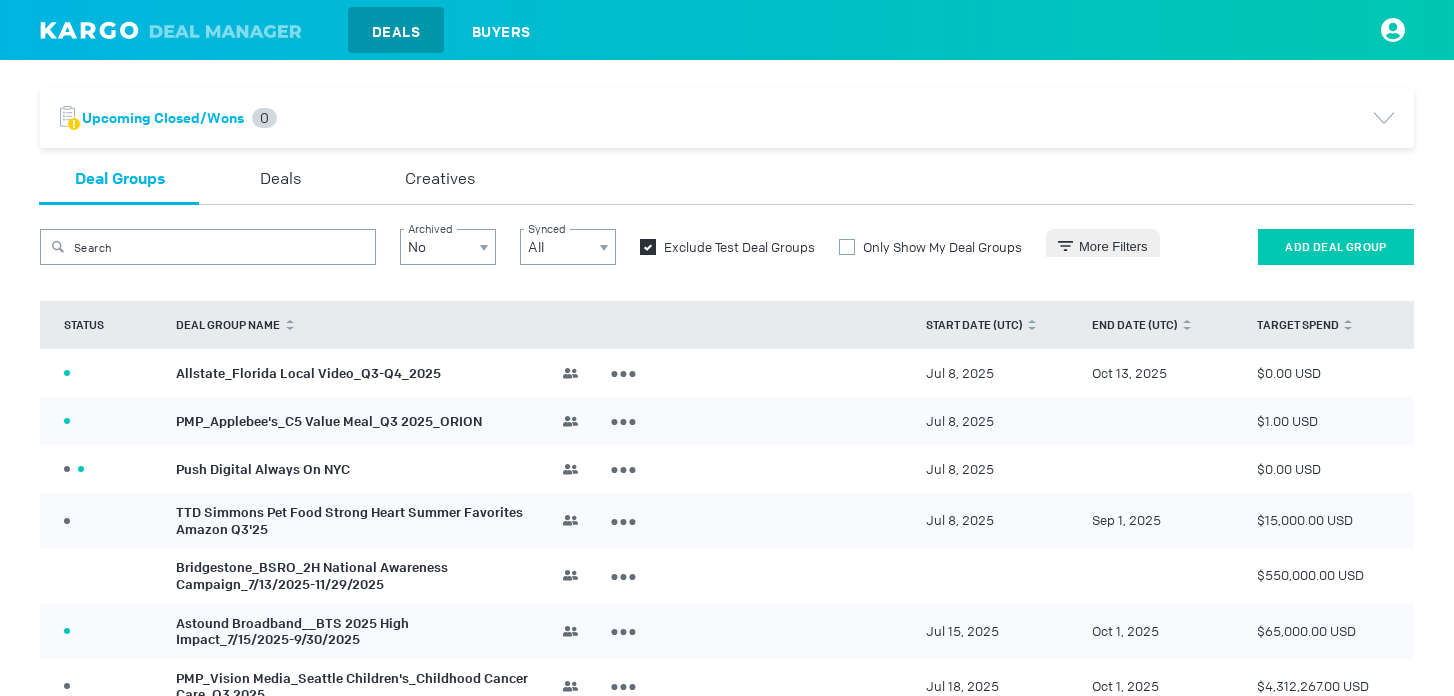 click on "Add Deal Group" at bounding box center (1336, 247) 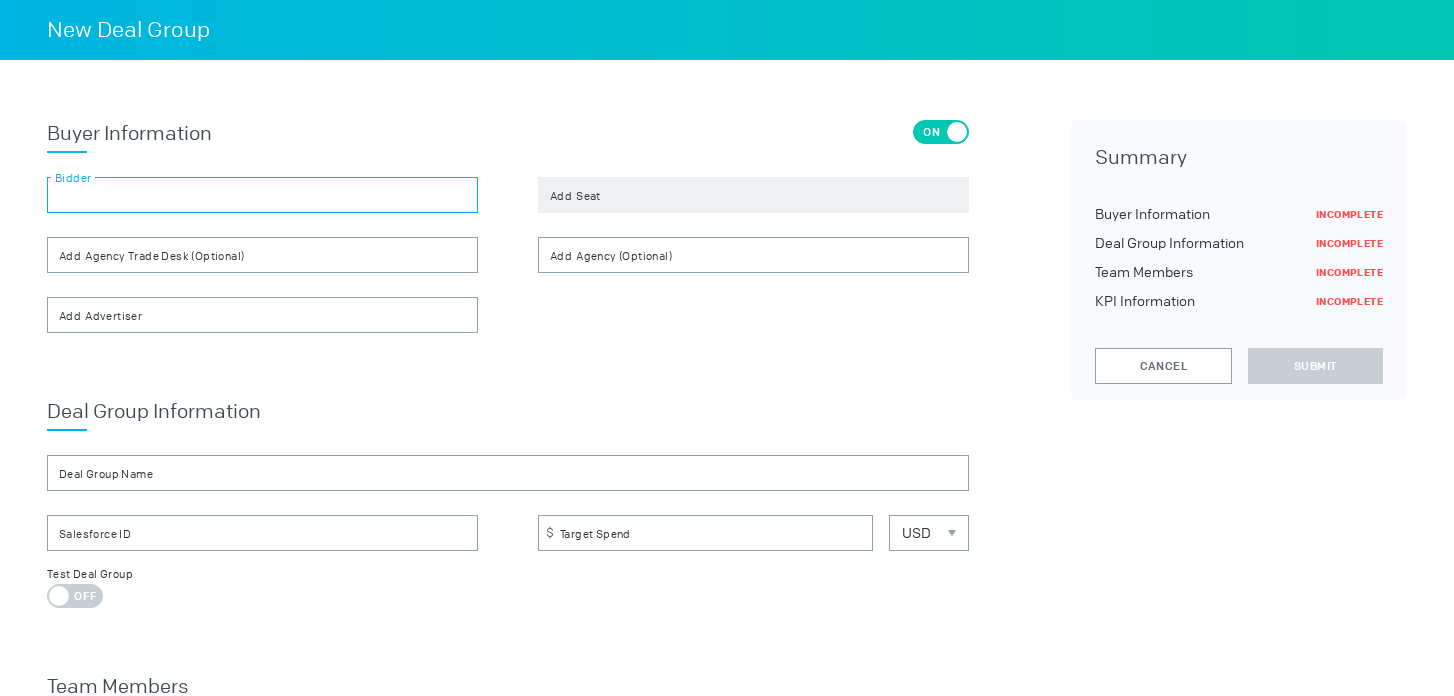 click at bounding box center [262, 195] 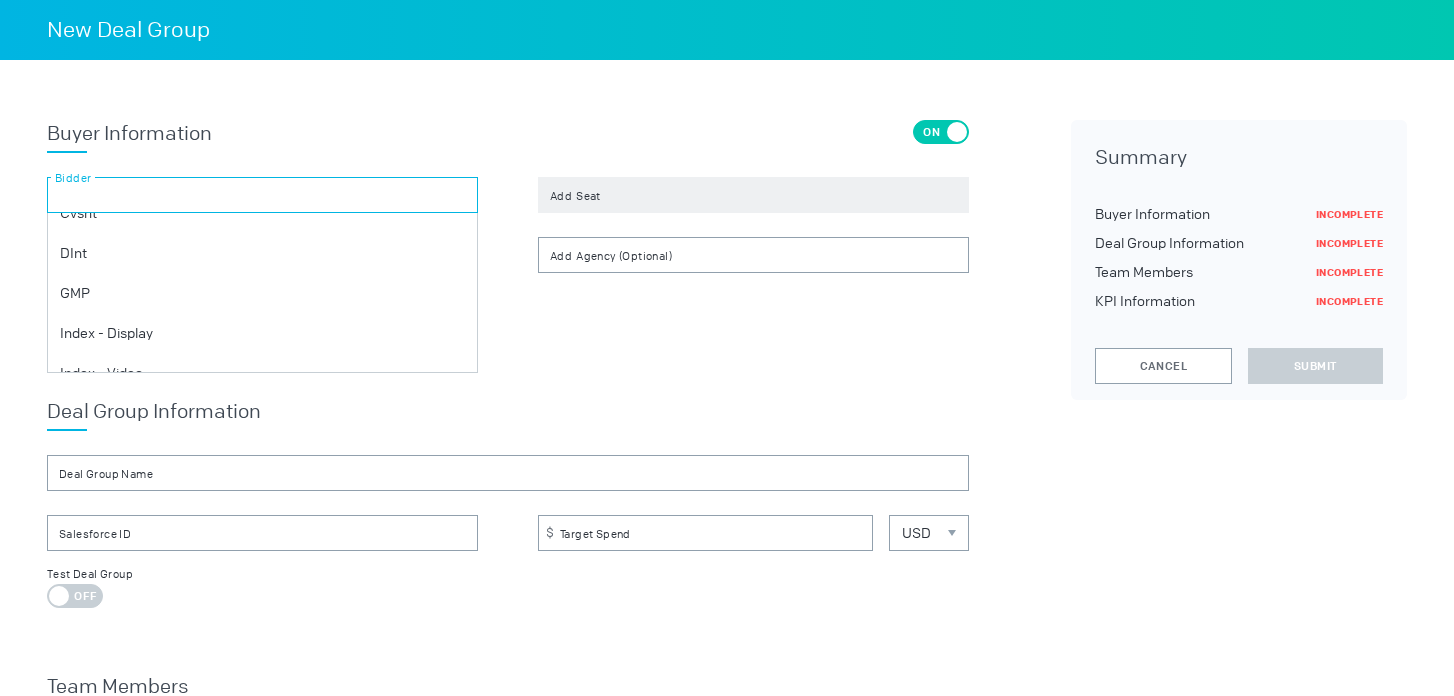 scroll, scrollTop: 356, scrollLeft: 0, axis: vertical 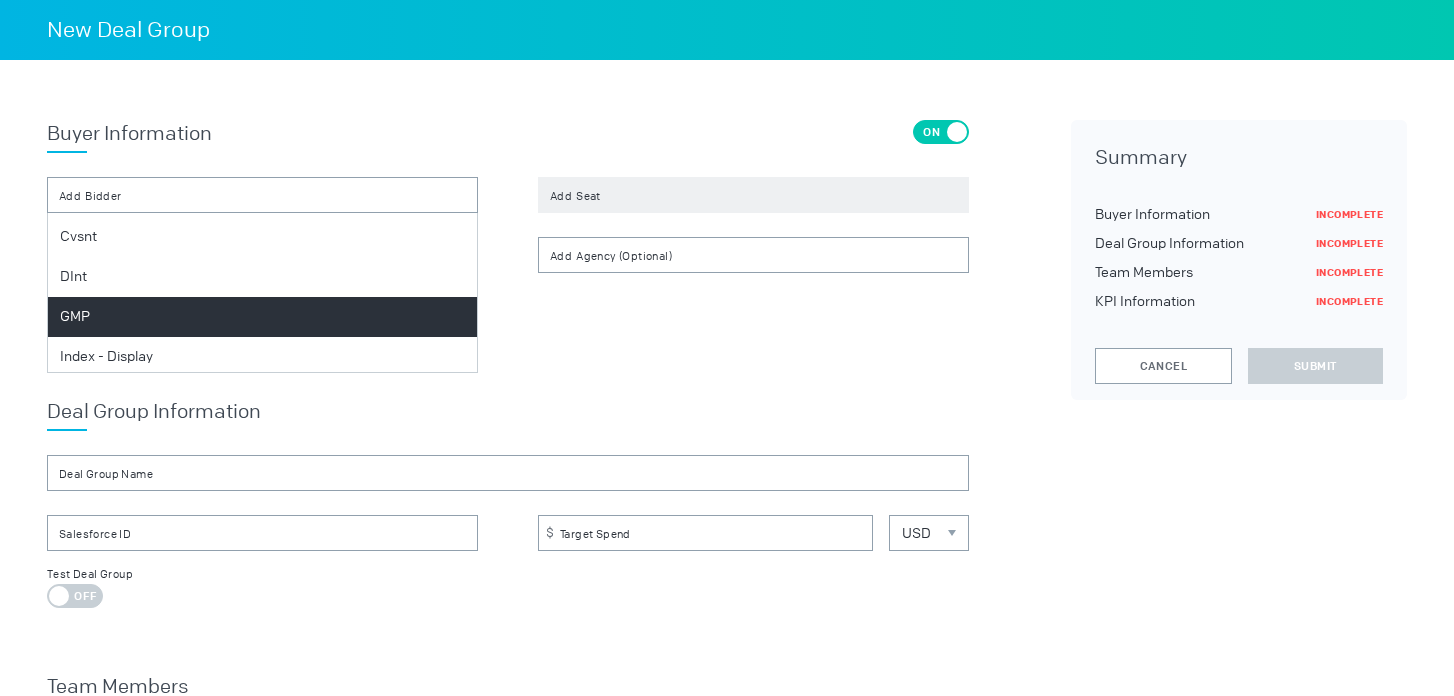 click on "GMP" at bounding box center [262, 317] 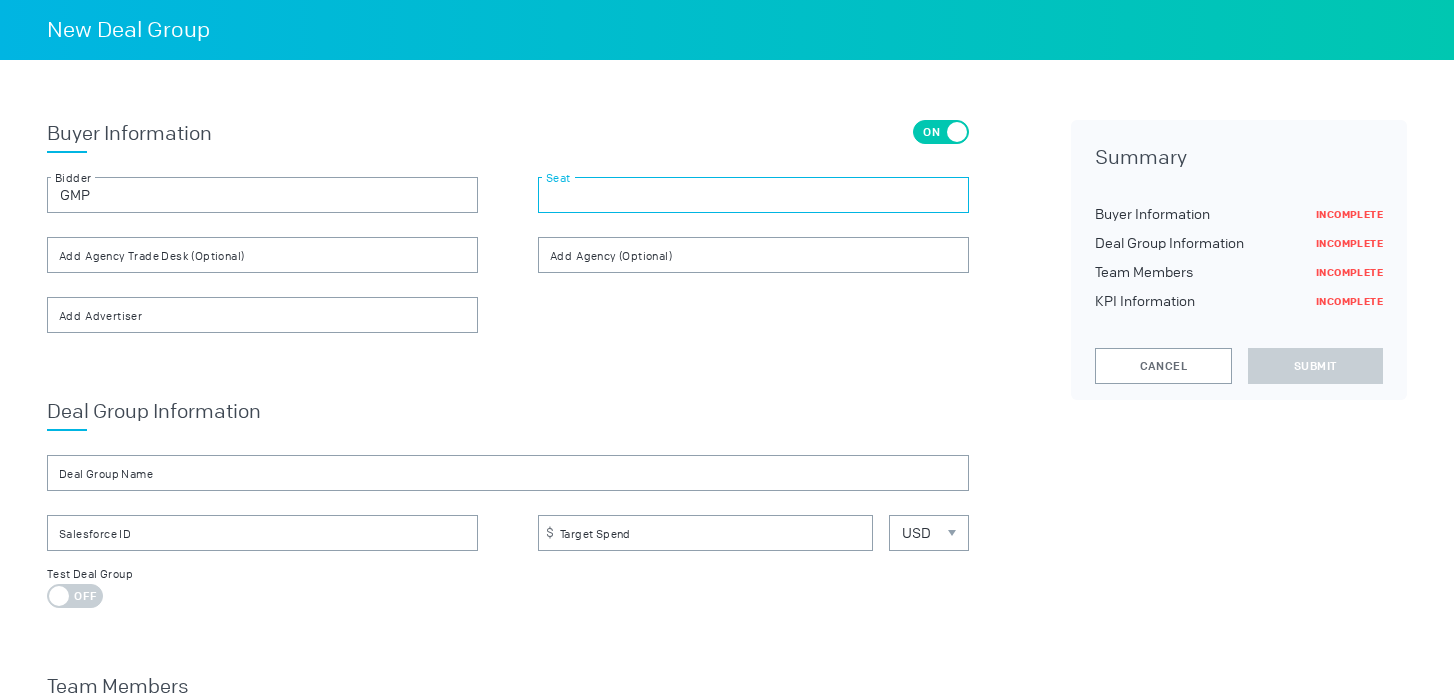 click at bounding box center [753, 195] 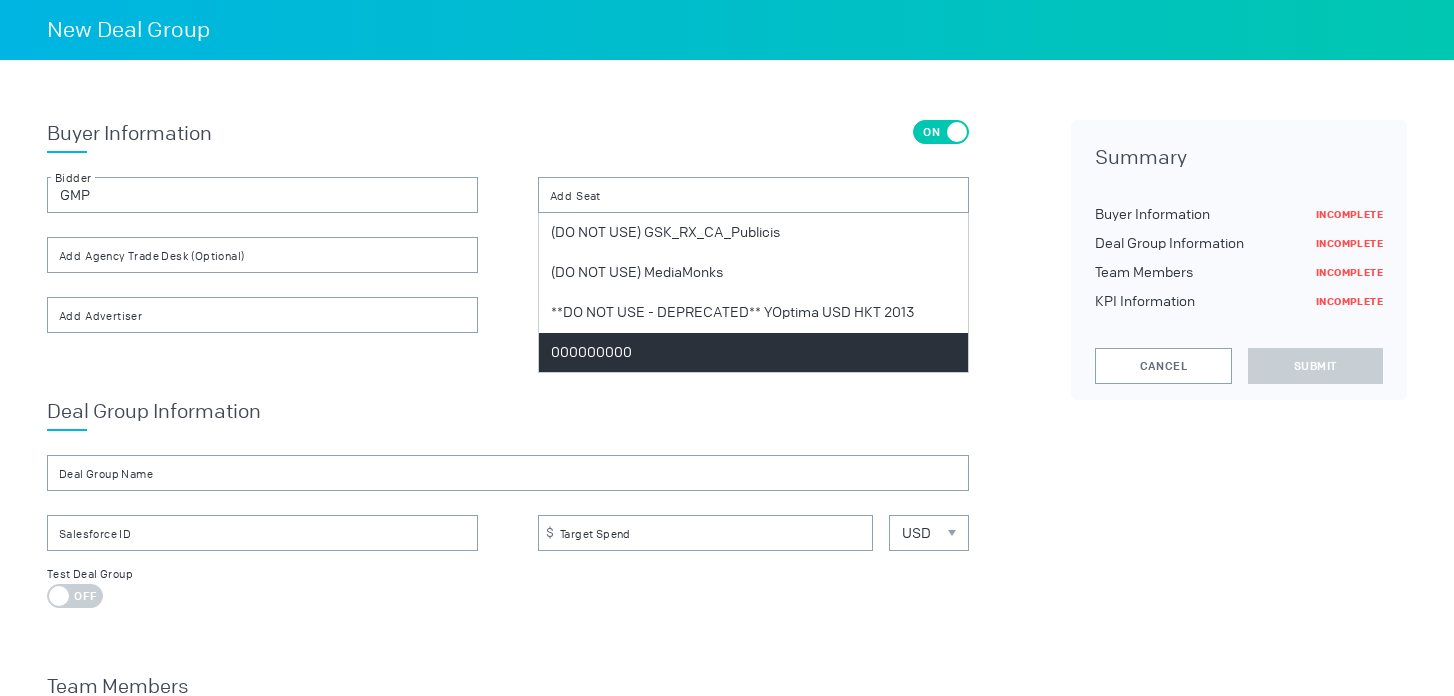 click on "000000000" at bounding box center (591, 353) 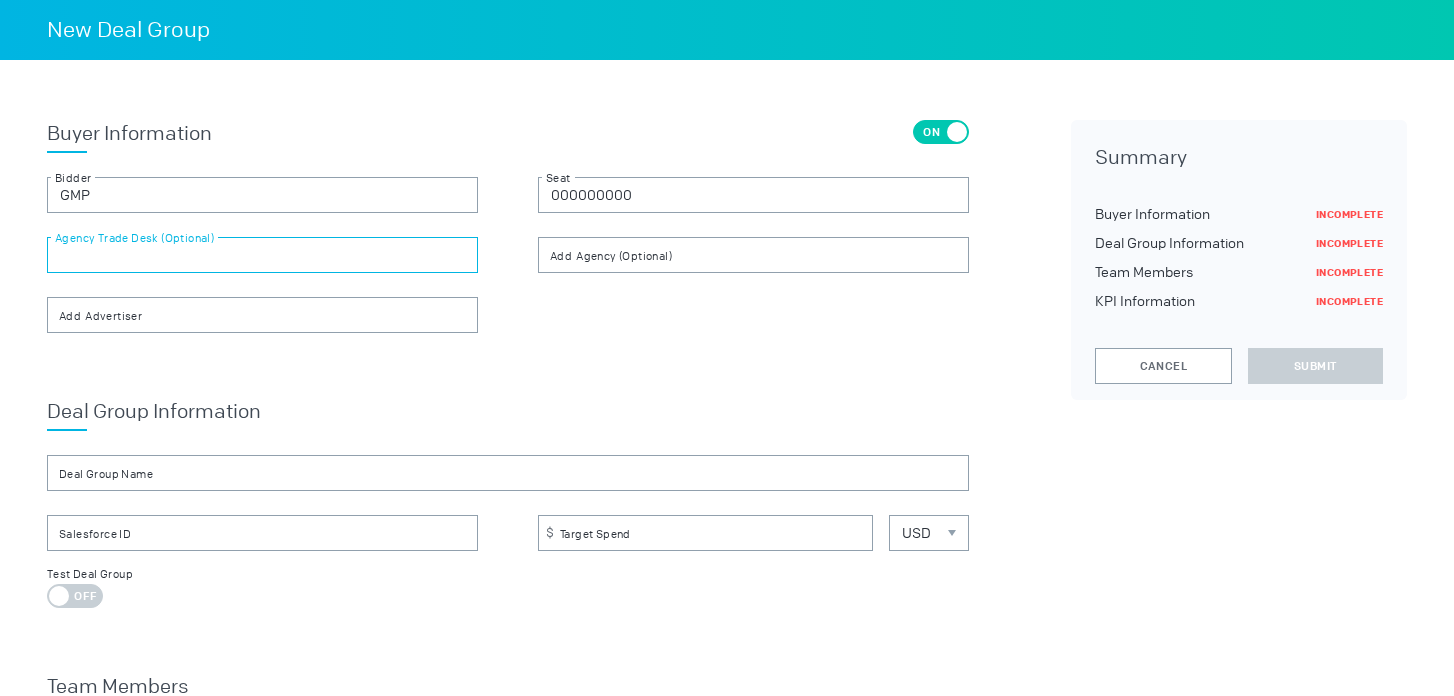 click at bounding box center (262, 255) 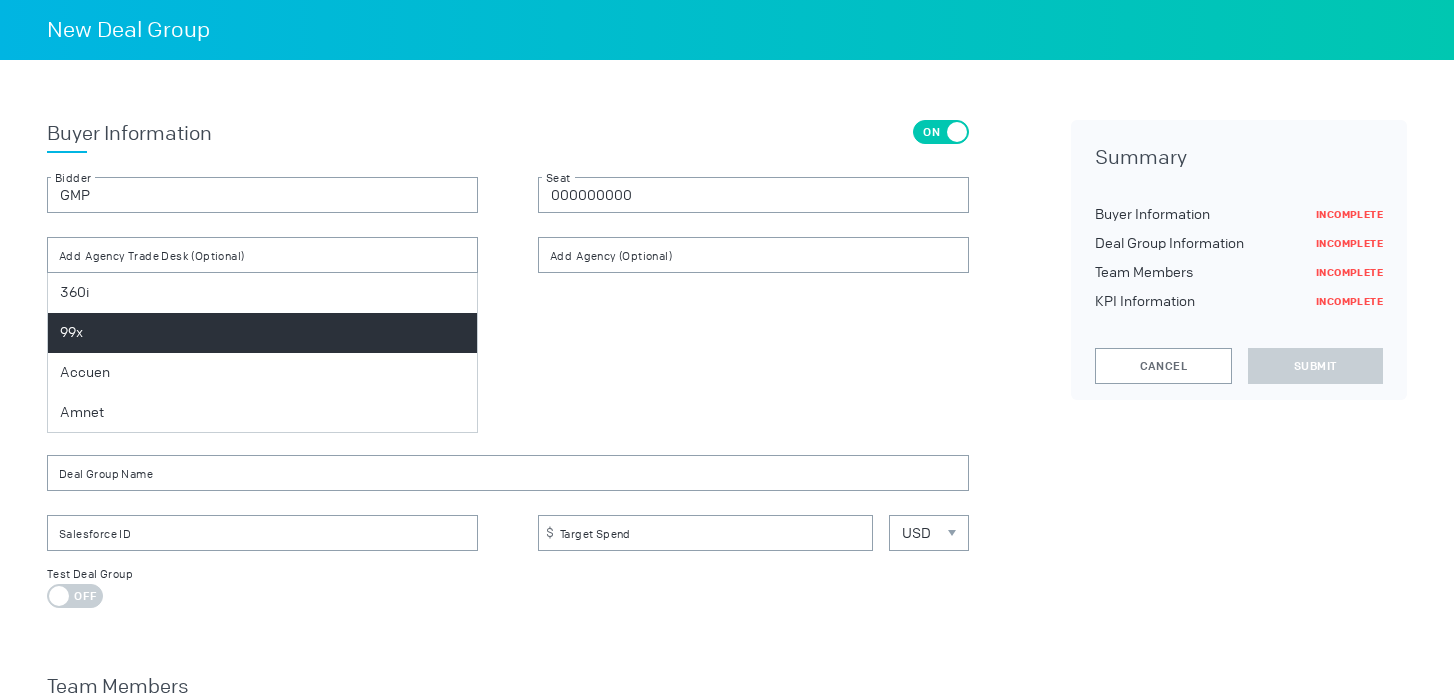 click on "99x" at bounding box center [262, 333] 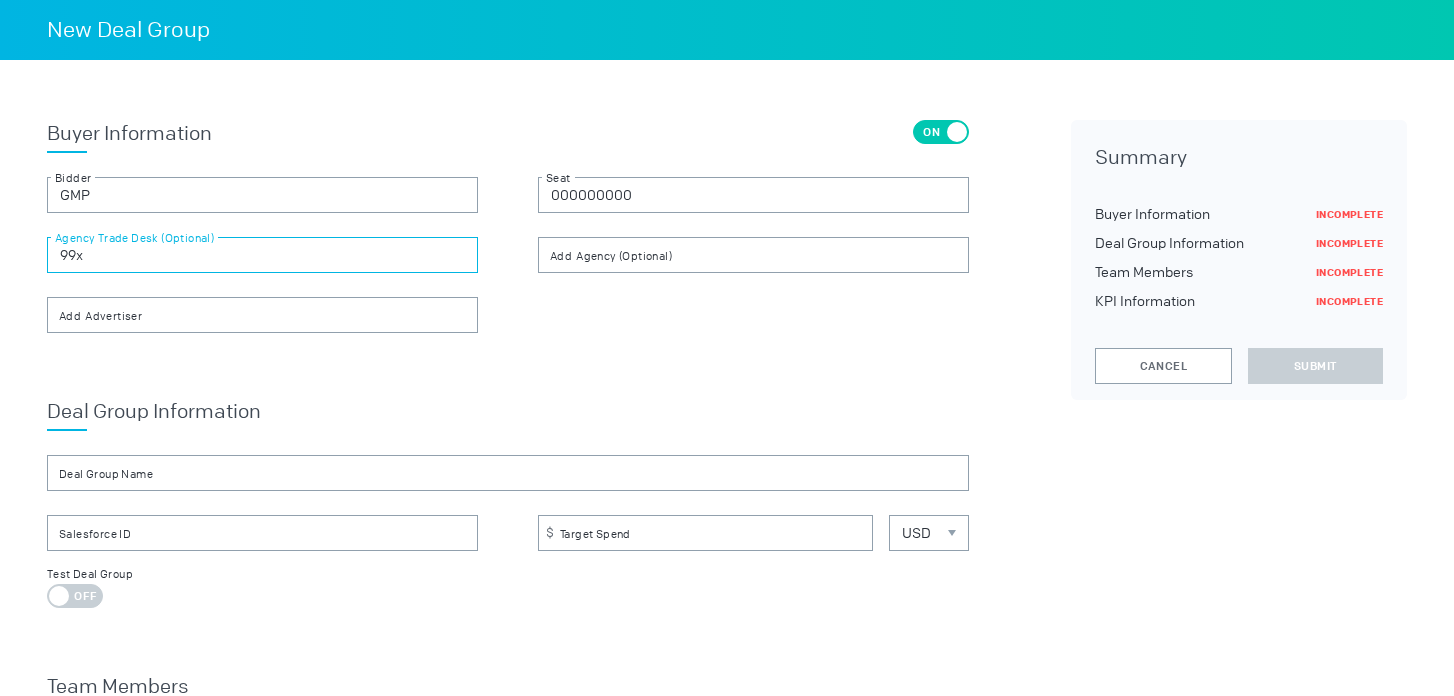 click on "99x" at bounding box center [262, 255] 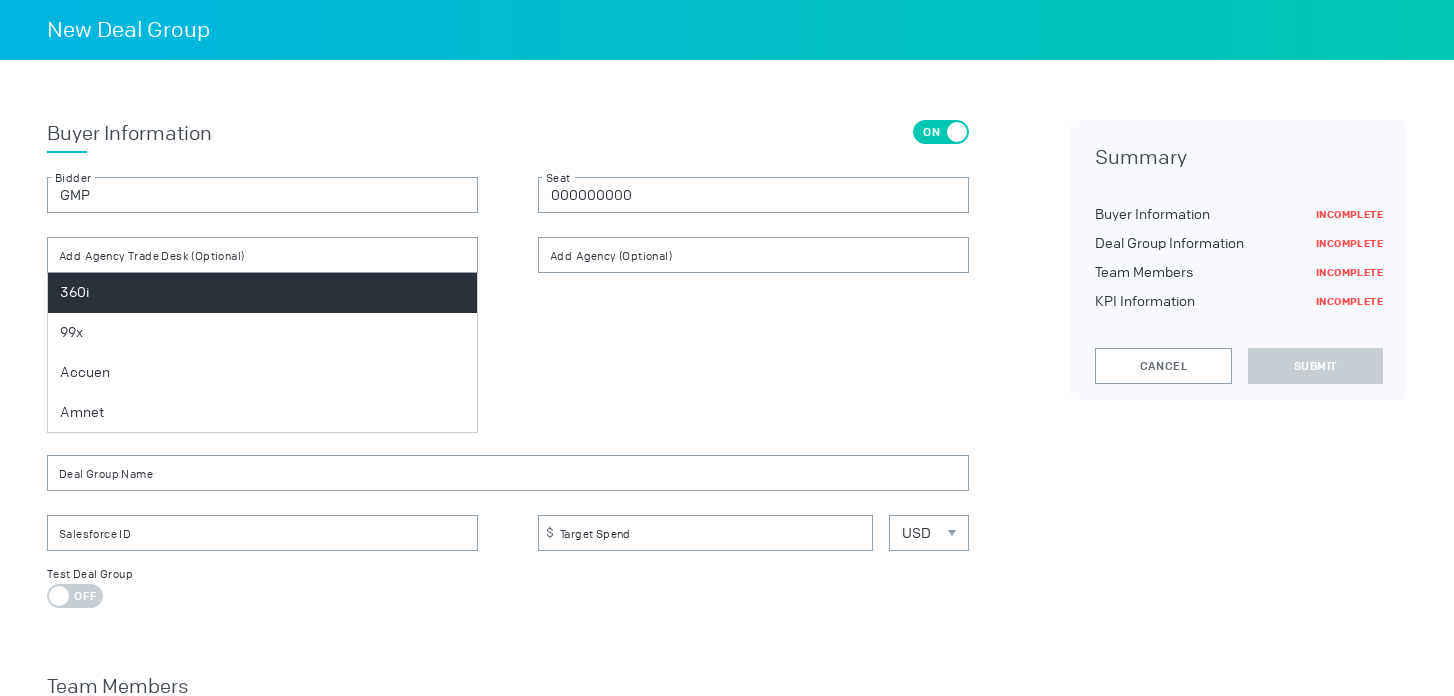 click on "360i" at bounding box center [262, 293] 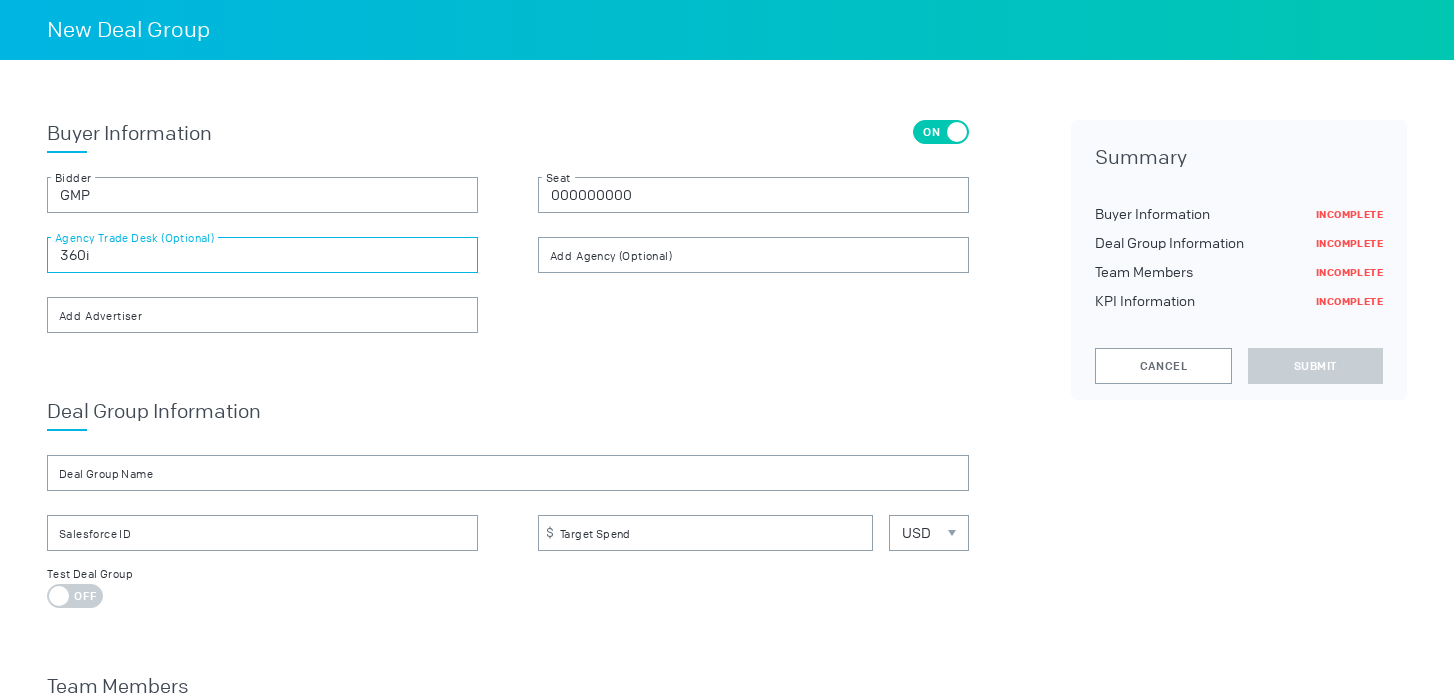 click on "360i" at bounding box center (262, 255) 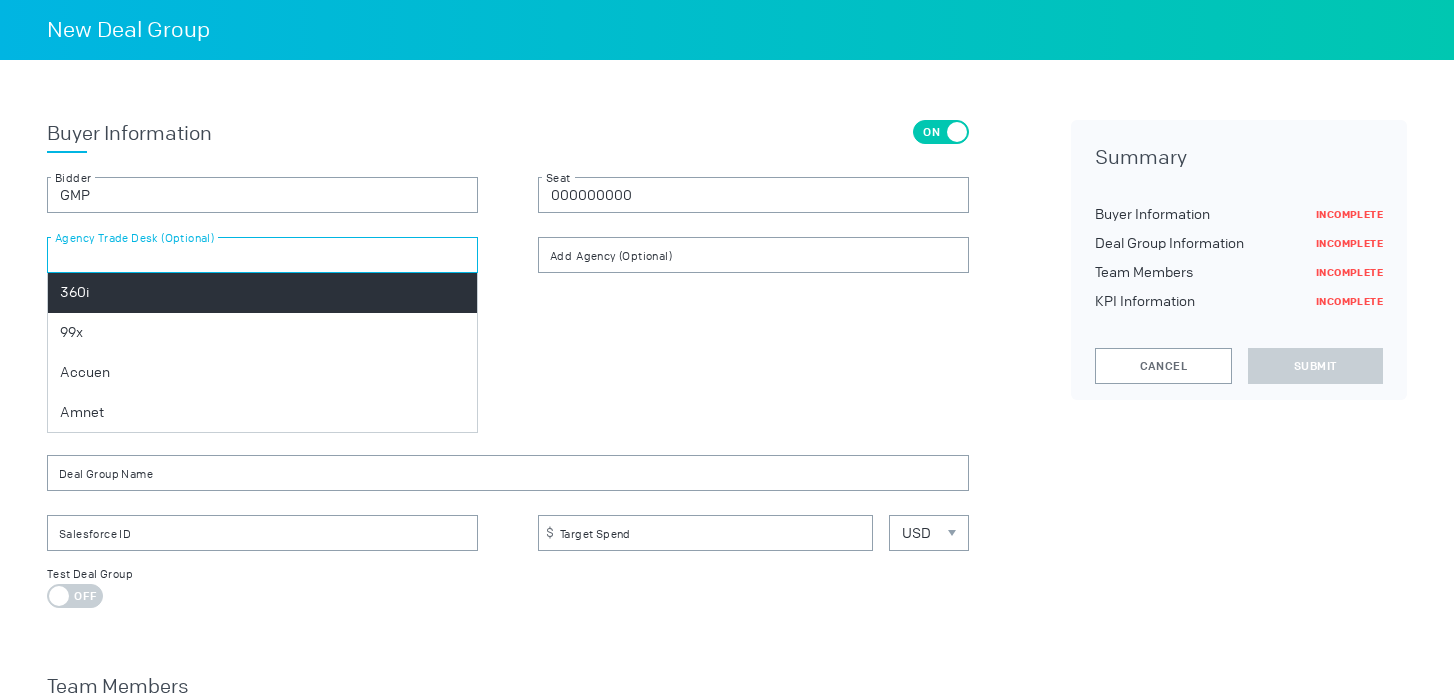 type 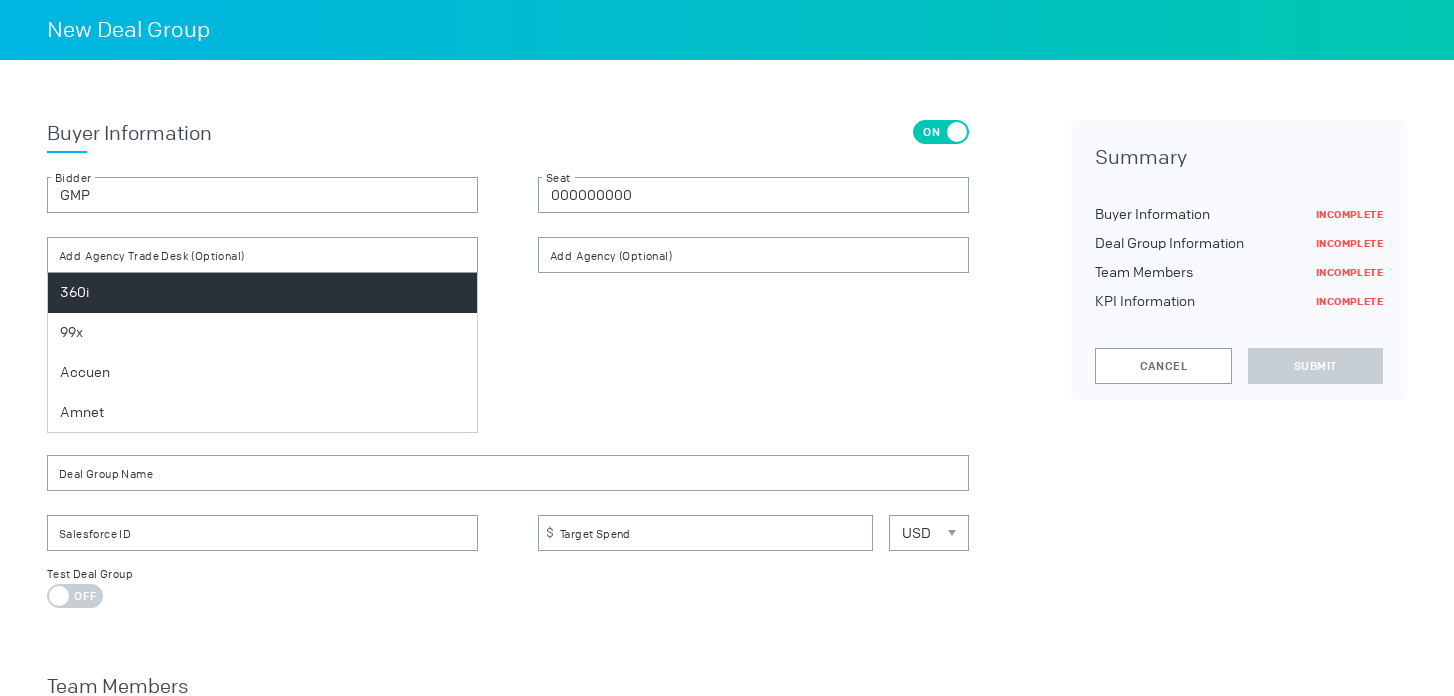click on "Advertiser" at bounding box center [508, 315] 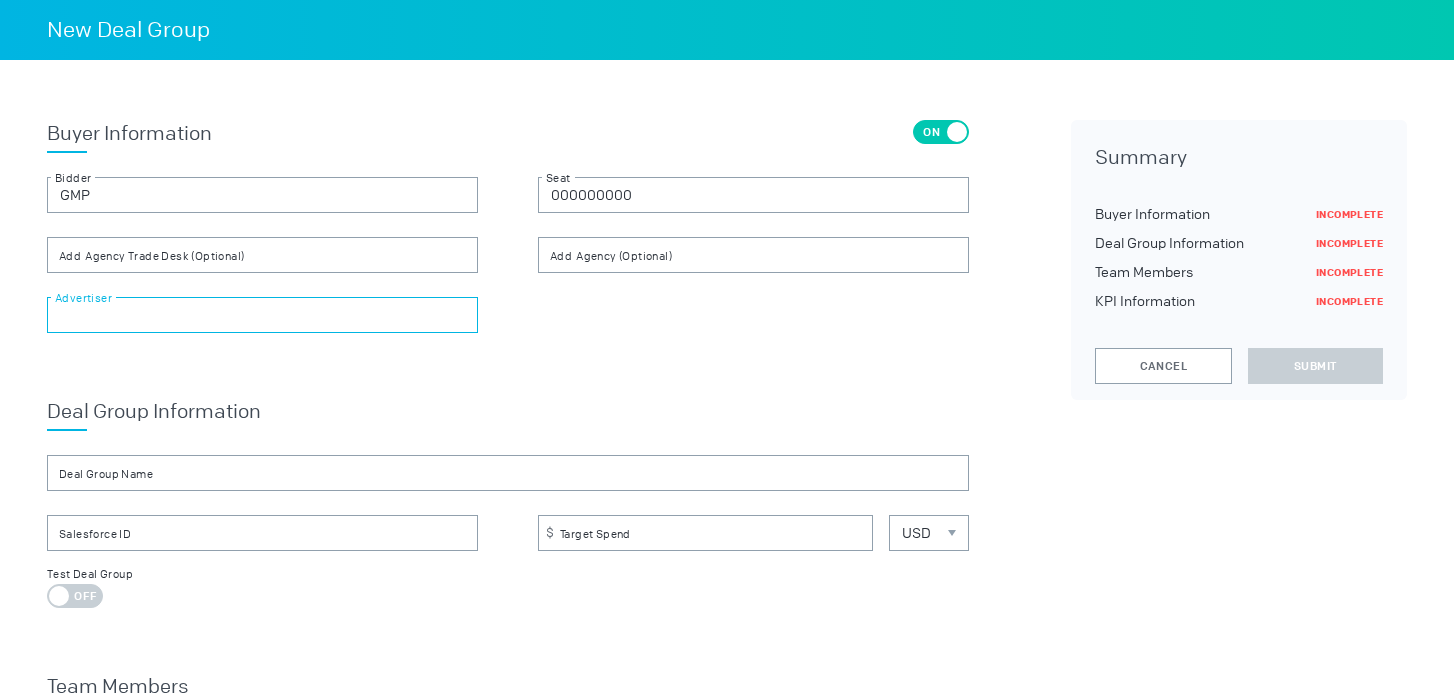 click at bounding box center [262, 315] 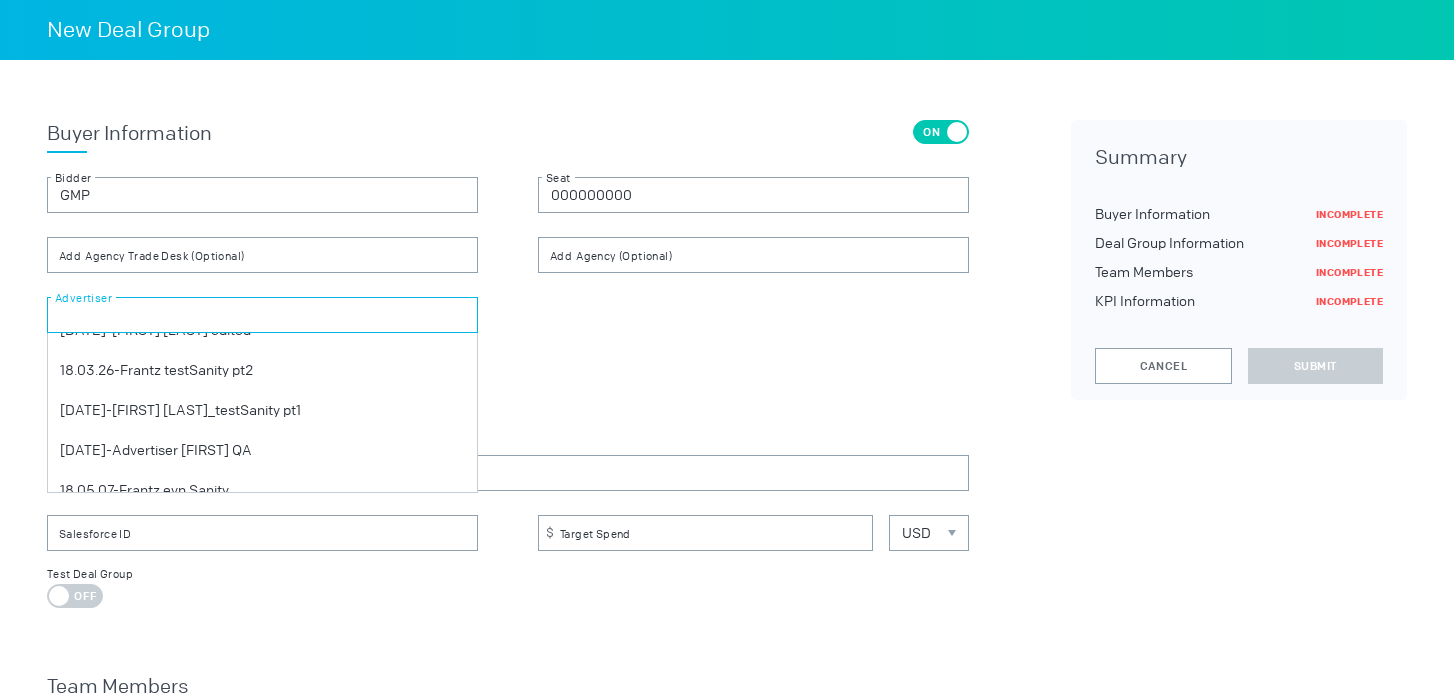 scroll, scrollTop: 1041, scrollLeft: 0, axis: vertical 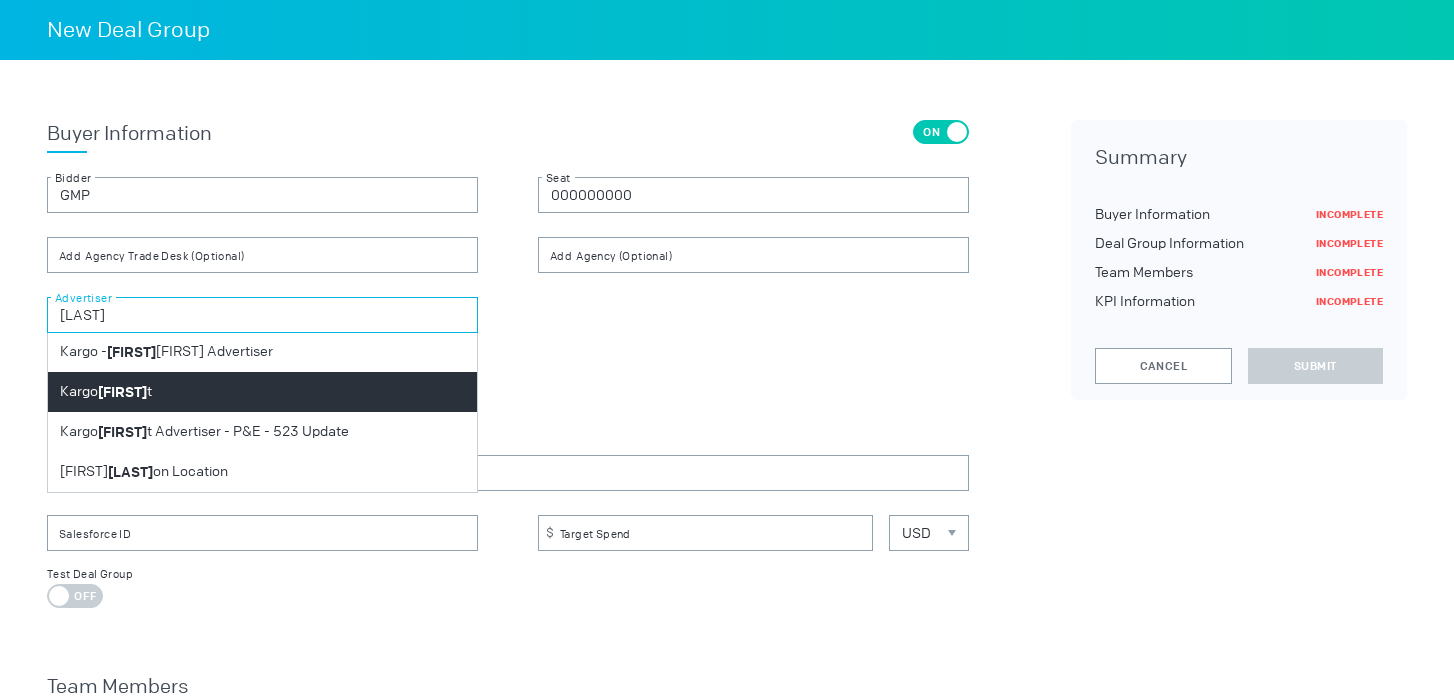 type on "[LAST]" 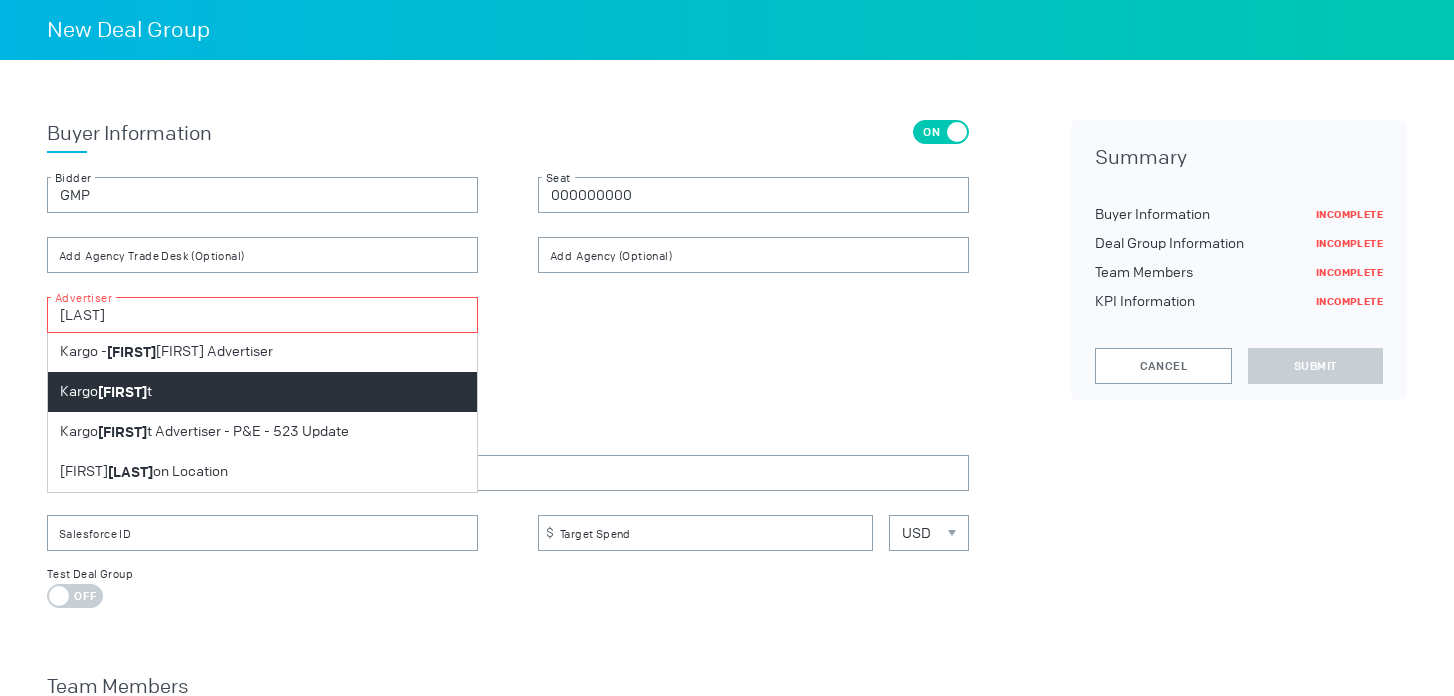 click on "Kargo  Tes t" at bounding box center [262, 392] 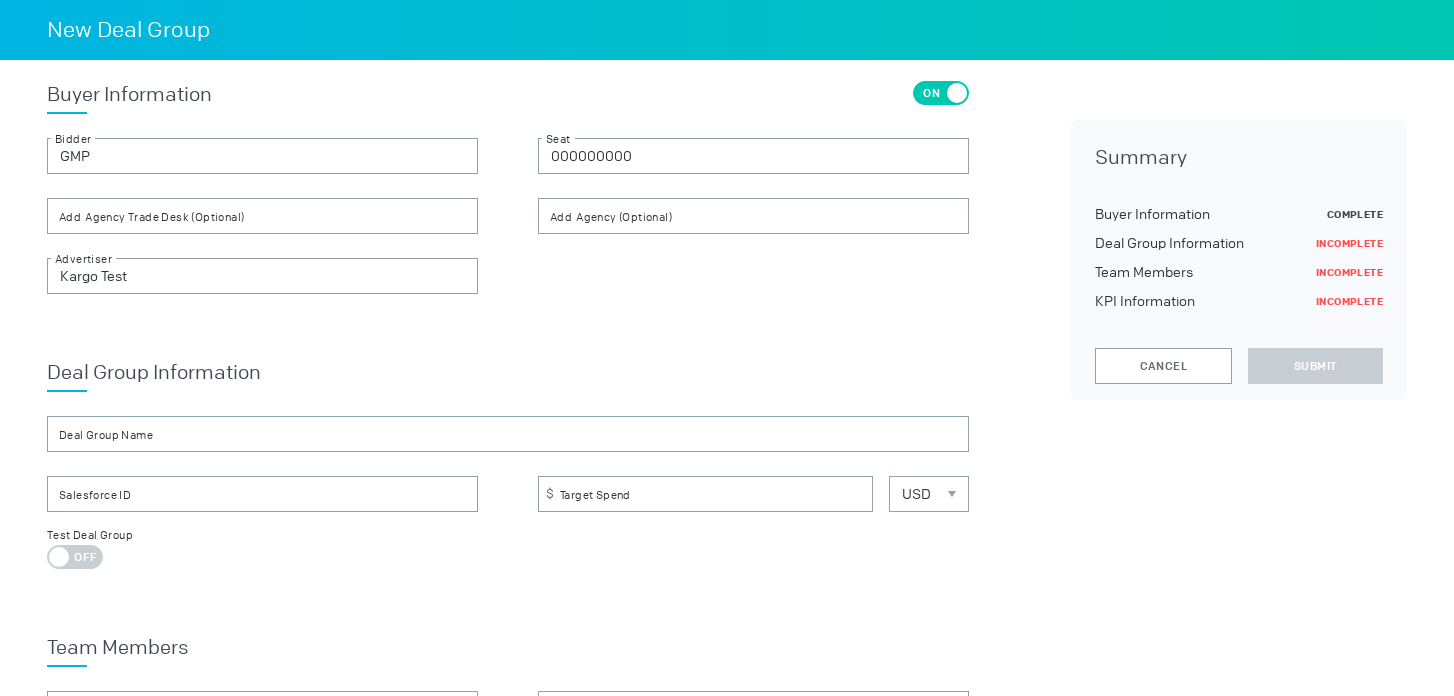 scroll, scrollTop: 52, scrollLeft: 0, axis: vertical 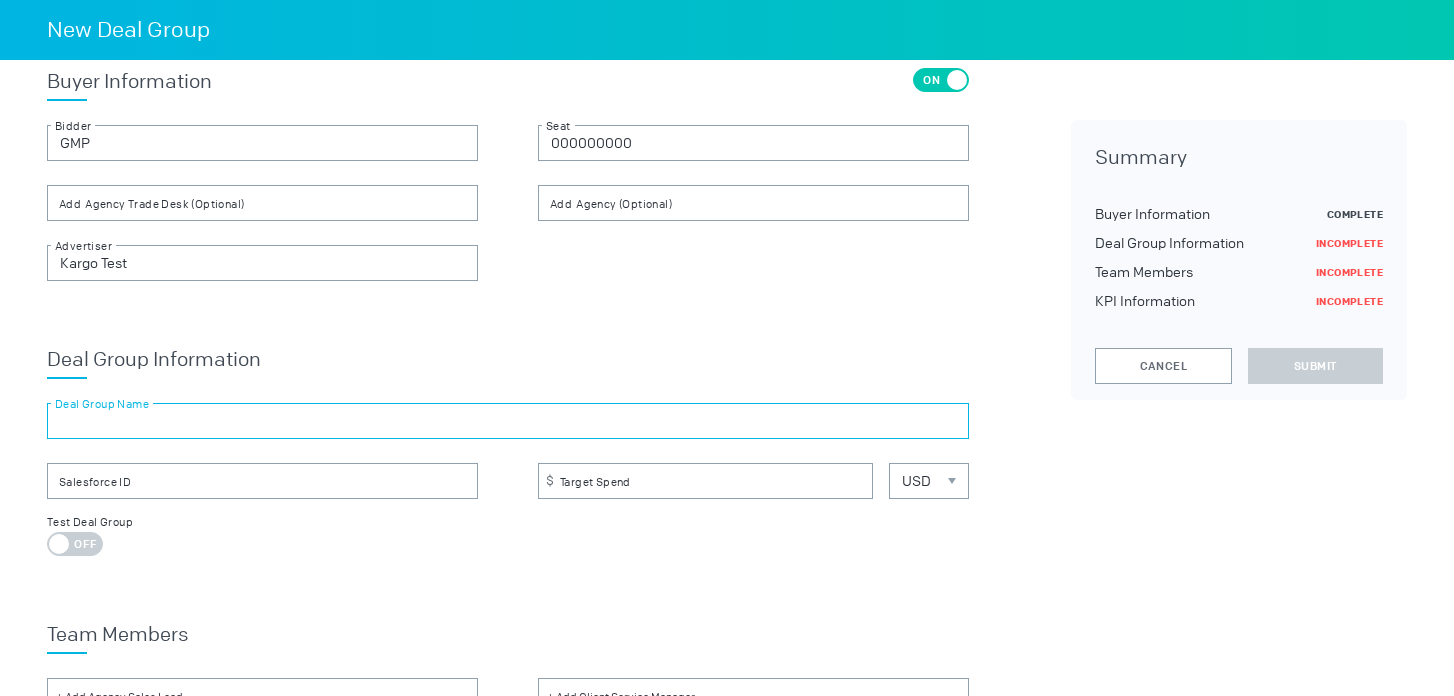 click at bounding box center [508, 421] 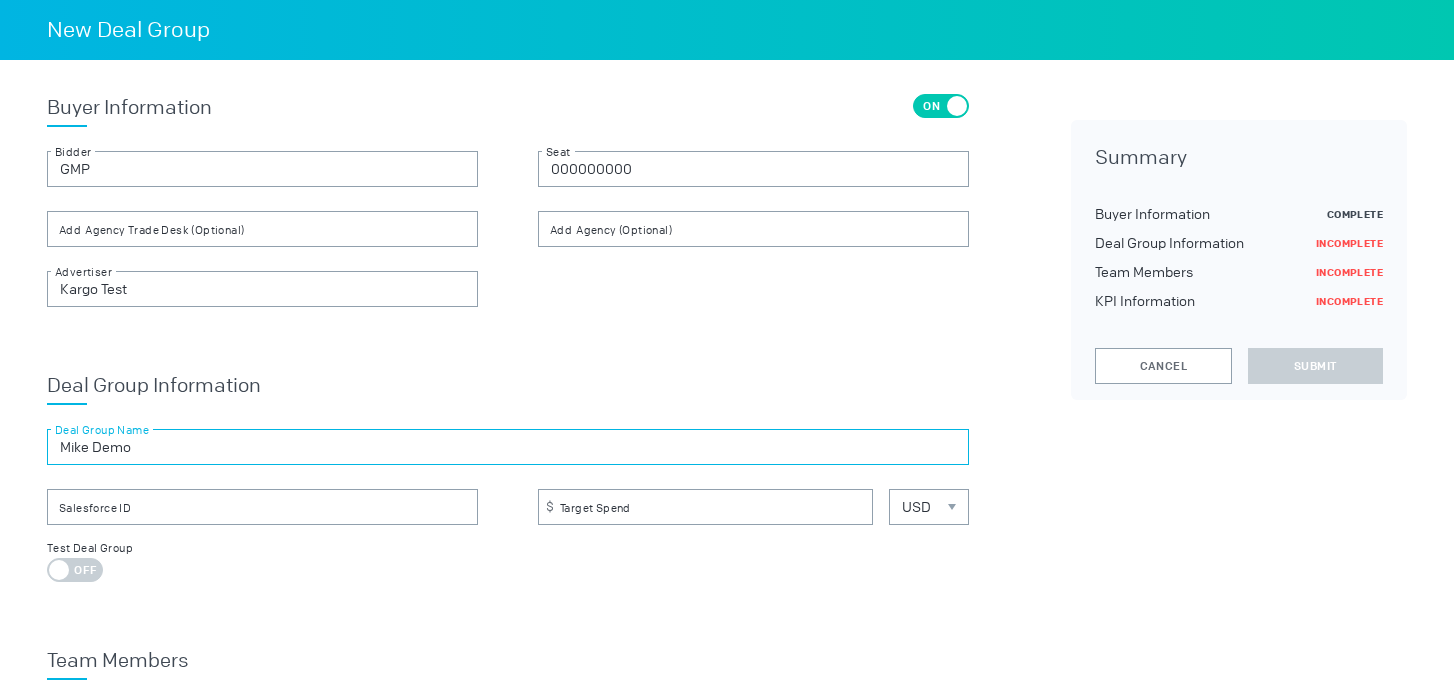 scroll, scrollTop: 0, scrollLeft: 0, axis: both 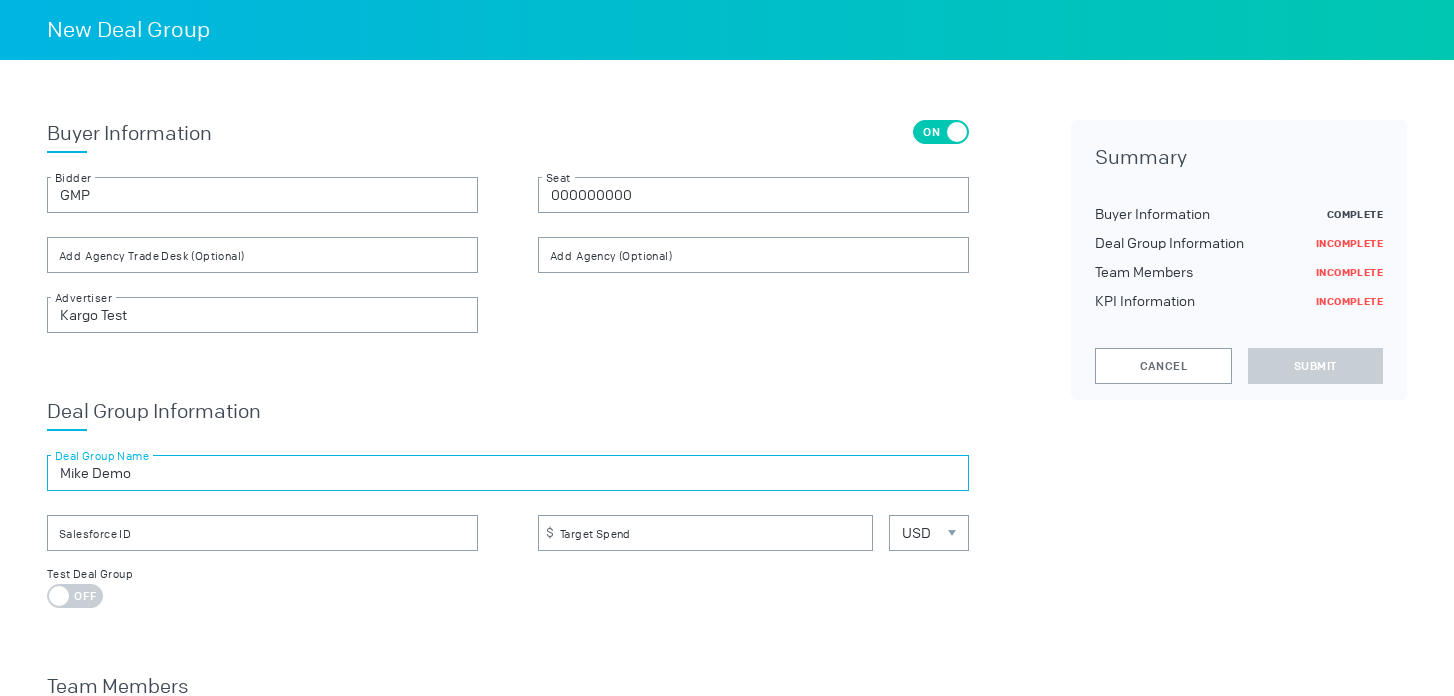 type on "Mike Demo" 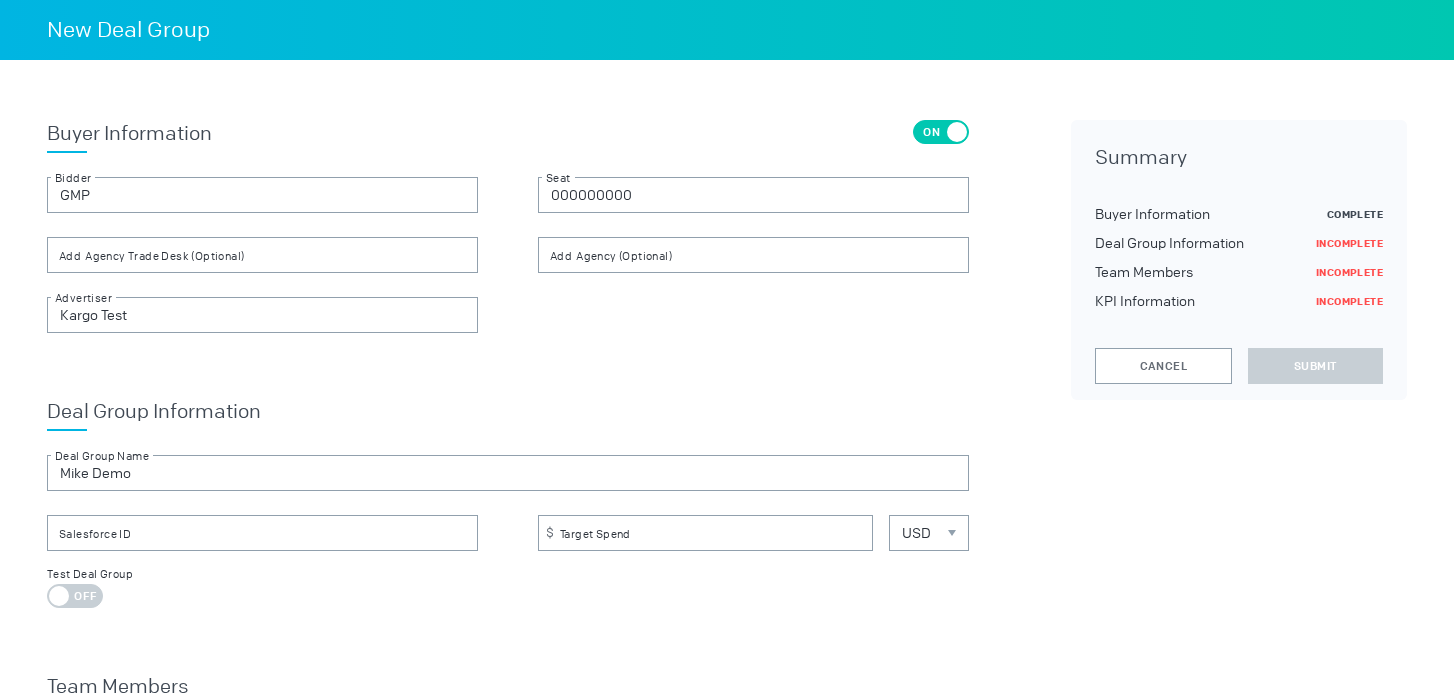 click on "Buyer Information On Off GMP Bidder 000000000 Seat Agency Trade Desk (Optional) Agency (Optional) Kargo Test Advertiser Deal Group Information [FIRST] Demo Deal Group Name Salesforce ID Target Spend  USD  USD Test Deal Group On Off Team Members  Key   is already in use   Key   is already in use   Key   is already in use   Add Optional Team Members  KPI Information  Select Optimizable KPI   Select Optimizable KPI Measurement Partner  Optimizable KPI Goal (Optional) Optimizable KPI Performance (Optional)  Select Outcome KPI   Select Outcome KPI Measurement Partner  Outcome Goal (Optional) Outcome Performance (Optional)  Cancel   Submit" at bounding box center (508, 722) 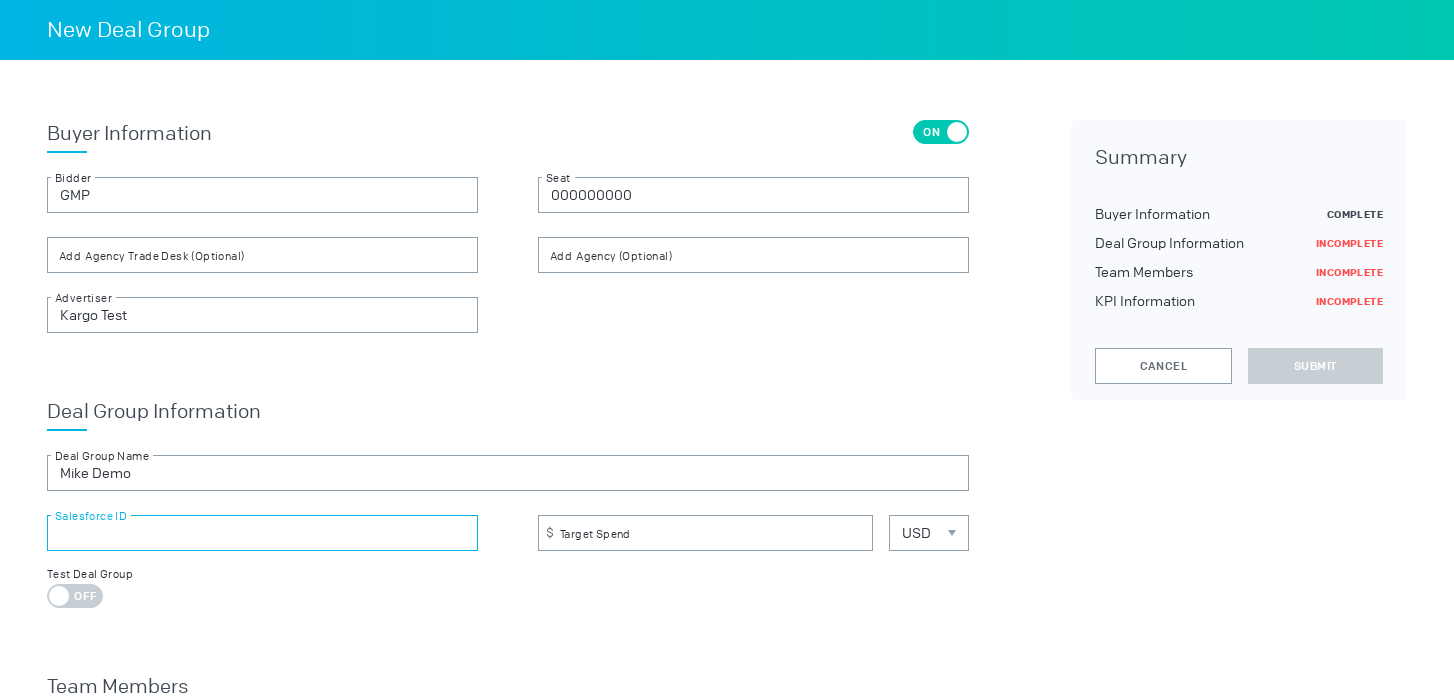 click at bounding box center (262, 533) 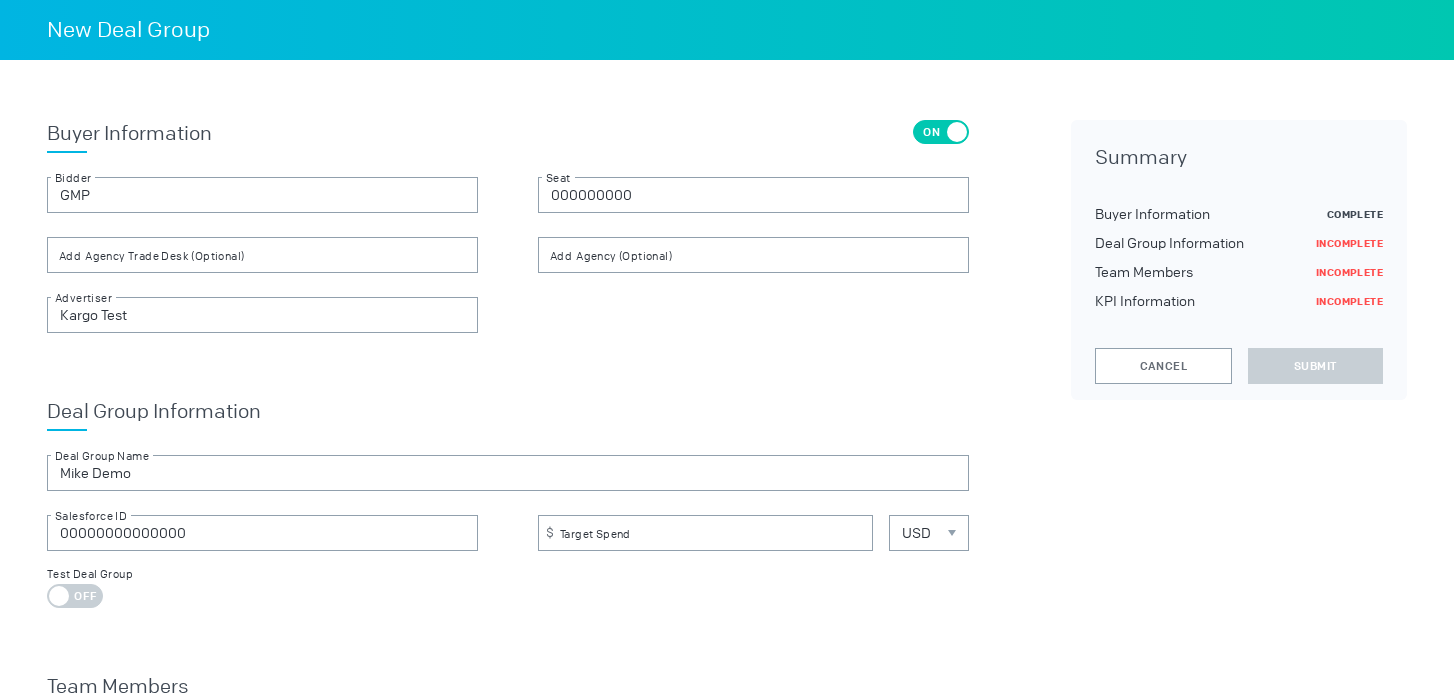 click on "Buyer Information On Off GMP Bidder 000000000 Seat Agency Trade Desk (Optional) Agency (Optional) Kargo Test Advertiser Deal Group Information Mike Demo Deal Group Name 00000000000000 Salesforce ID Target Spend  USD  USD Test Deal Group On Off Team Members  Key   is already in use   Key   is already in use   Key   is already in use   Add Optional Team Members  KPI Information  Select Optimizable KPI   Select Optimizable KPI Measurement Partner  Optimizable KPI Goal (Optional) Optimizable KPI Performance (Optional)  Select Outcome KPI   Select Outcome KPI Measurement Partner  Outcome Goal (Optional) Outcome Performance (Optional)  Cancel   Submit" at bounding box center [508, 722] 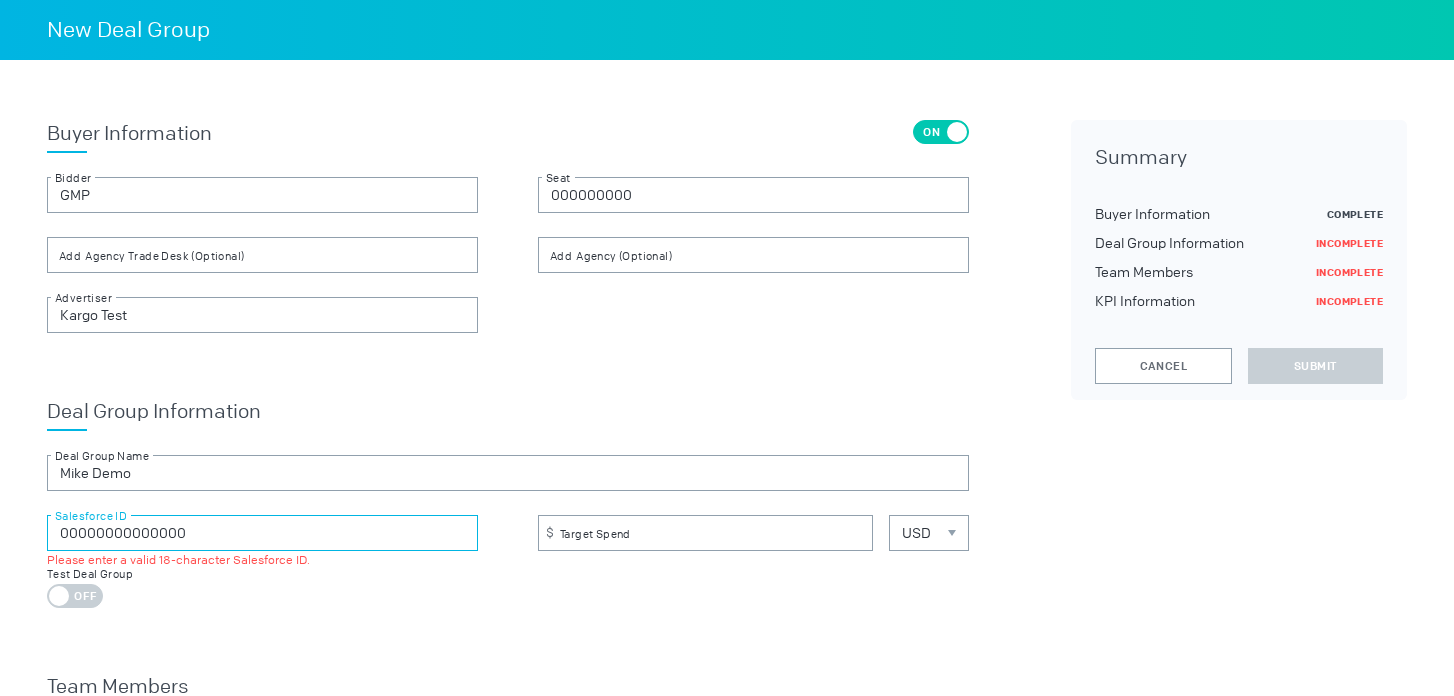 click on "00000000000000" at bounding box center [262, 533] 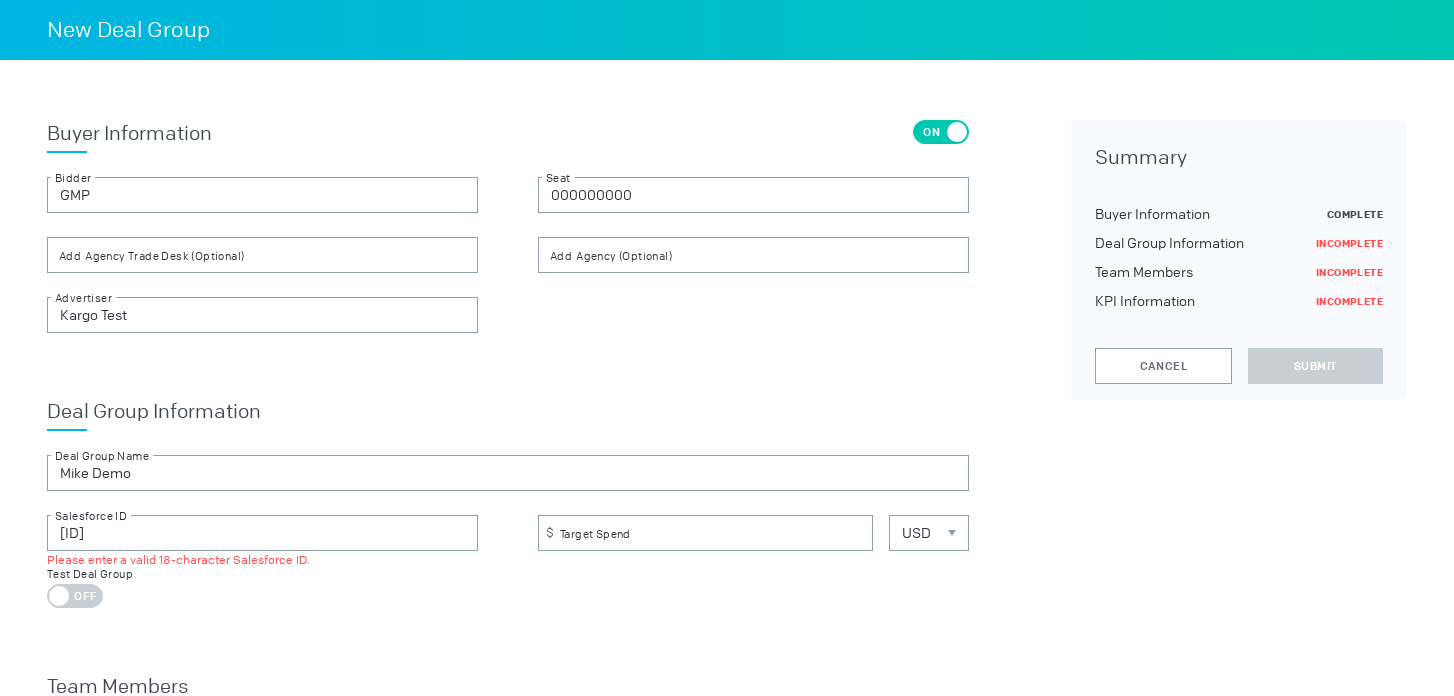 click on "Buyer Information On Off GMP Bidder [ID] Seat Agency Trade Desk (Optional) Agency (Optional) Kargo Test Advertiser Deal Group Information [FIRST] Demo Deal Group Name [ID] Salesforce ID Please enter a valid 18-character Salesforce ID. Target Spend  USD  USD Test Deal Group On Off Team Members  Key   is already in use   Key   is already in use   Key   is already in use   Add Optional Team Members  KPI Information  Select Optimizable KPI   Select Optimizable KPI Measurement Partner  Optimizable KPI Goal (Optional) Optimizable KPI Performance (Optional)  Select Outcome KPI   Select Outcome KPI Measurement Partner  Outcome Goal (Optional) Outcome Performance (Optional)  Cancel   Submit" at bounding box center [508, 722] 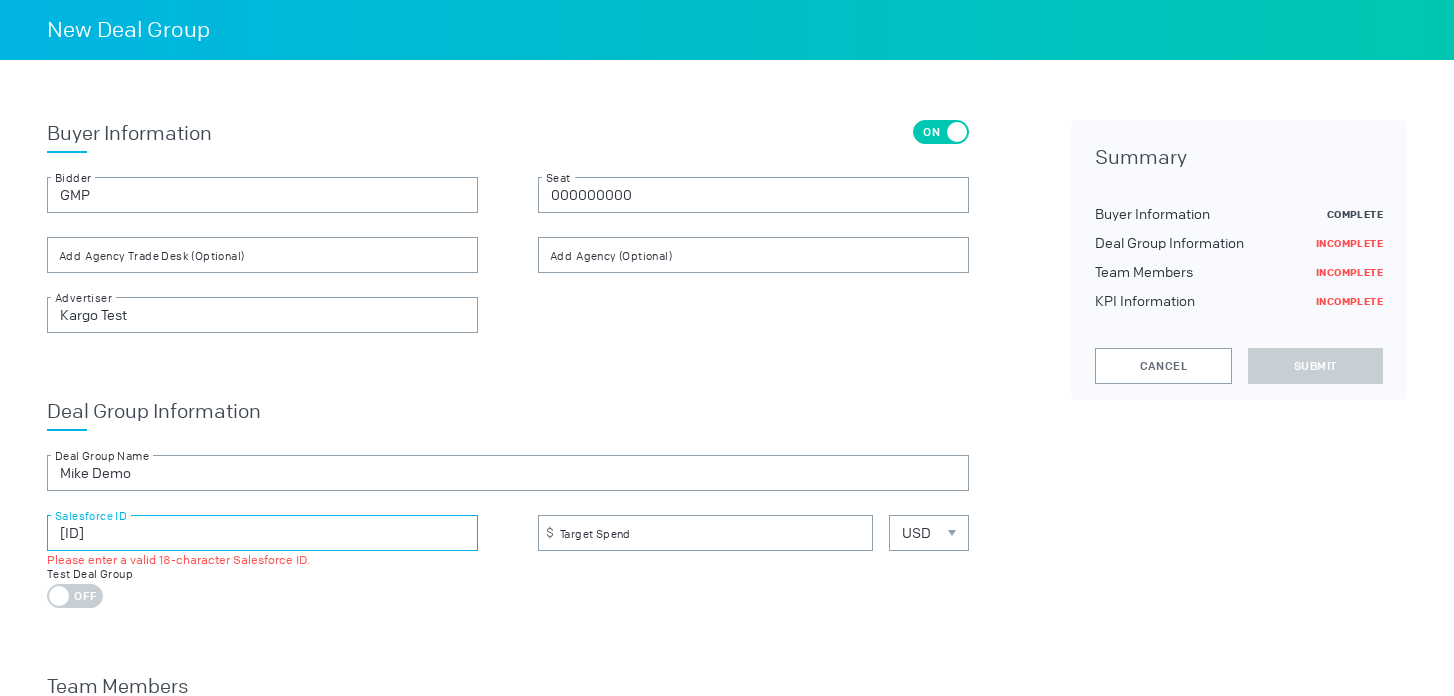 click on "[ID]" at bounding box center [262, 533] 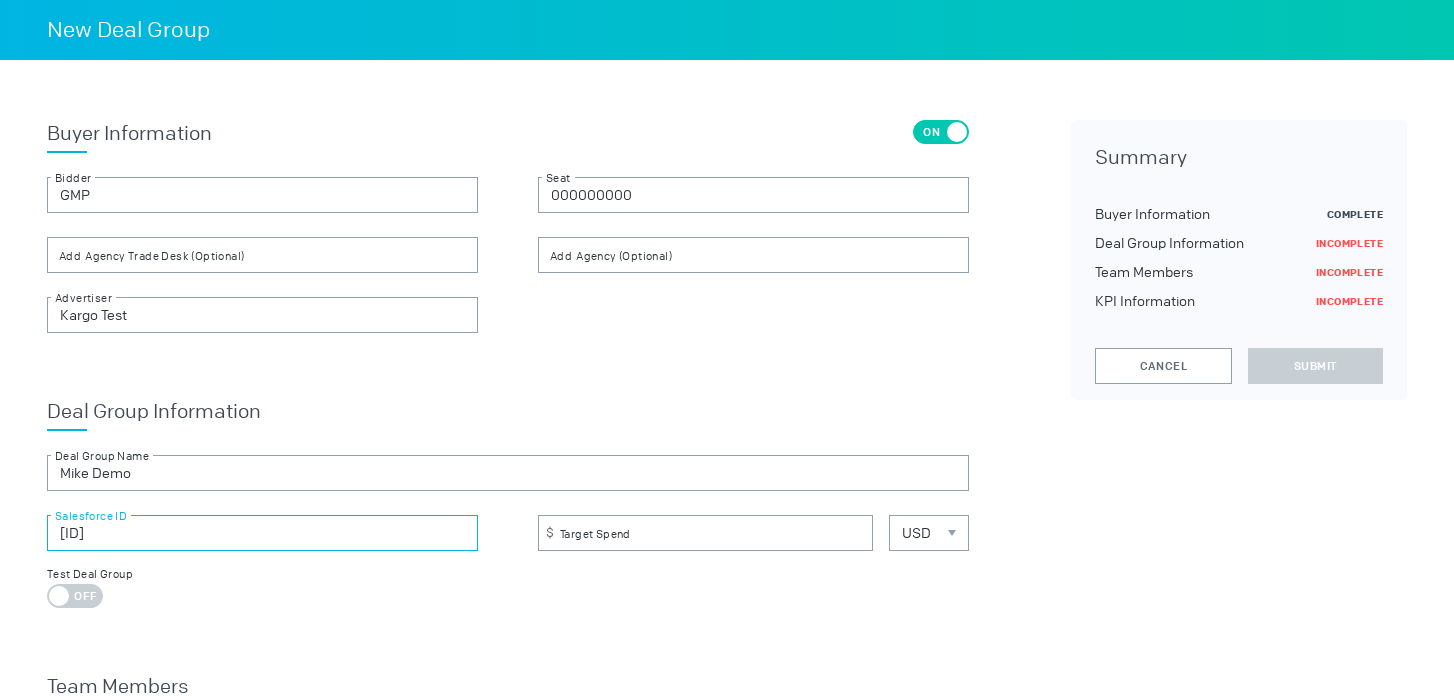 type on "[ID]" 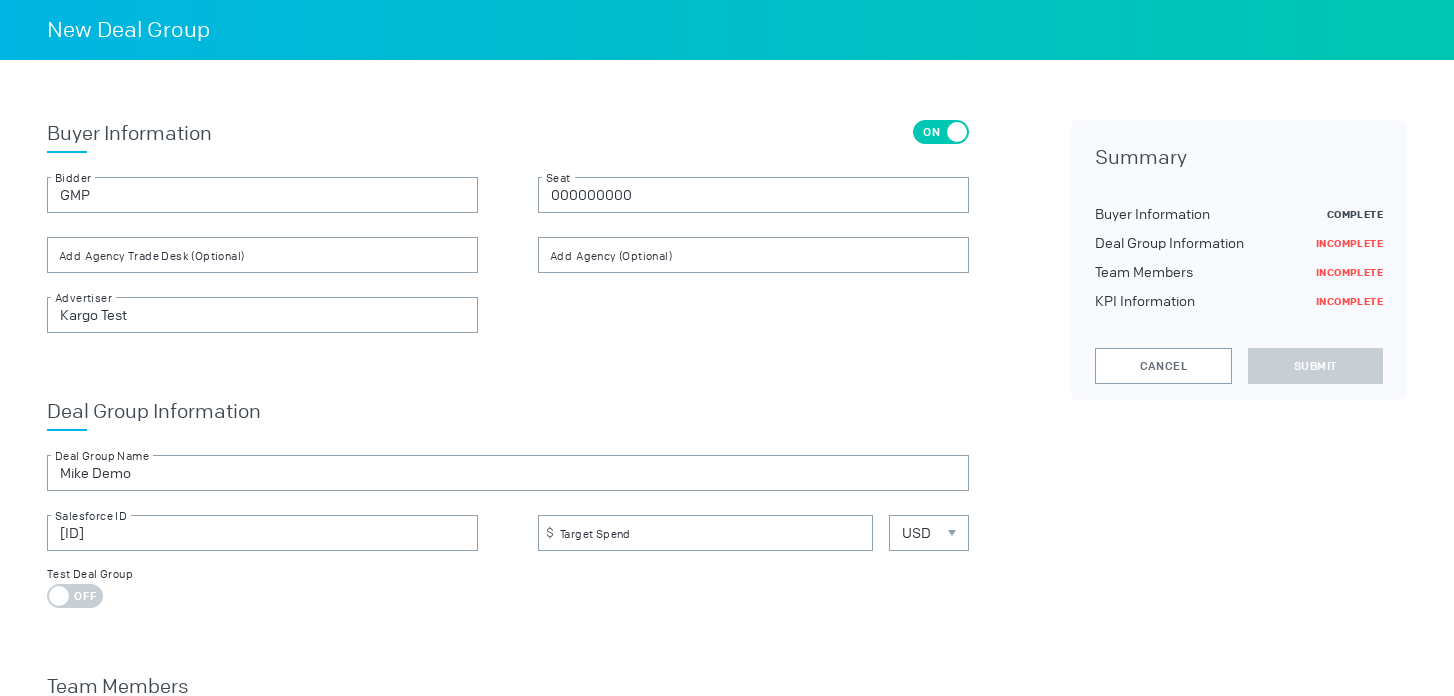 click on "Buyer Information On Off GMP Bidder [ID] Seat Agency Trade Desk (Optional) Agency (Optional) Kargo Test Advertiser Deal Group Information [FIRST] Demo Deal Group Name [ID] Salesforce ID Target Spend  USD  USD Test Deal Group On Off Team Members  Key   is already in use   Key   is already in use   Key   is already in use   Add Optional Team Members  KPI Information  Select Optimizable KPI   Select Optimizable KPI Measurement Partner  Optimizable KPI Goal (Optional) Optimizable KPI Performance (Optional)  Select Outcome KPI   Select Outcome KPI Measurement Partner  Outcome Goal (Optional) Outcome Performance (Optional)  Cancel   Submit" at bounding box center (508, 722) 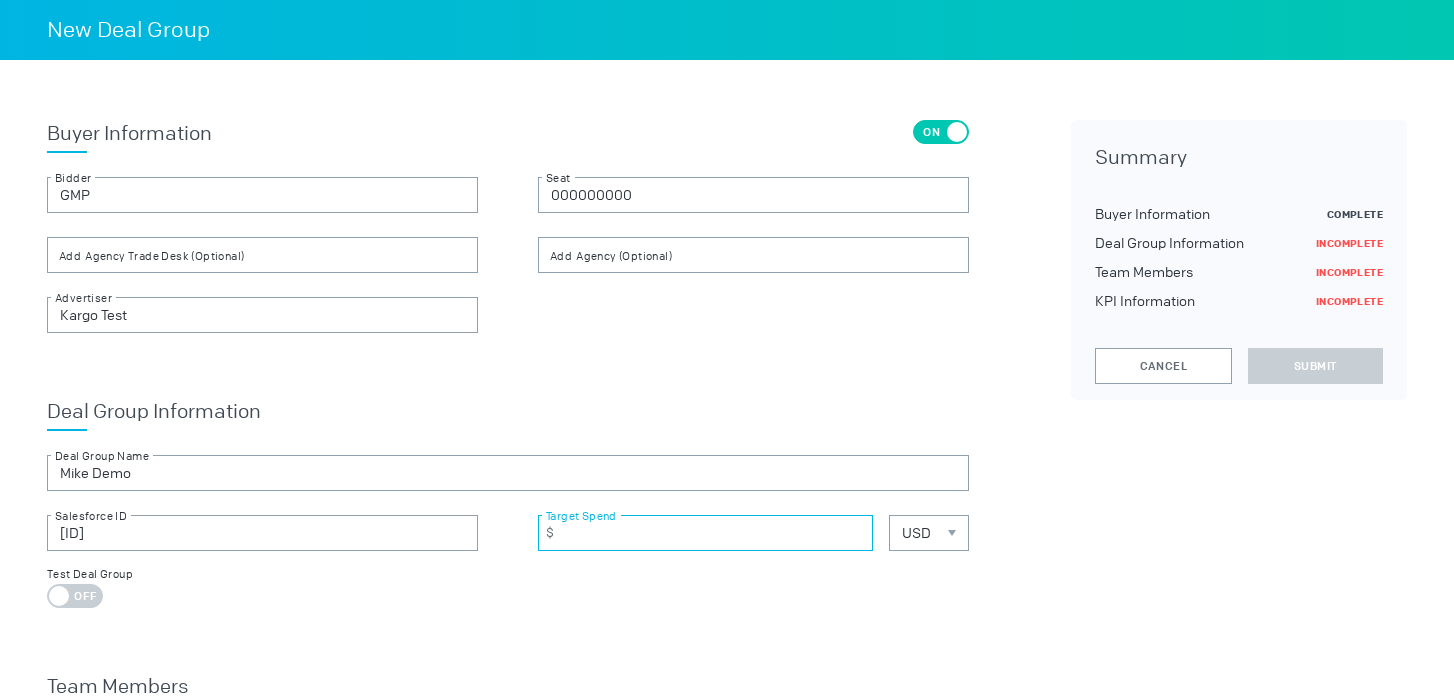 click at bounding box center [705, 533] 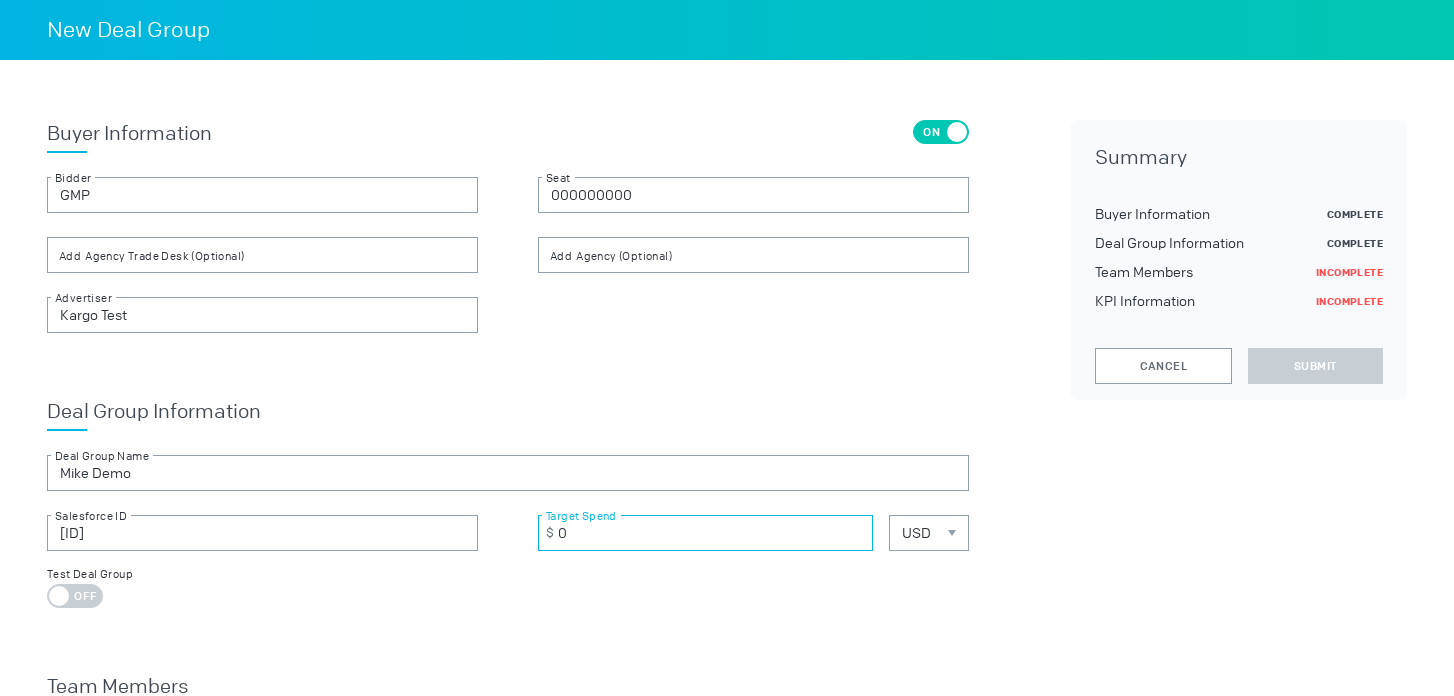 type on "0" 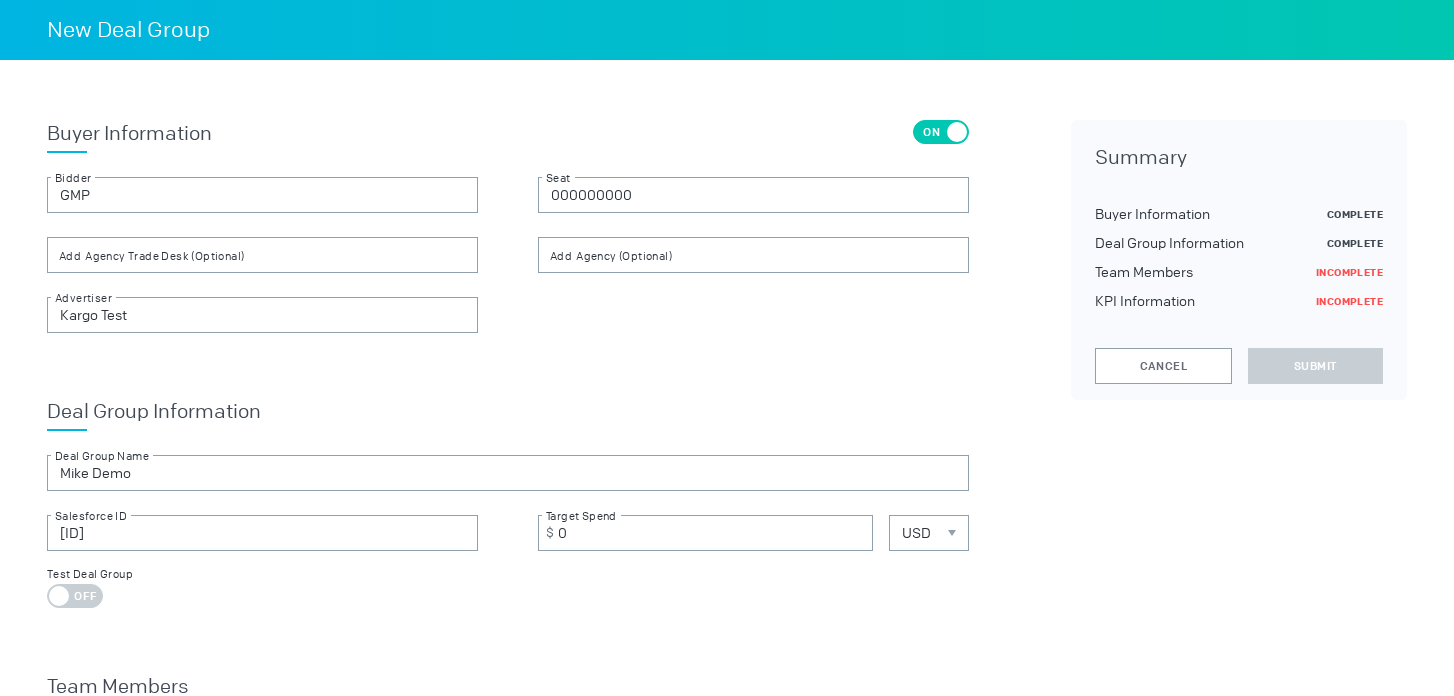 click on "Deal Group Information Mike Demo Deal Group Name 000000000000001111 Salesforce ID 0 Target Spend  USD  USD Test Deal Group On Off" at bounding box center [508, 503] 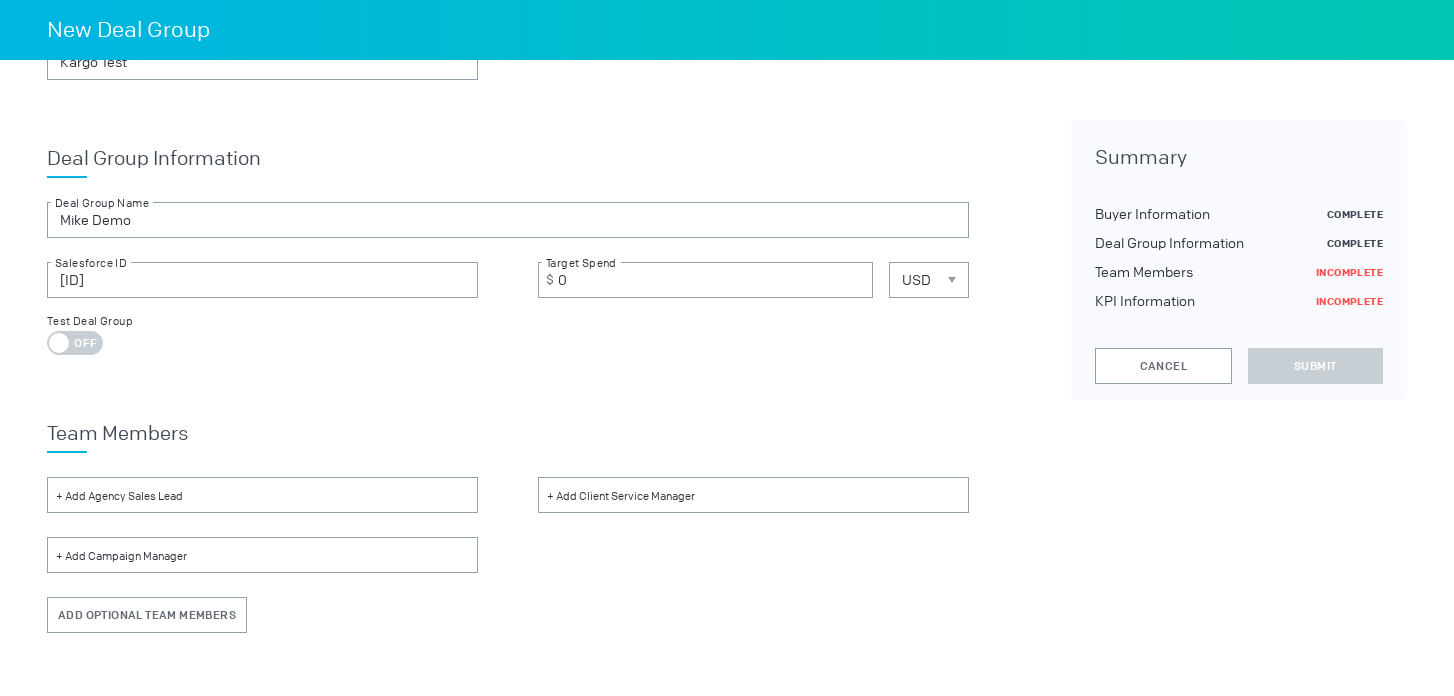 scroll, scrollTop: 262, scrollLeft: 0, axis: vertical 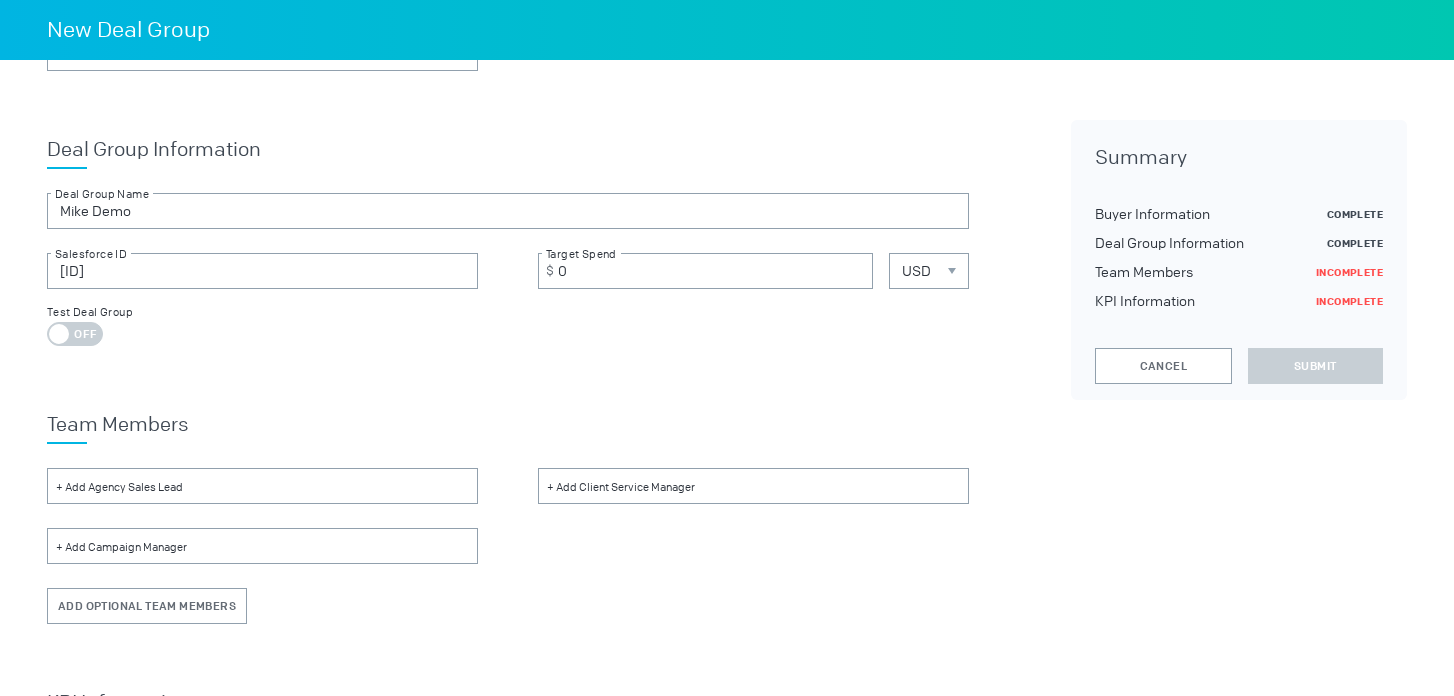click at bounding box center (262, 486) 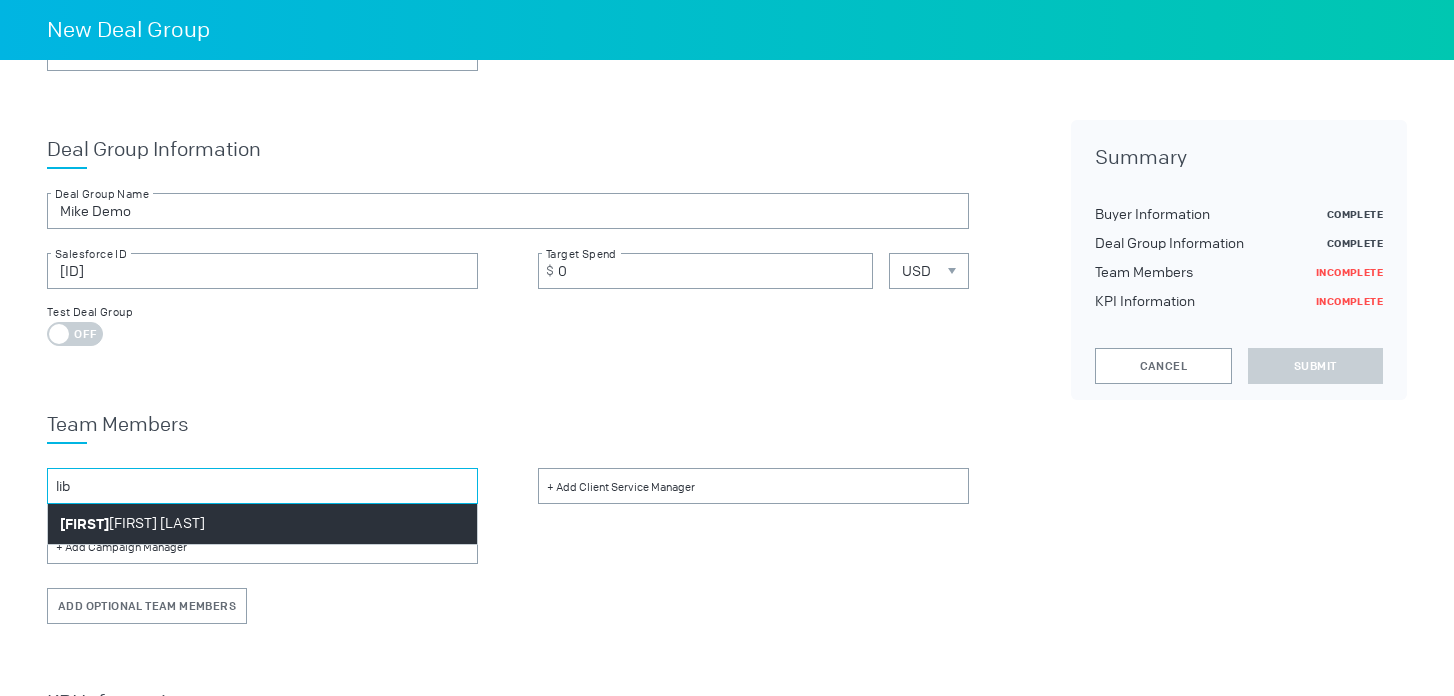 type on "lib" 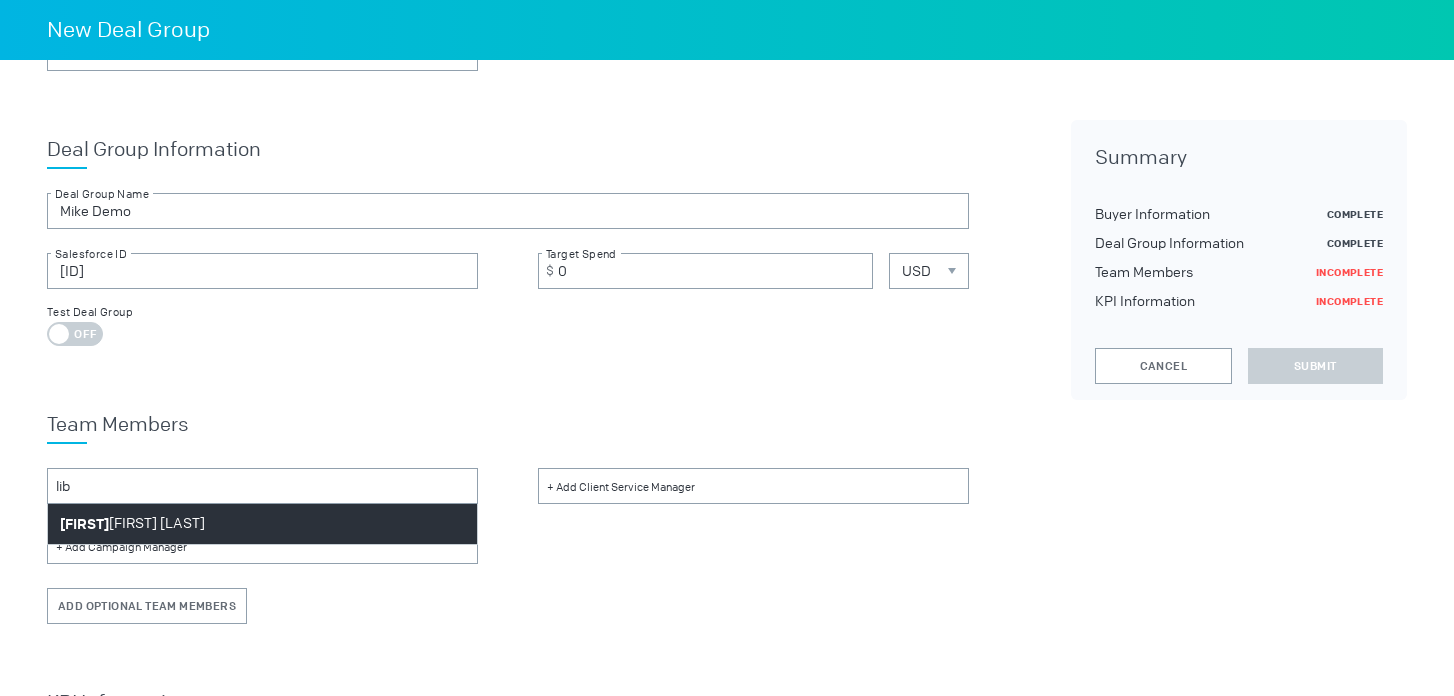 click on "[FIRST] [LAST]" at bounding box center (262, 524) 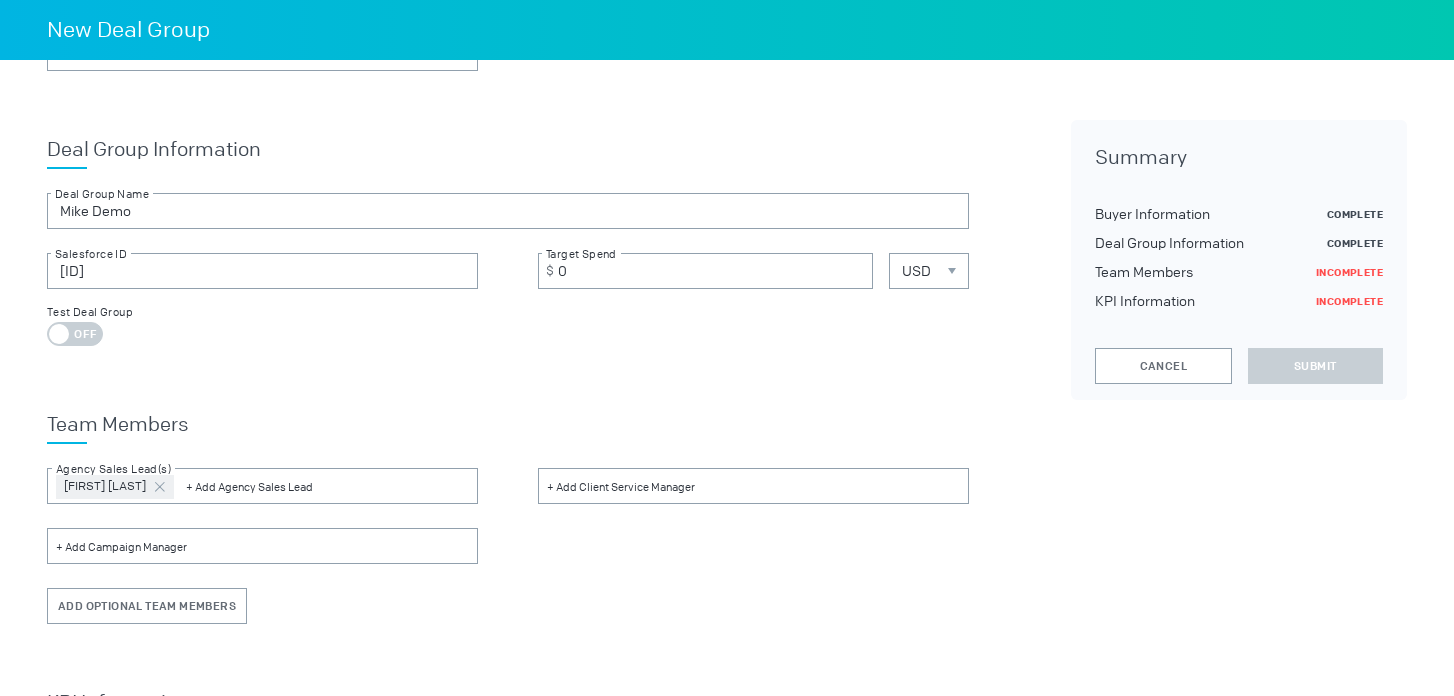 click at bounding box center (753, 486) 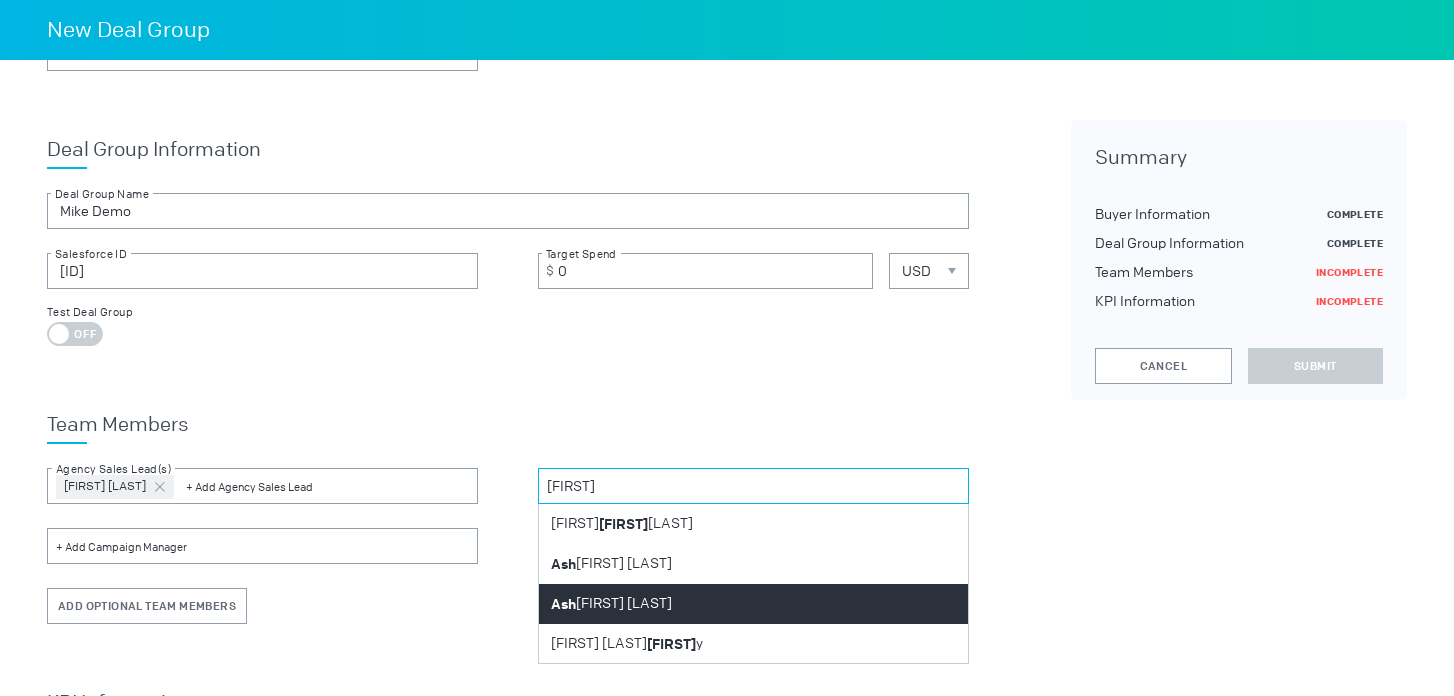 click on "[FIRST] [LAST]" at bounding box center [611, 604] 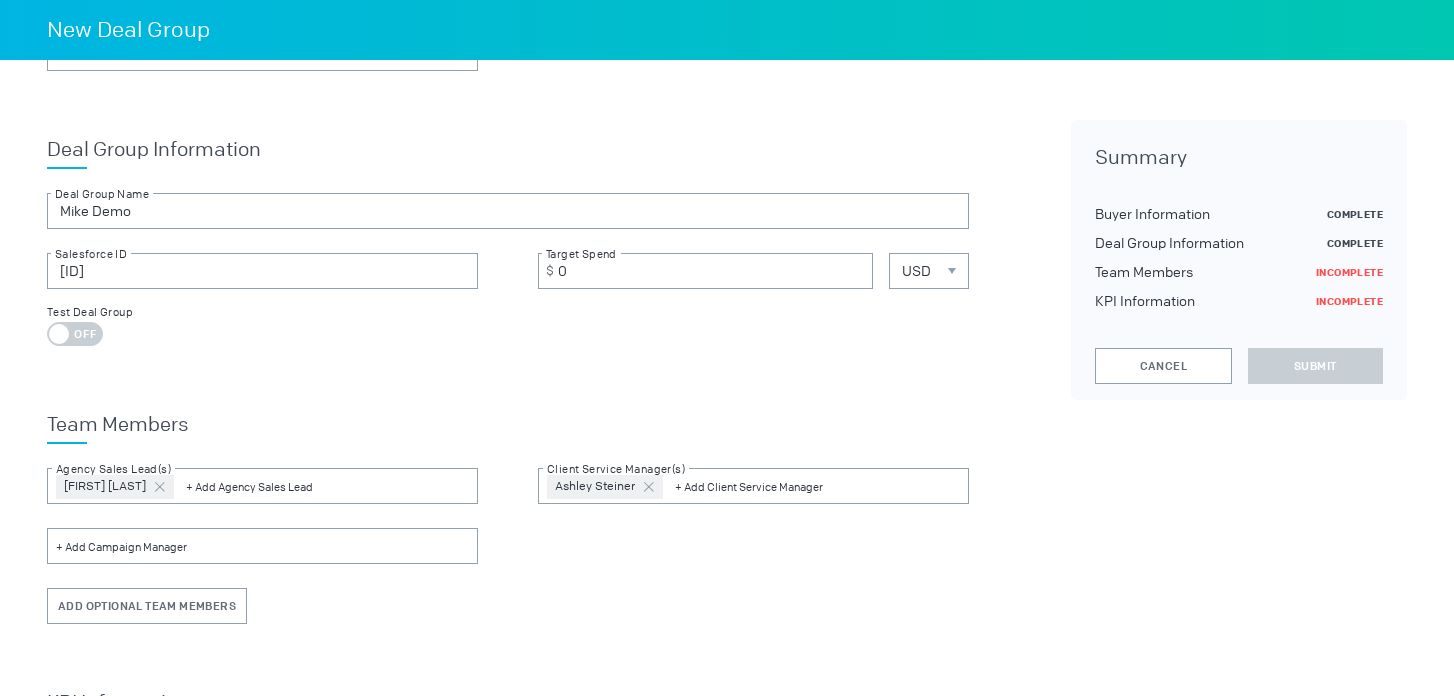 click at bounding box center (262, 546) 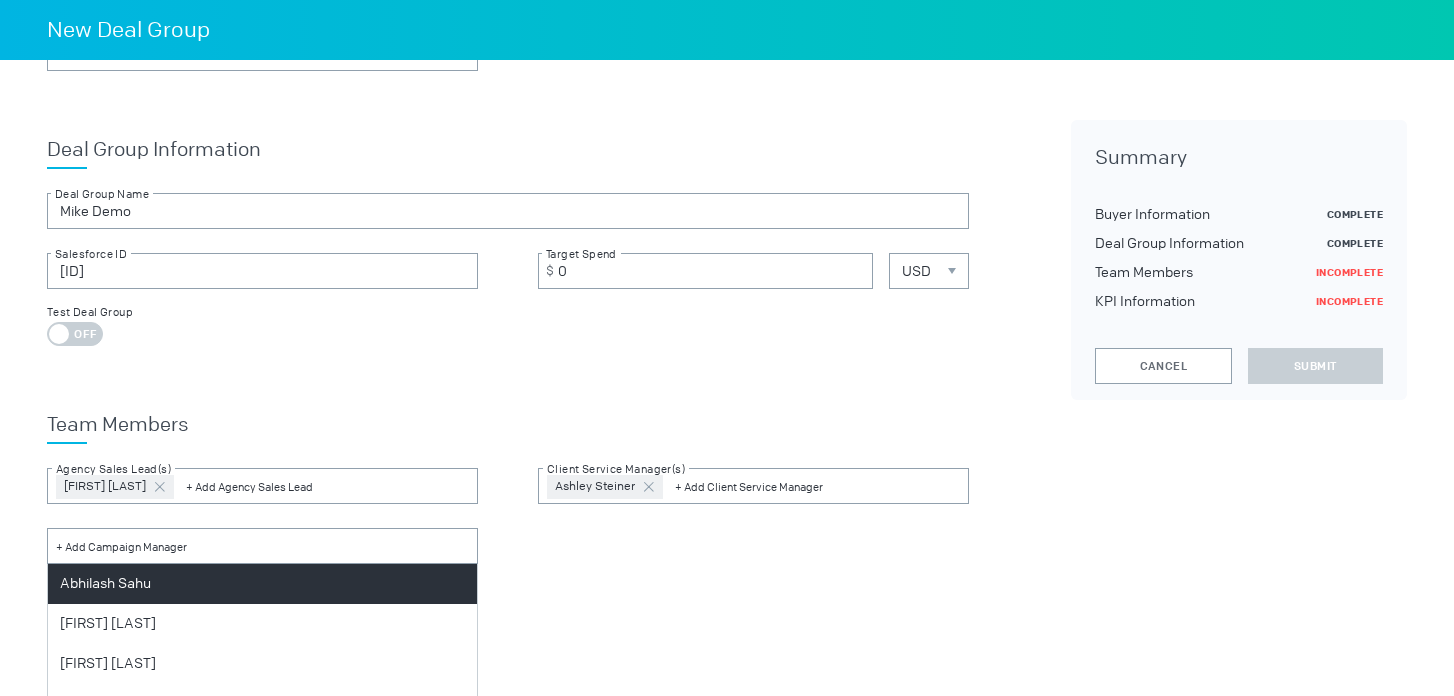 click at bounding box center [160, 487] 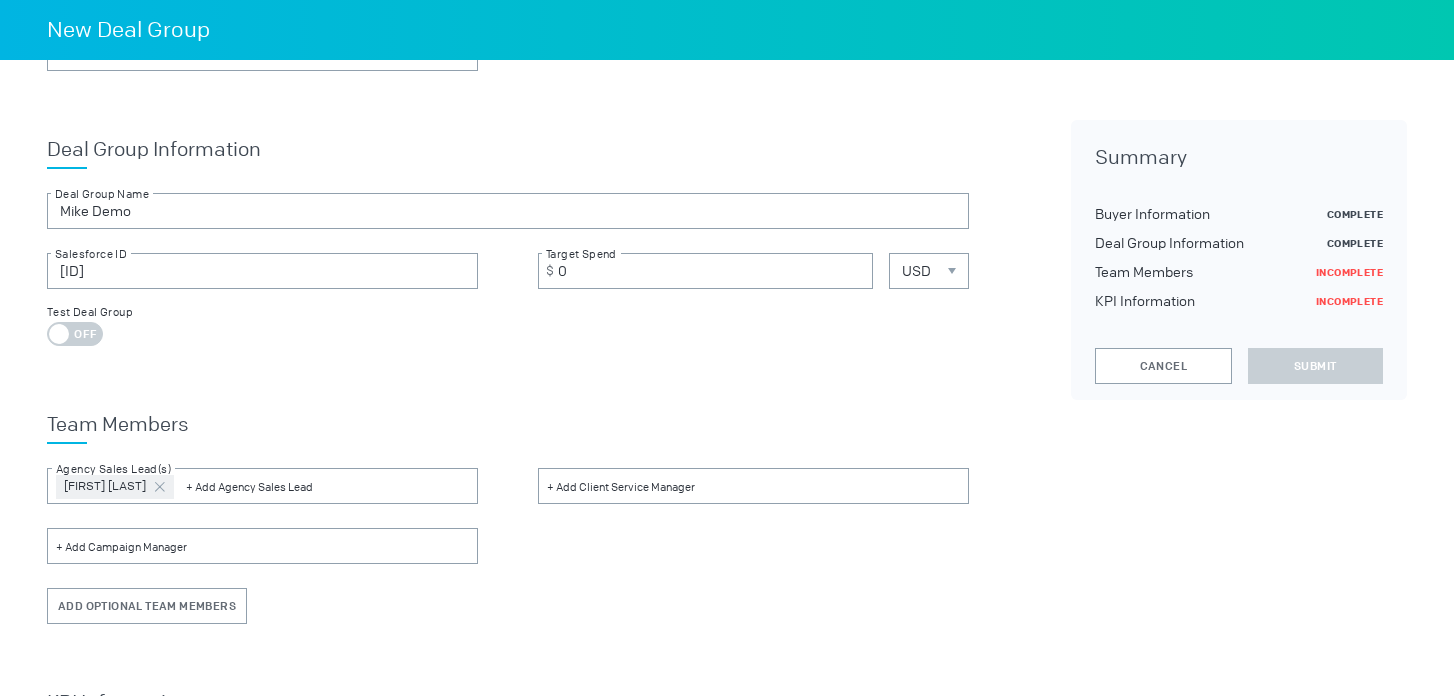 click at bounding box center [753, 486] 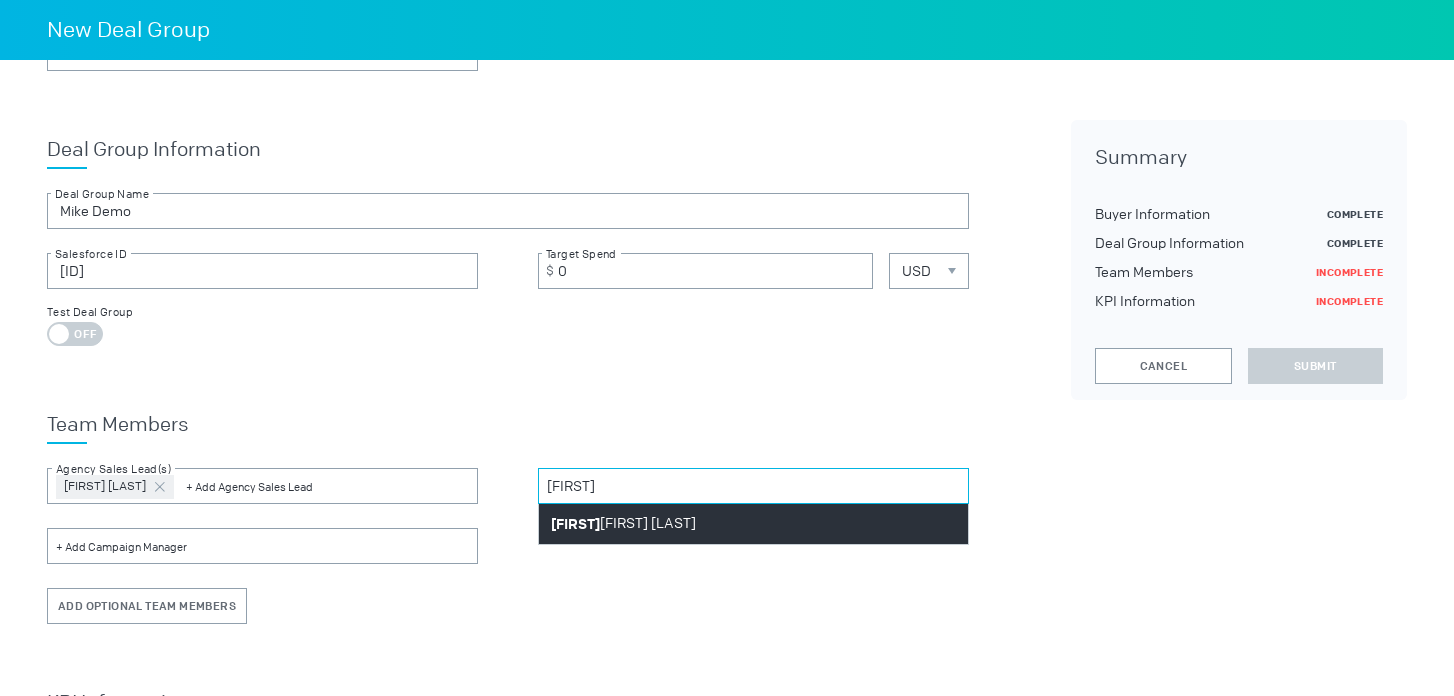 type on "[FIRST]" 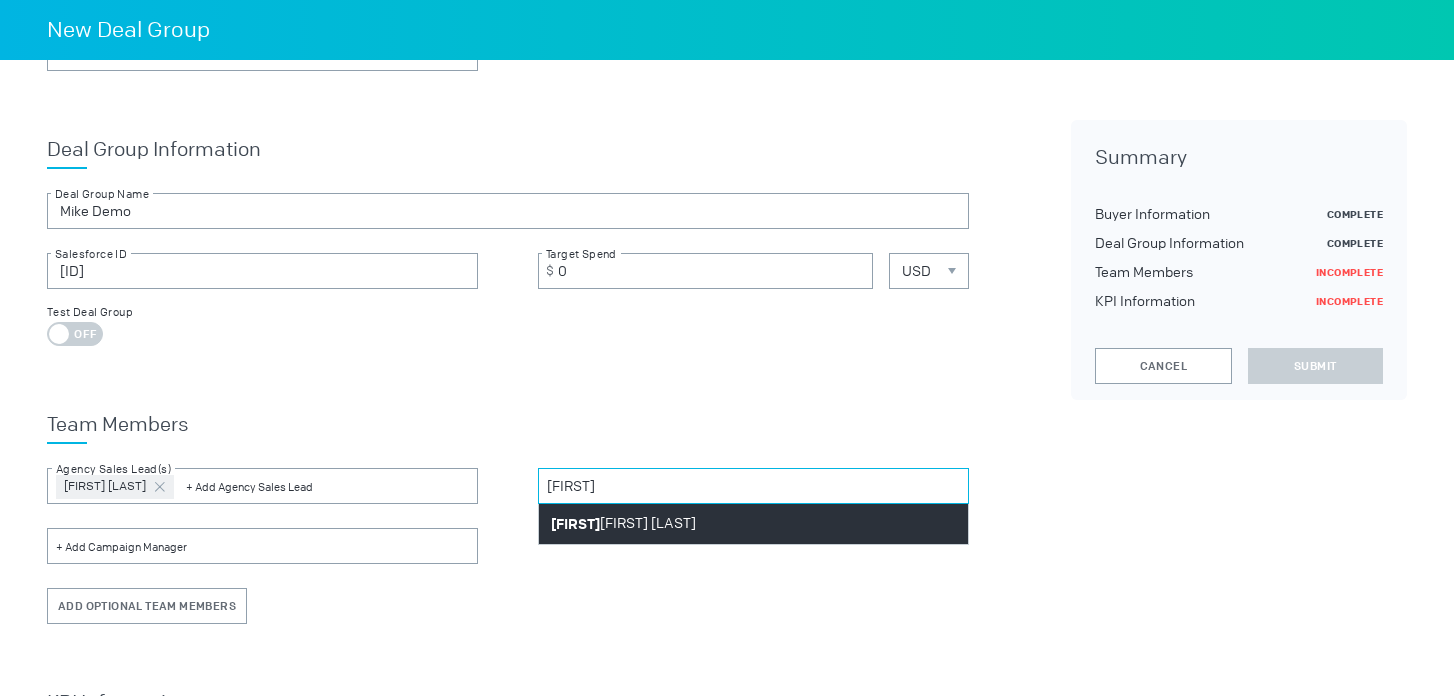 click on "[FIRST] [LAST]" at bounding box center [753, 524] 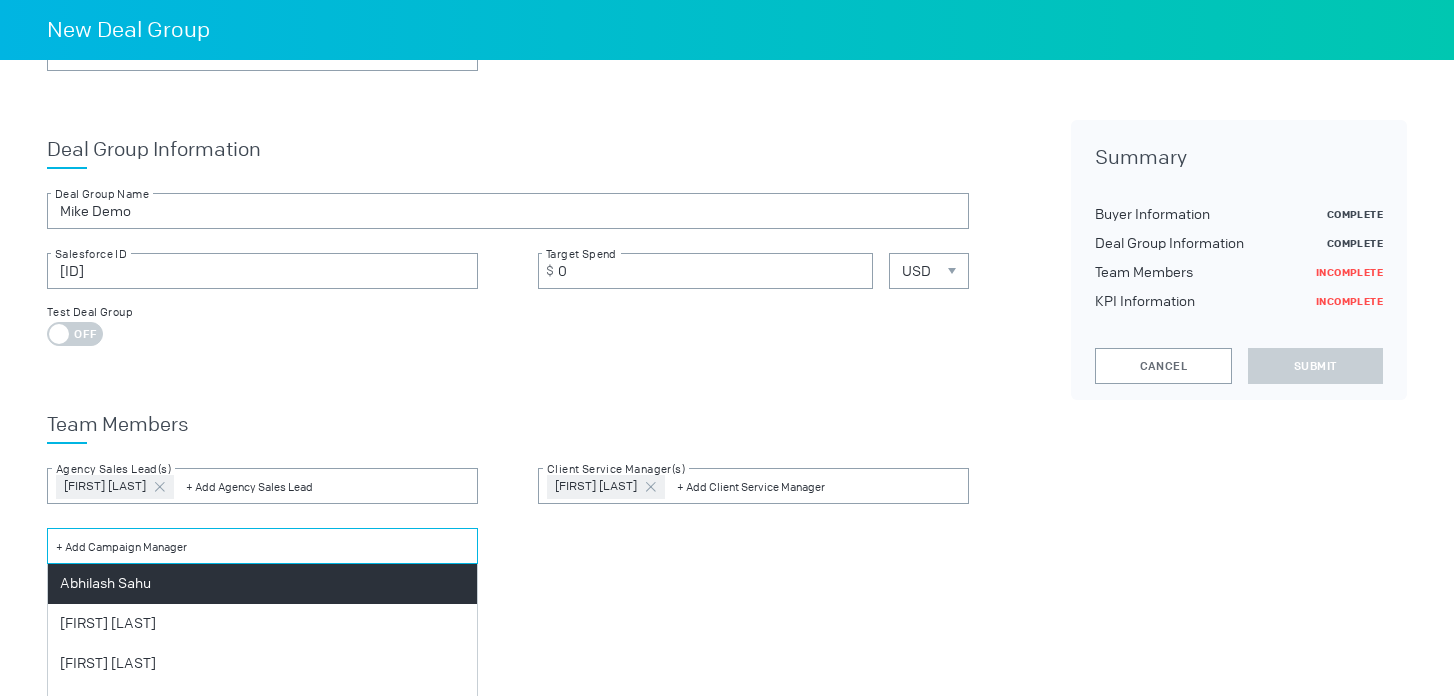 click at bounding box center (262, 546) 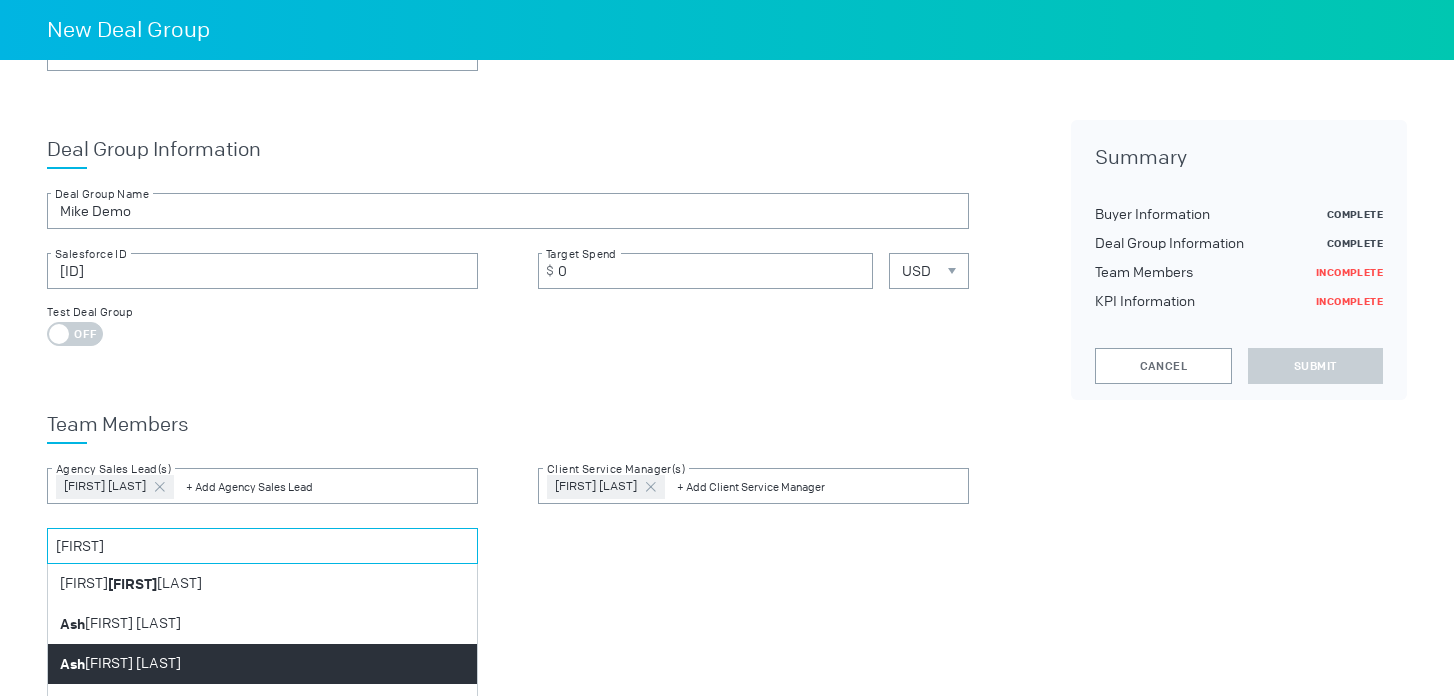 type on "[FIRST]" 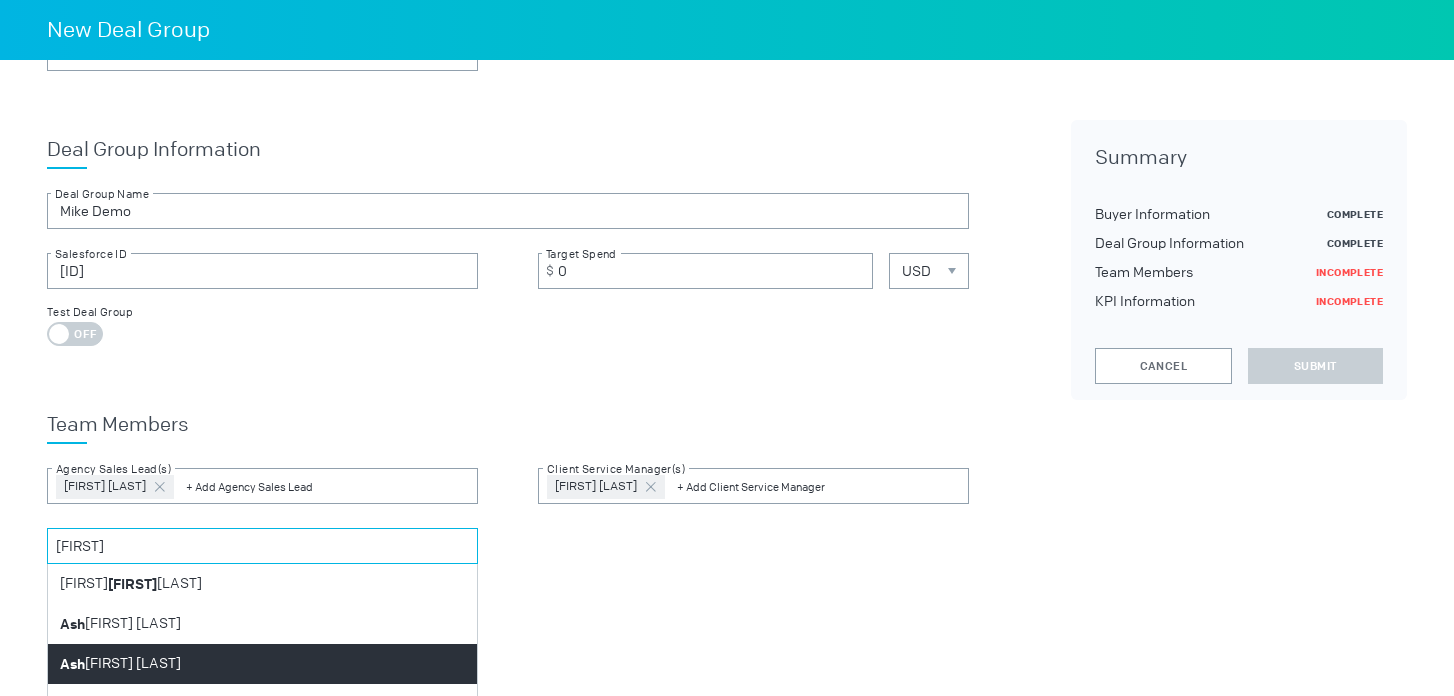 click on "[FIRST] [LAST]" at bounding box center (262, 664) 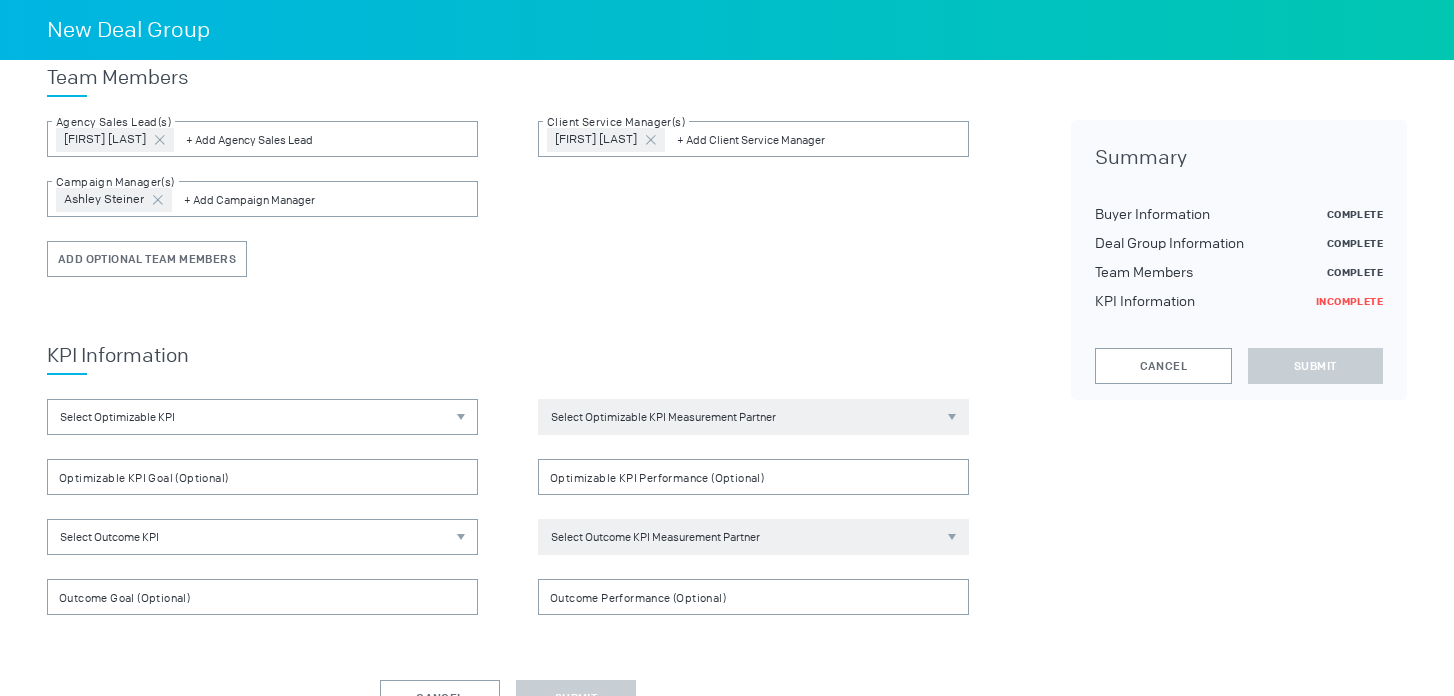 scroll, scrollTop: 616, scrollLeft: 0, axis: vertical 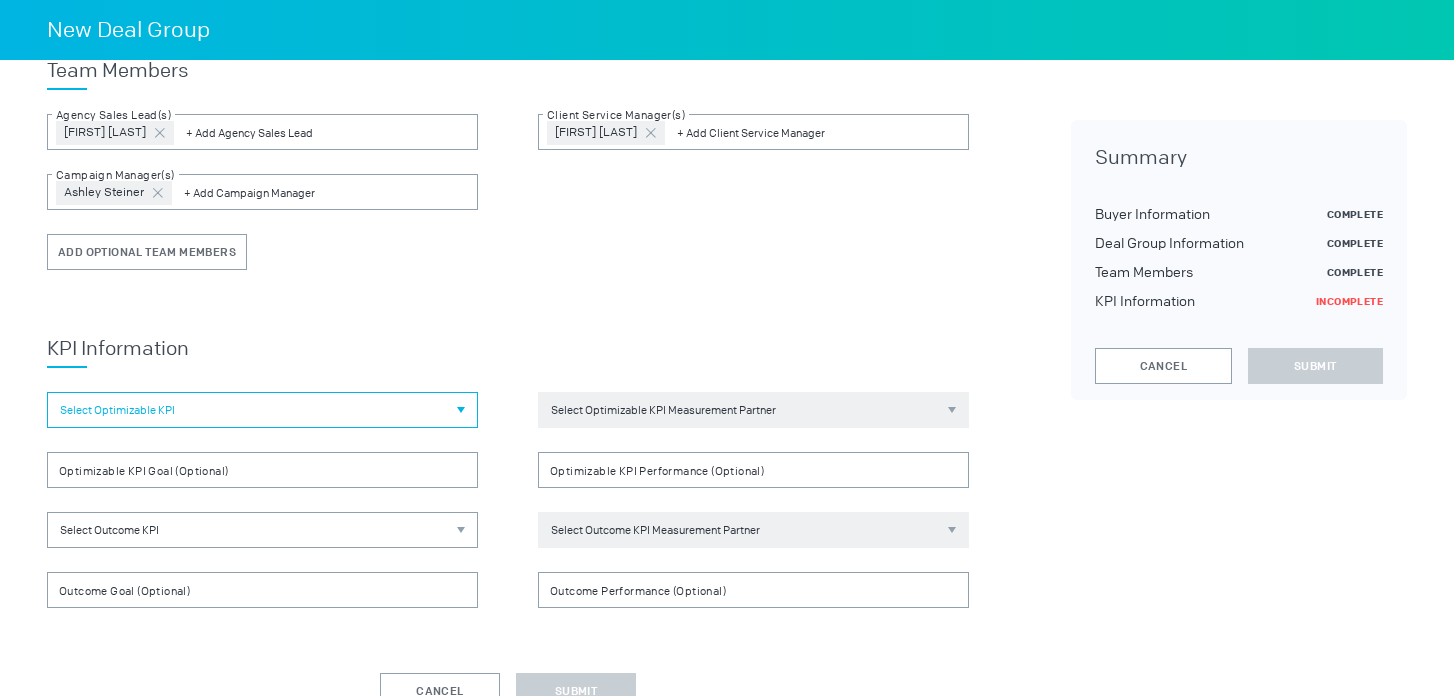 click on "Select Optimizable KPI" at bounding box center (262, 410) 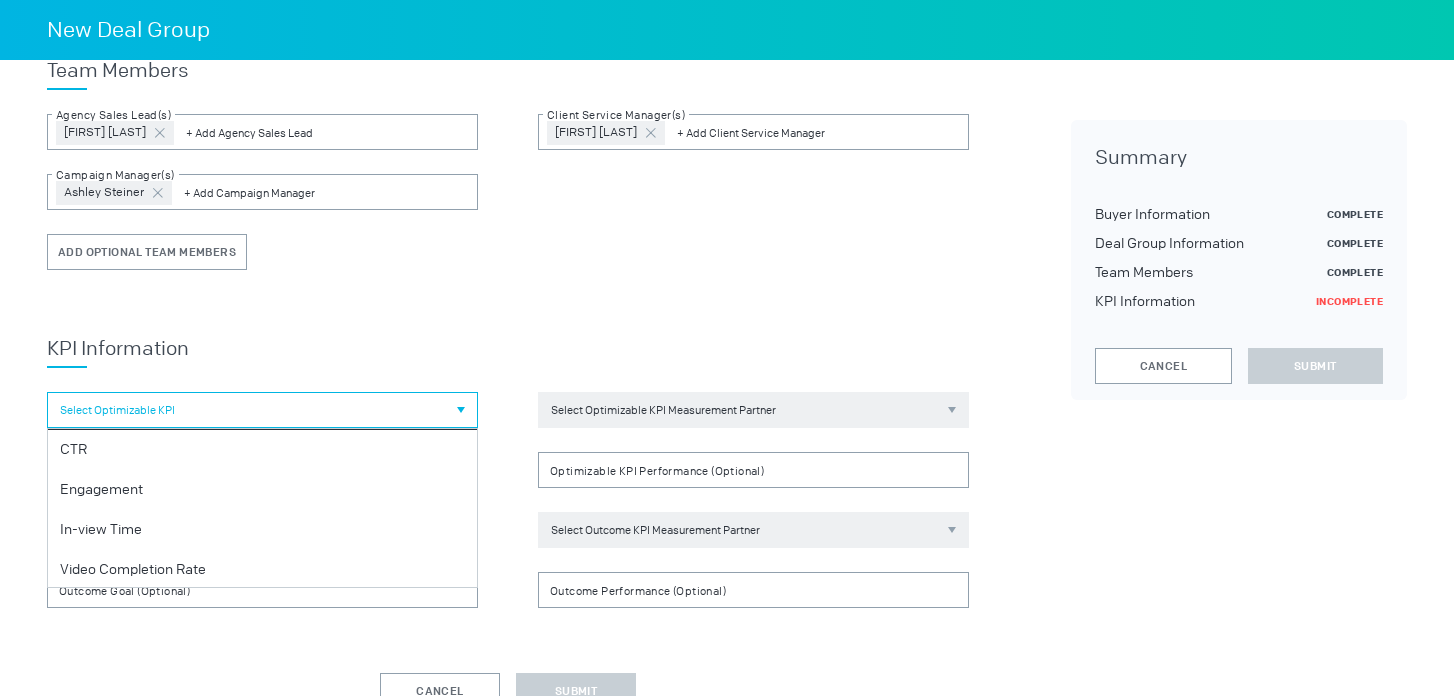 scroll, scrollTop: 81, scrollLeft: 0, axis: vertical 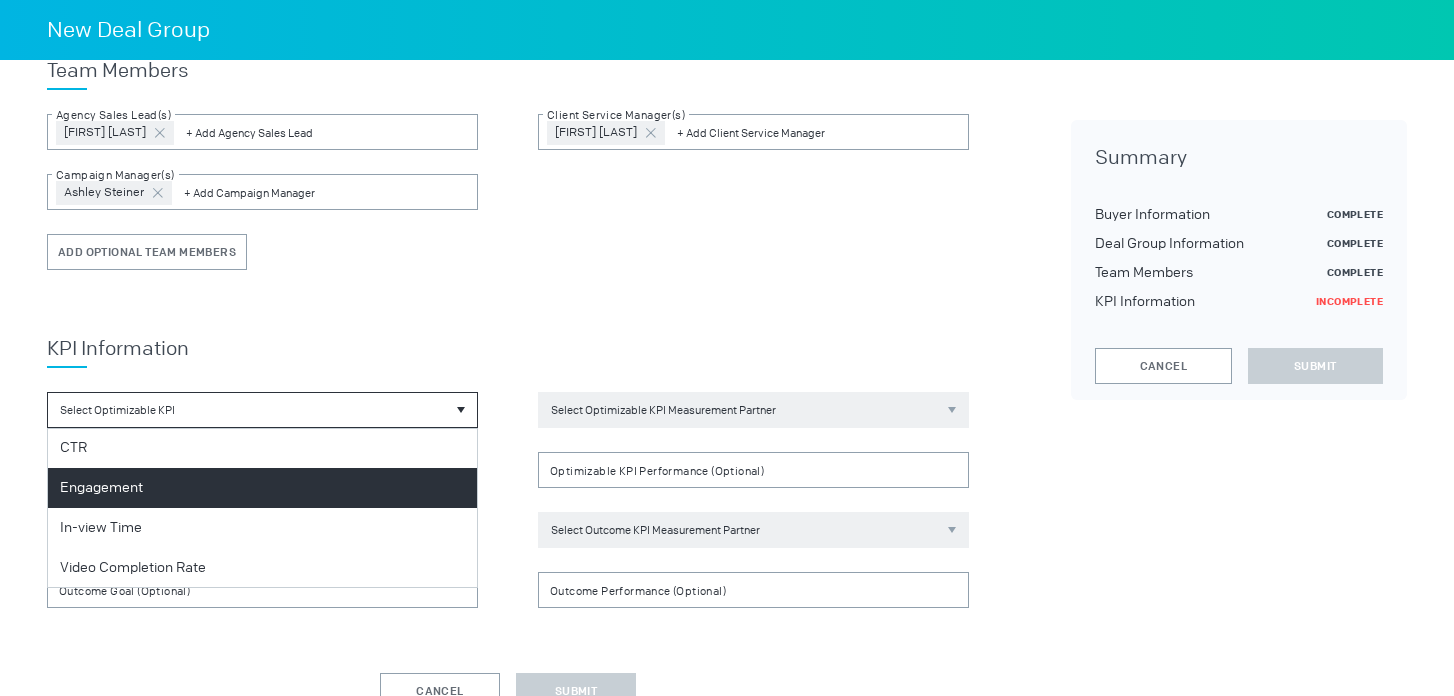 click on "Engagement" at bounding box center (262, 488) 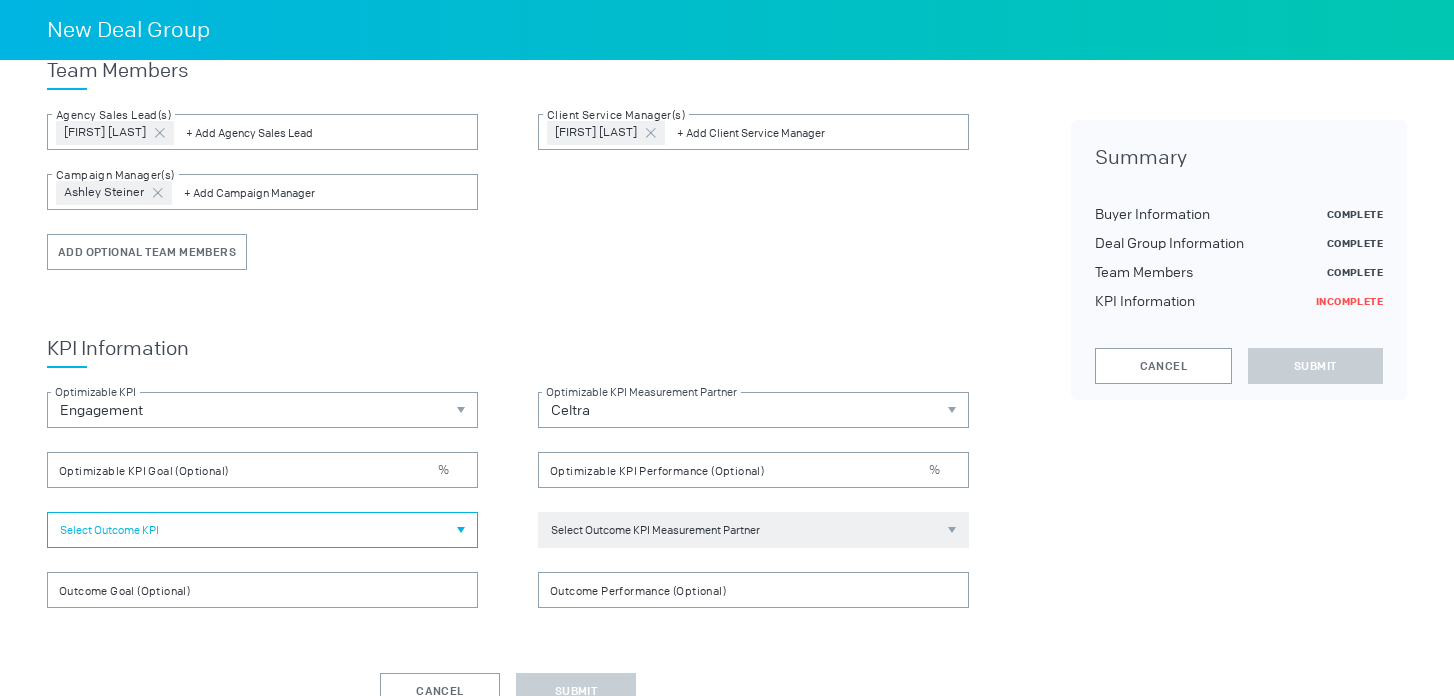 click on "Select Outcome KPI" at bounding box center (262, 530) 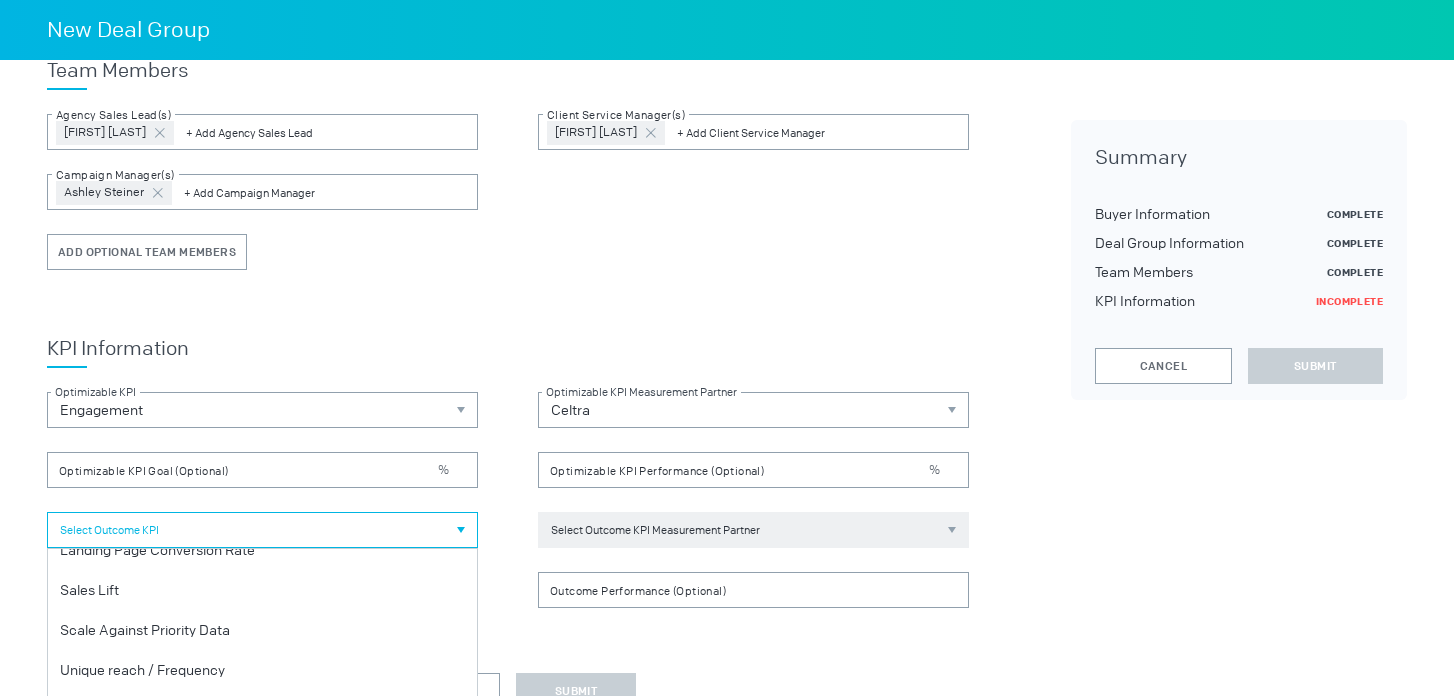scroll, scrollTop: 242, scrollLeft: 0, axis: vertical 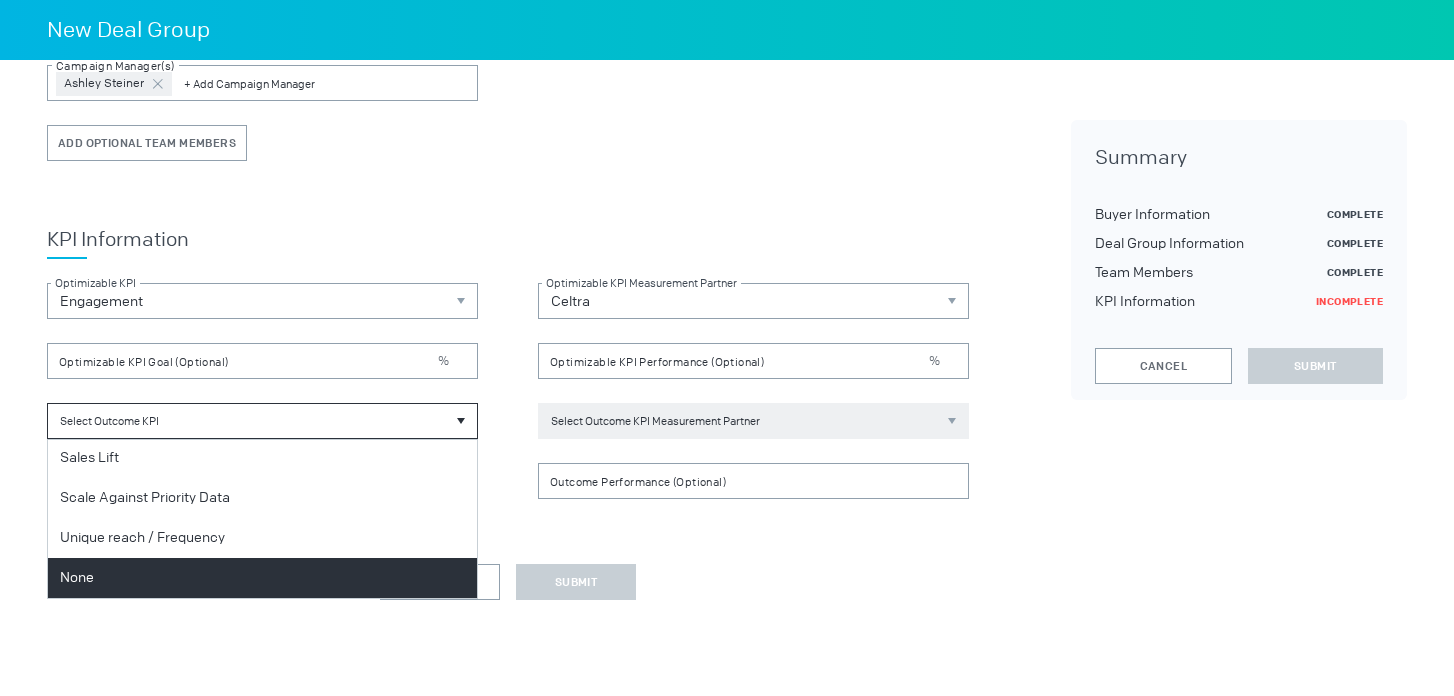 click on "None" at bounding box center [262, 578] 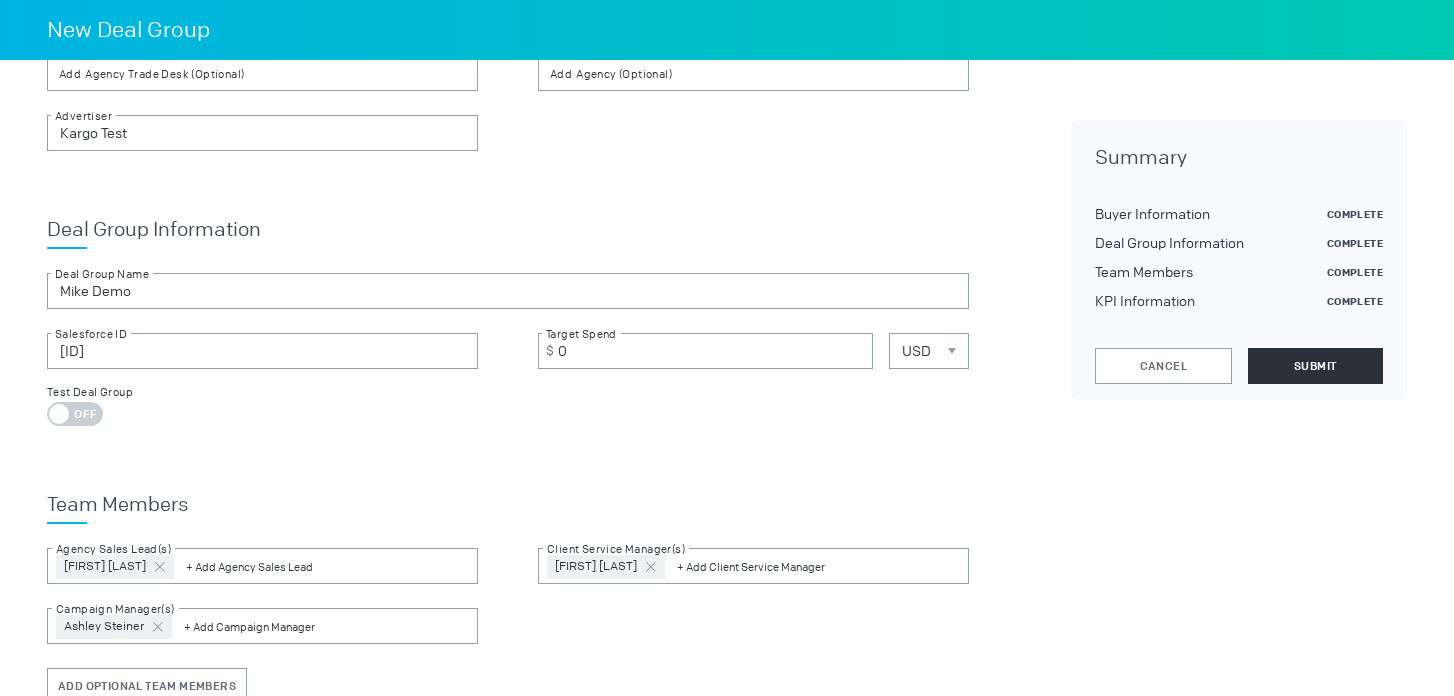 scroll, scrollTop: 0, scrollLeft: 0, axis: both 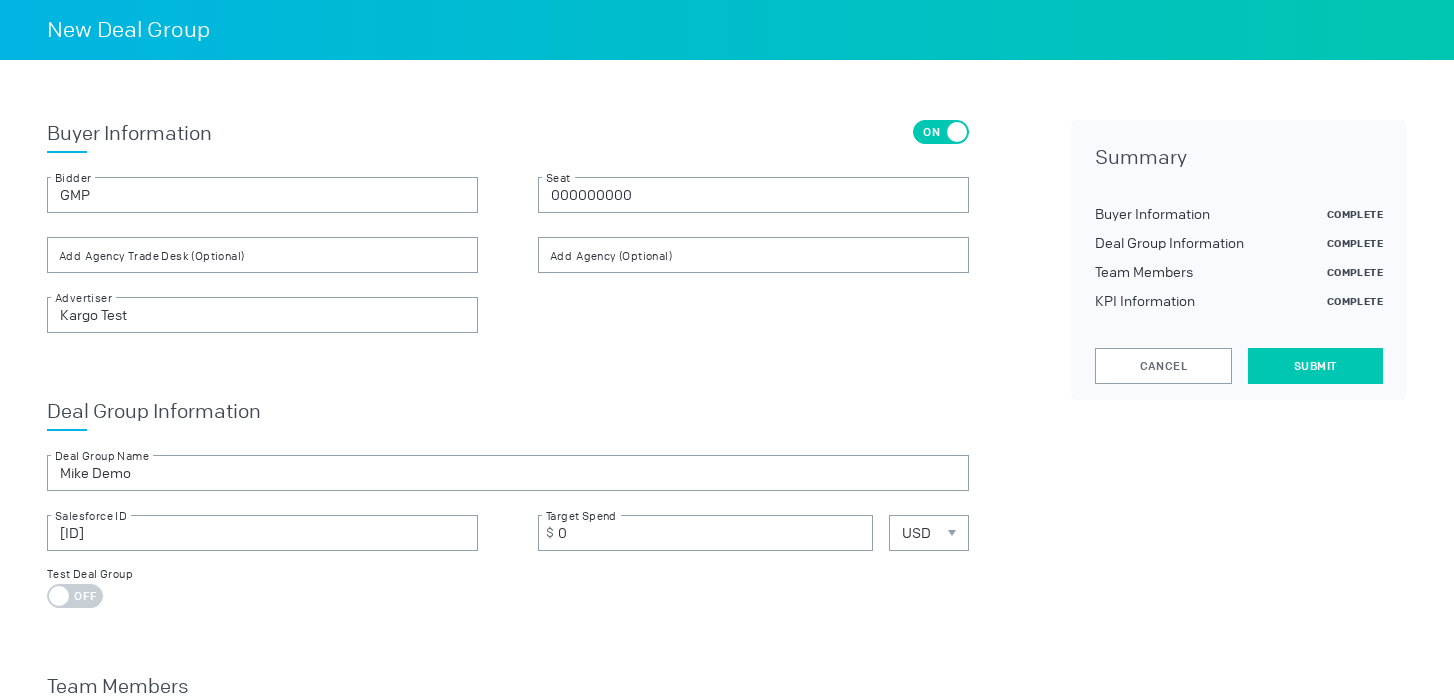 click on "Submit" at bounding box center [1315, 366] 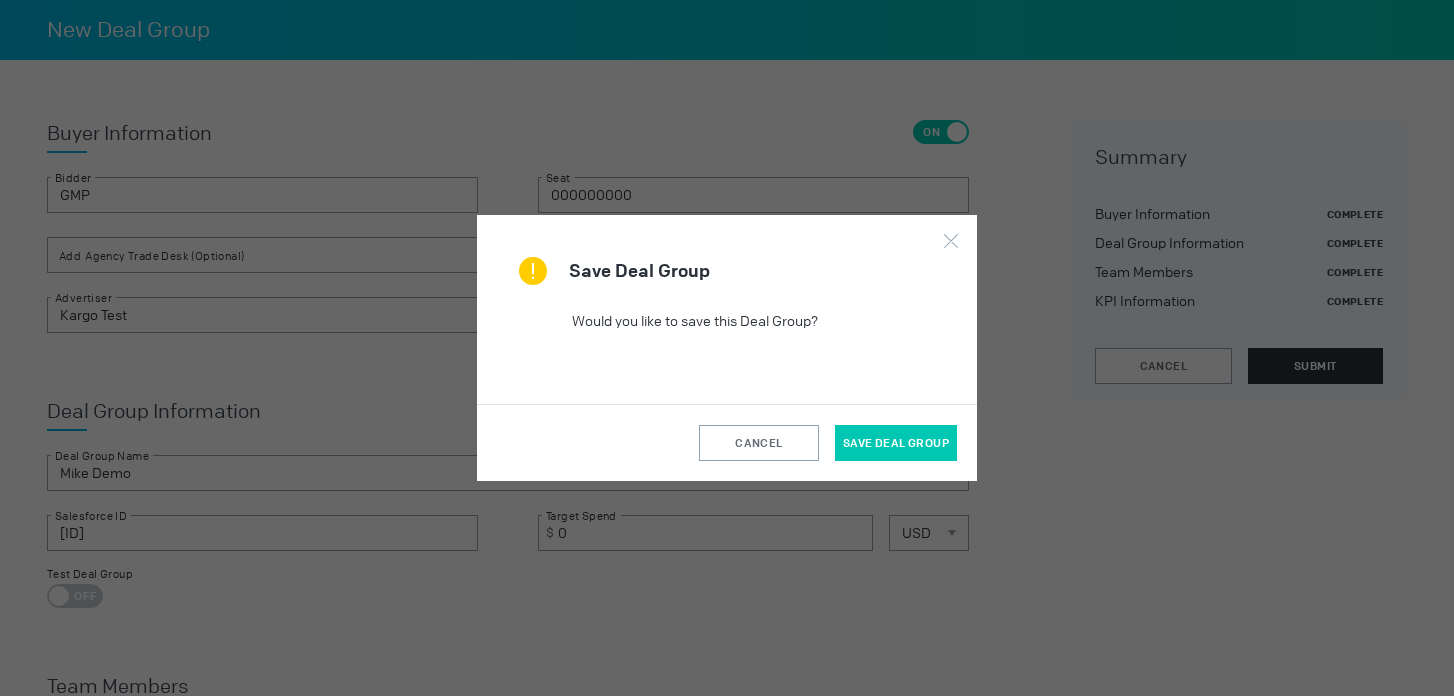 click on "Save Deal Group" at bounding box center (896, 443) 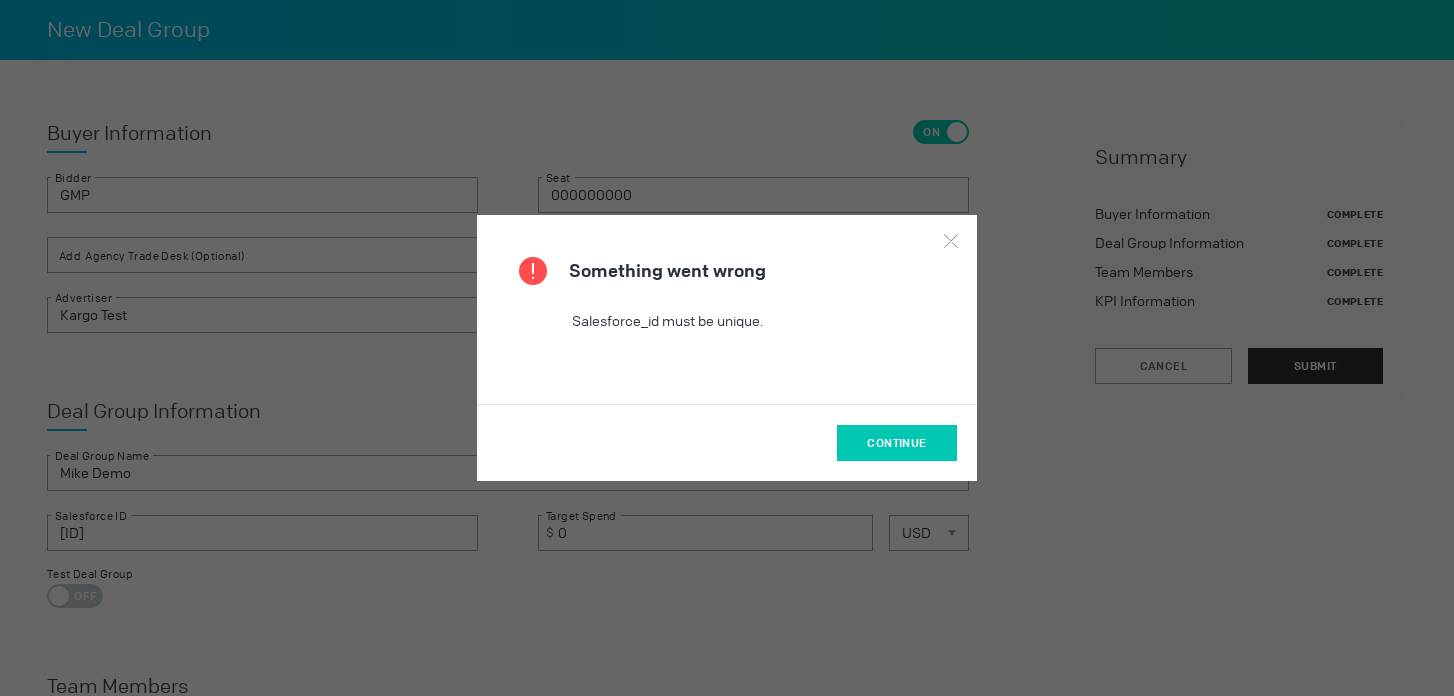 click on "continue" at bounding box center (896, 443) 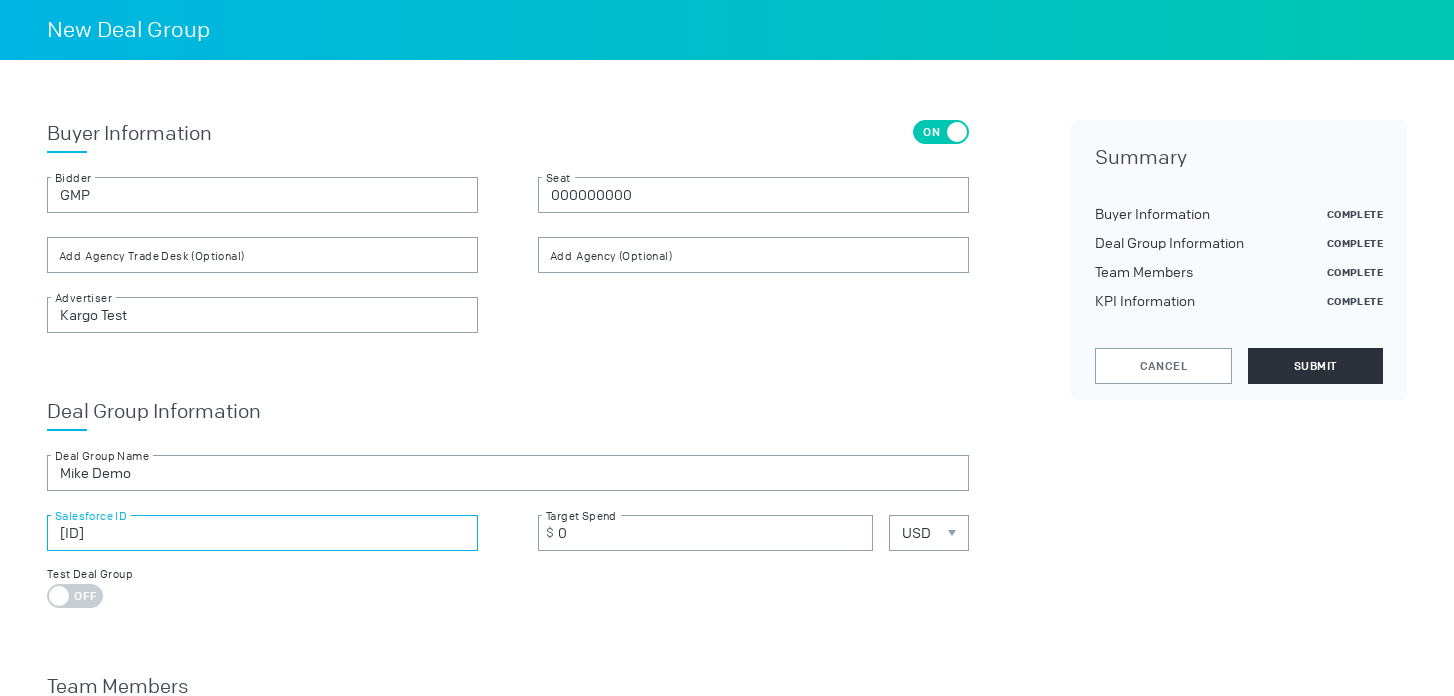 click on "[ID]" at bounding box center (262, 533) 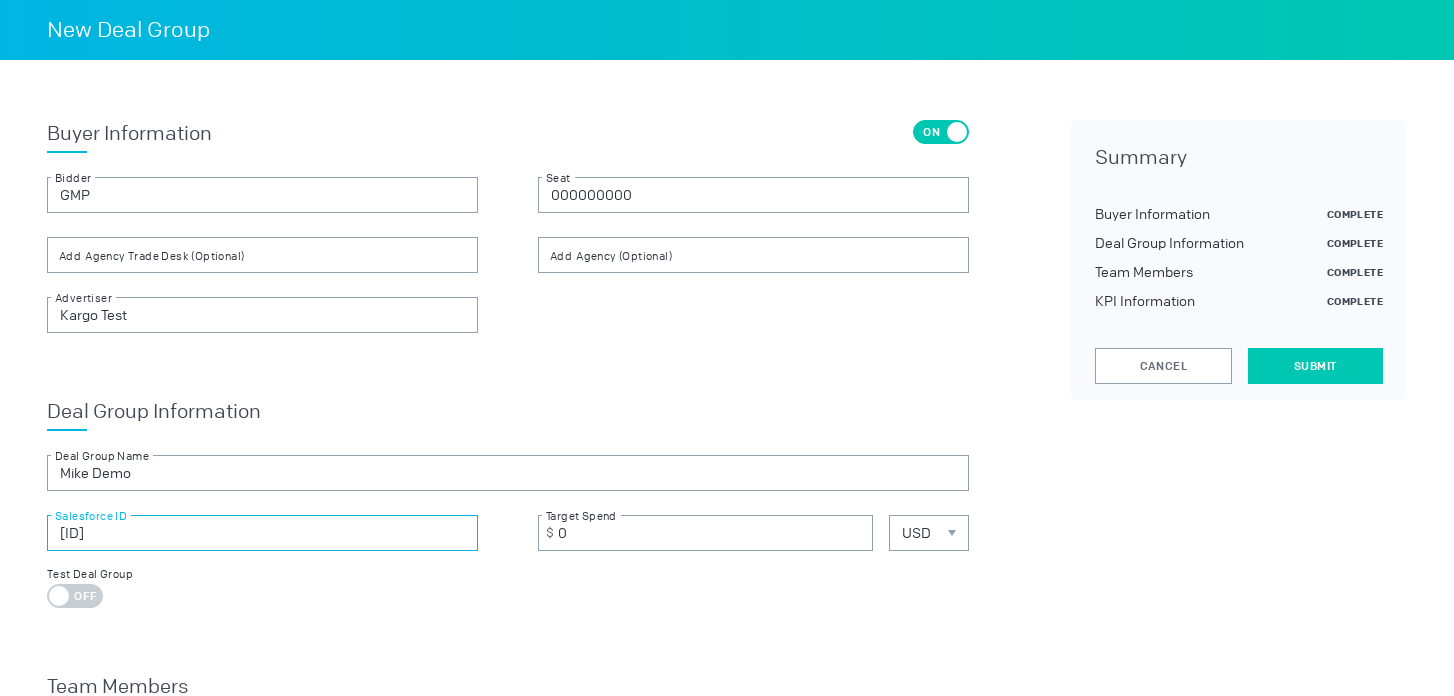 type on "[ID]" 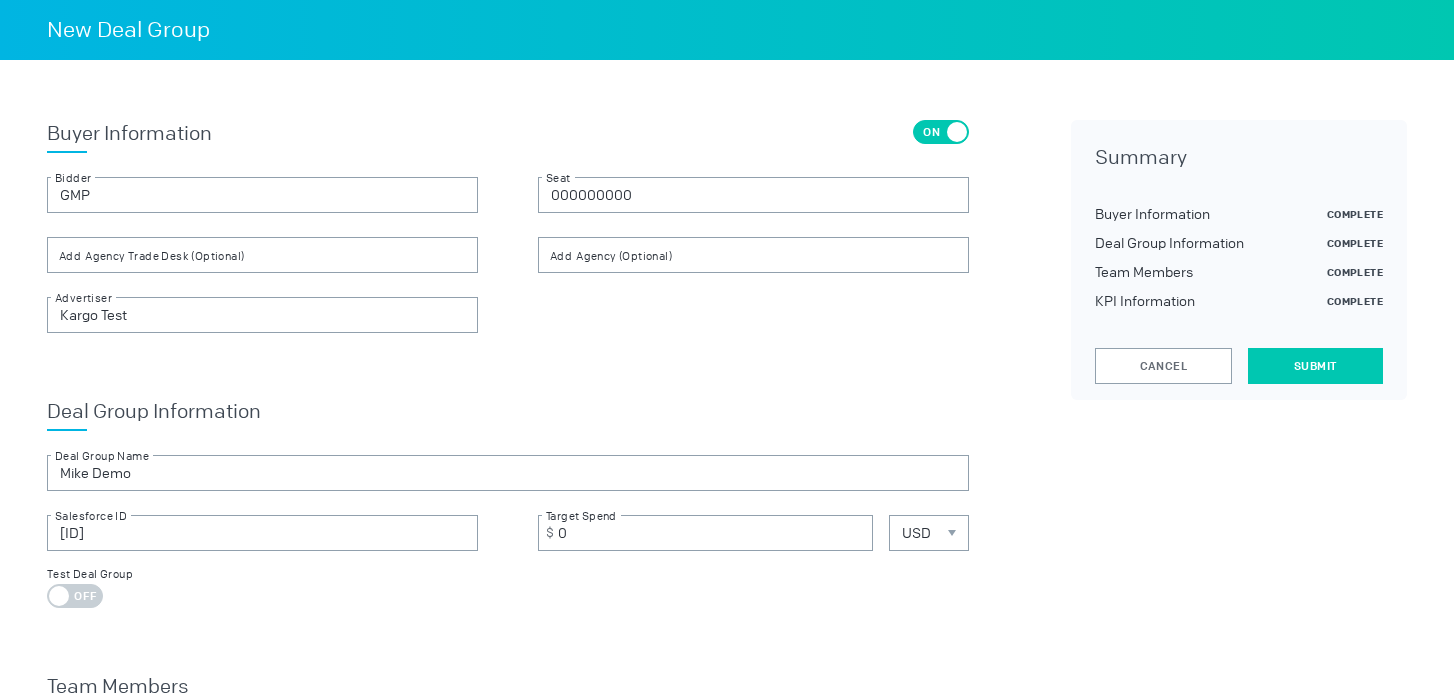 click on "Submit" at bounding box center [1315, 366] 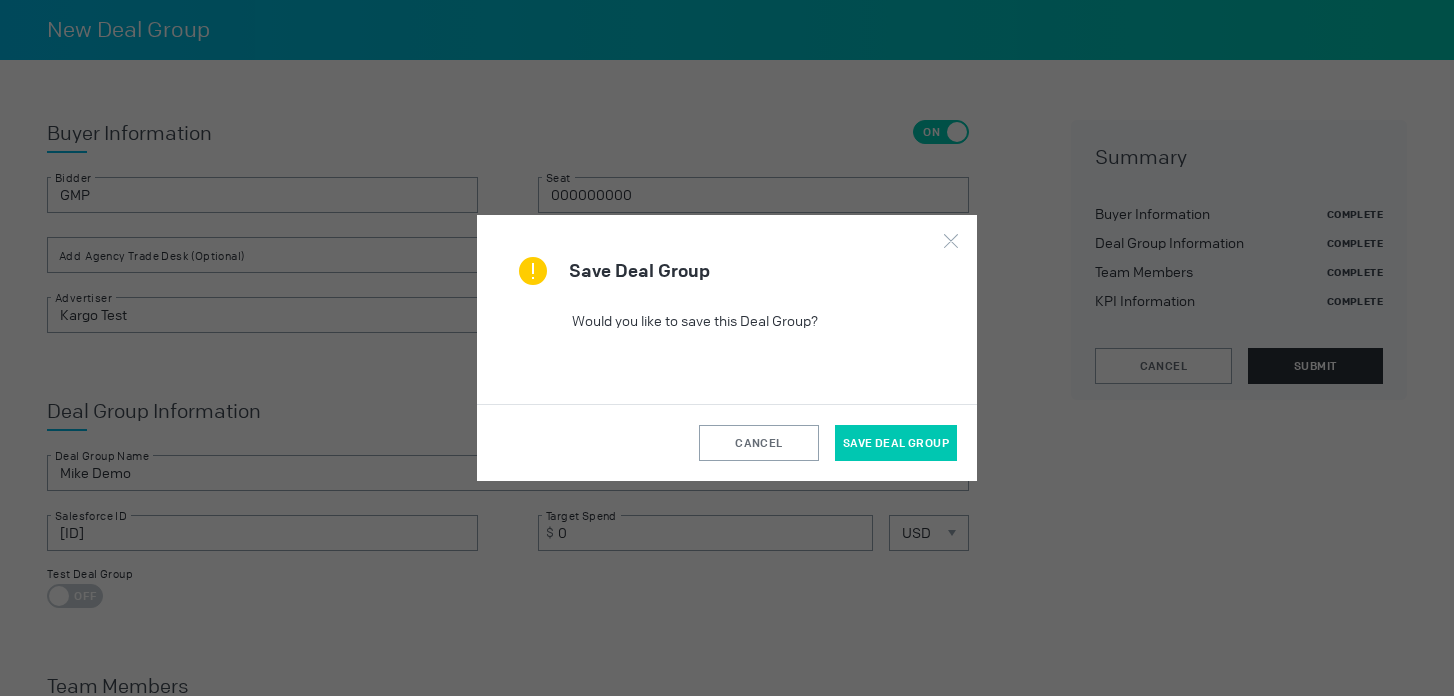click on "Save Deal Group" at bounding box center [896, 443] 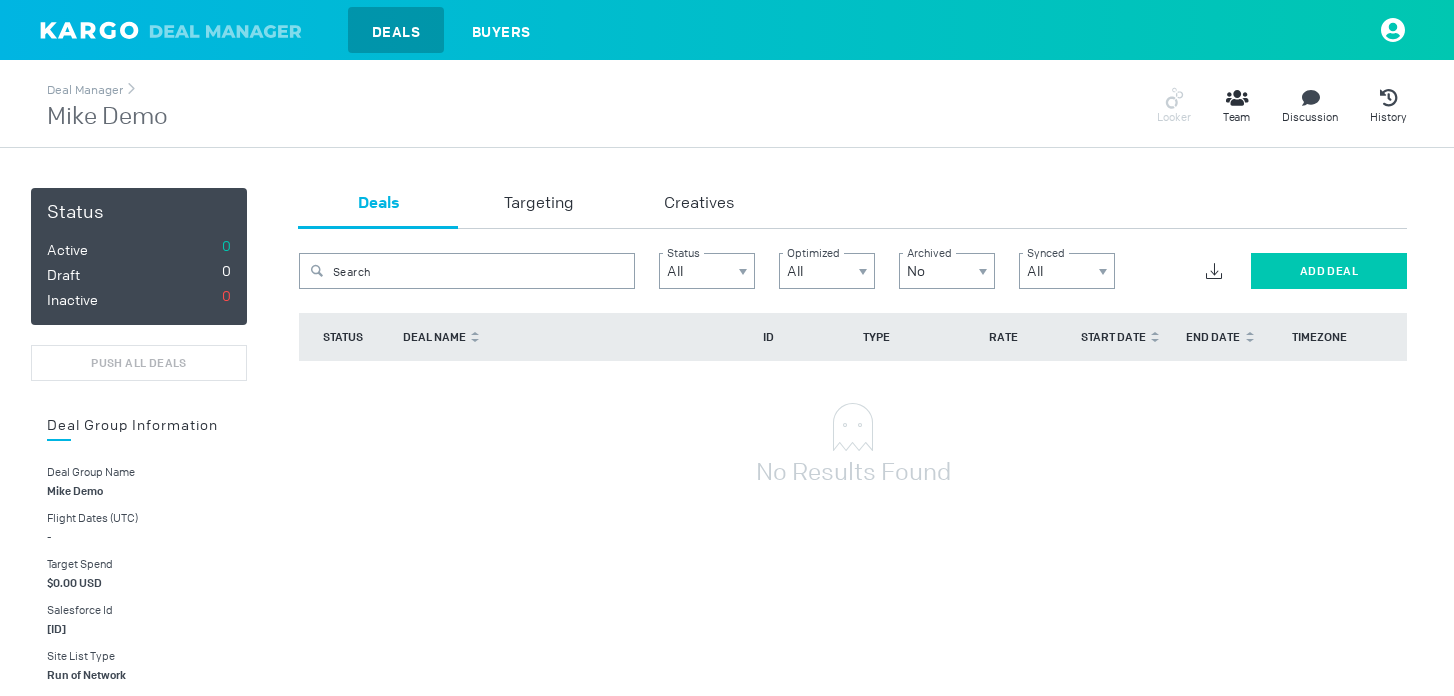 click on "Add Deal" at bounding box center [1329, 271] 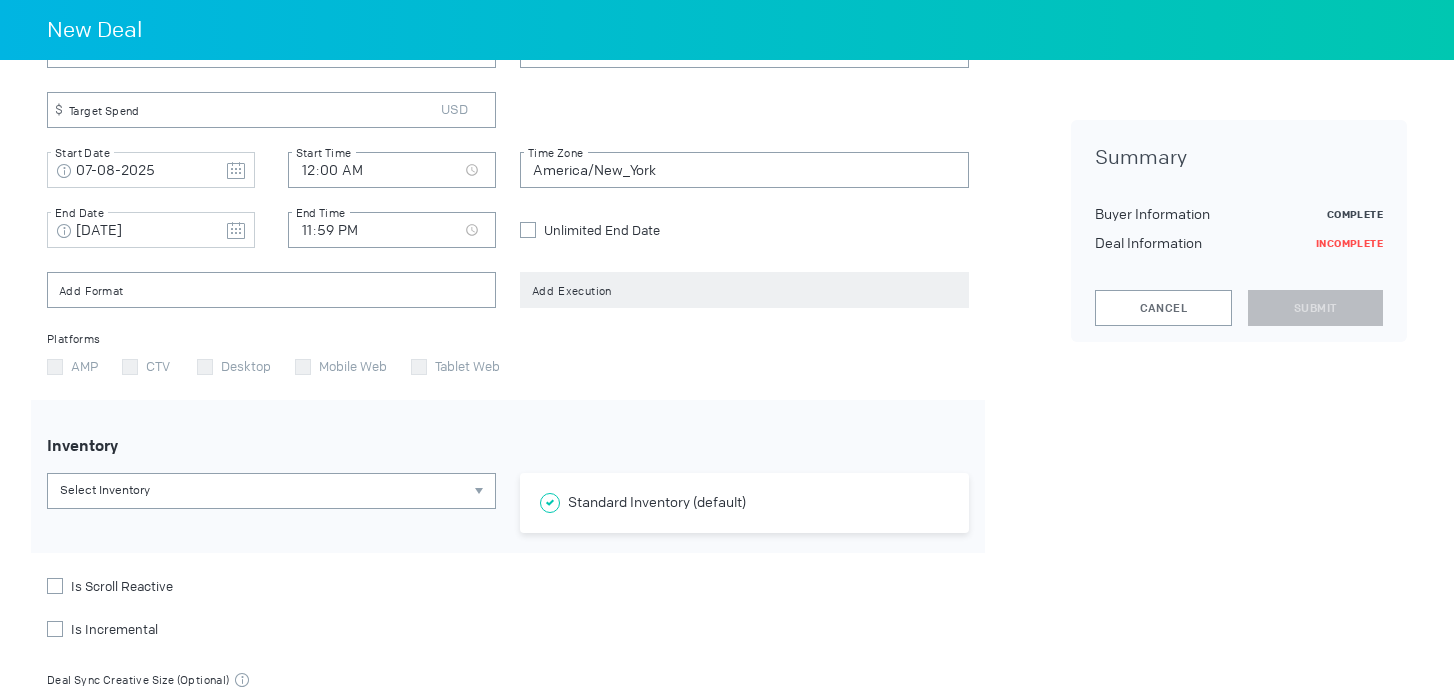 scroll, scrollTop: 552, scrollLeft: 0, axis: vertical 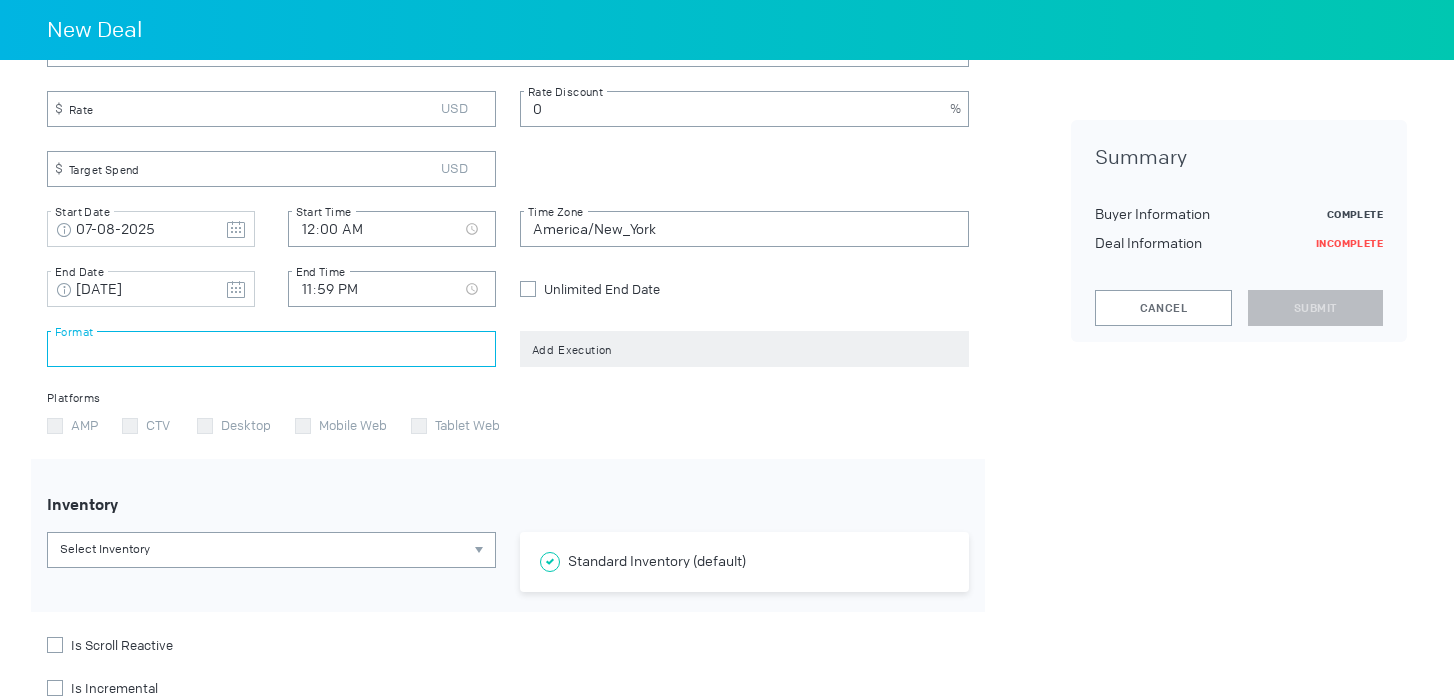 click at bounding box center [271, 349] 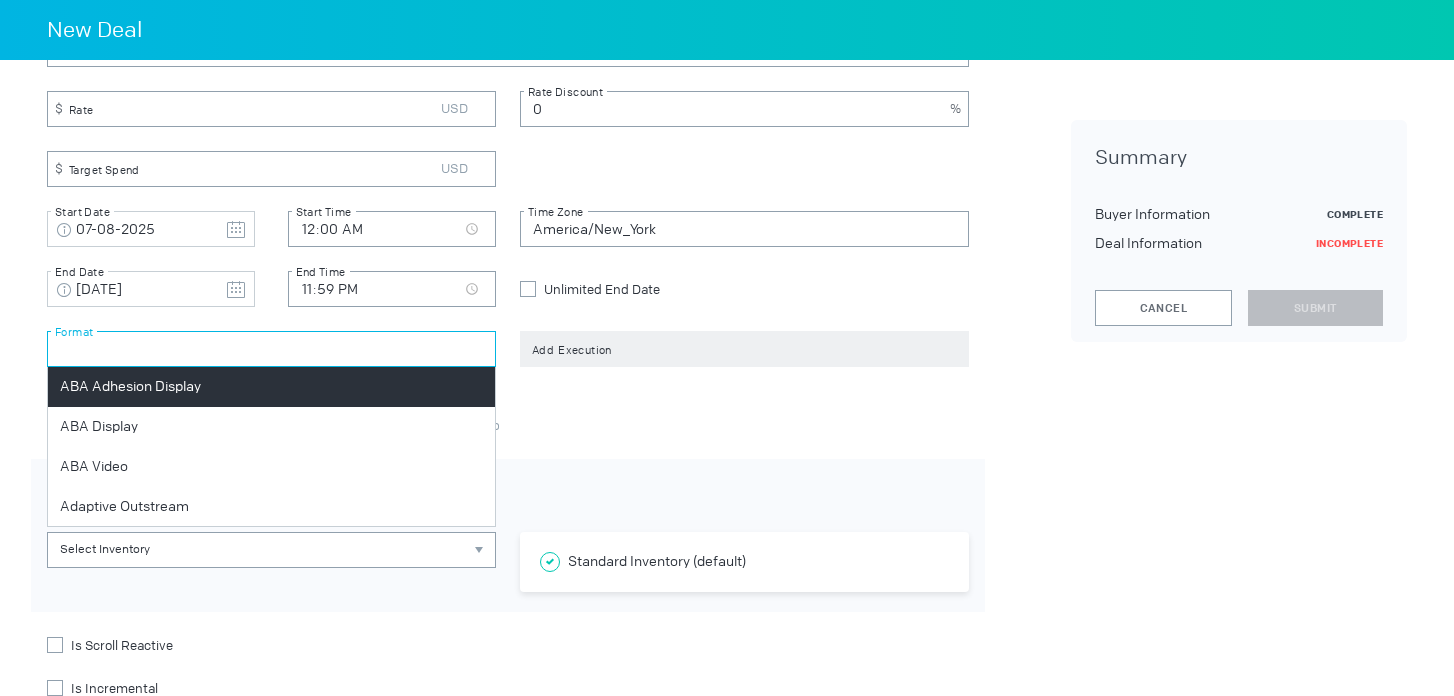 click at bounding box center [271, 349] 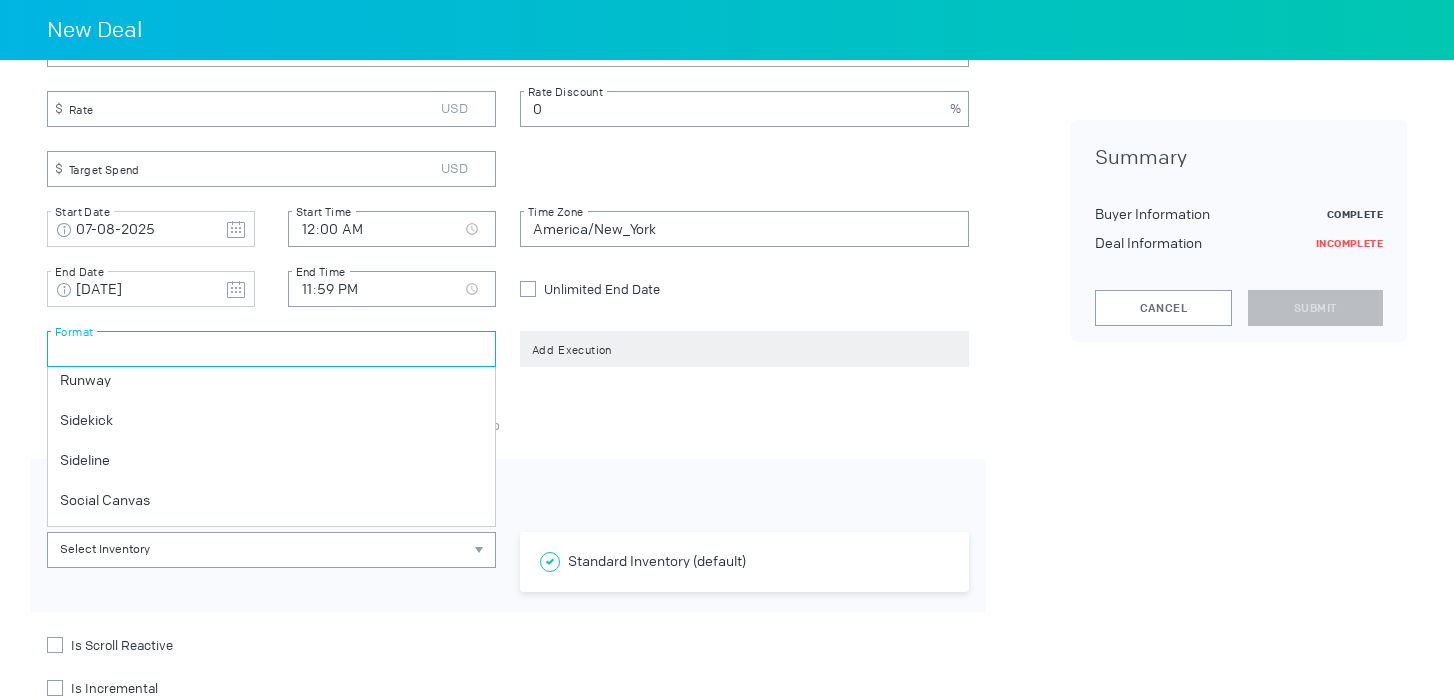 scroll, scrollTop: 1041, scrollLeft: 0, axis: vertical 